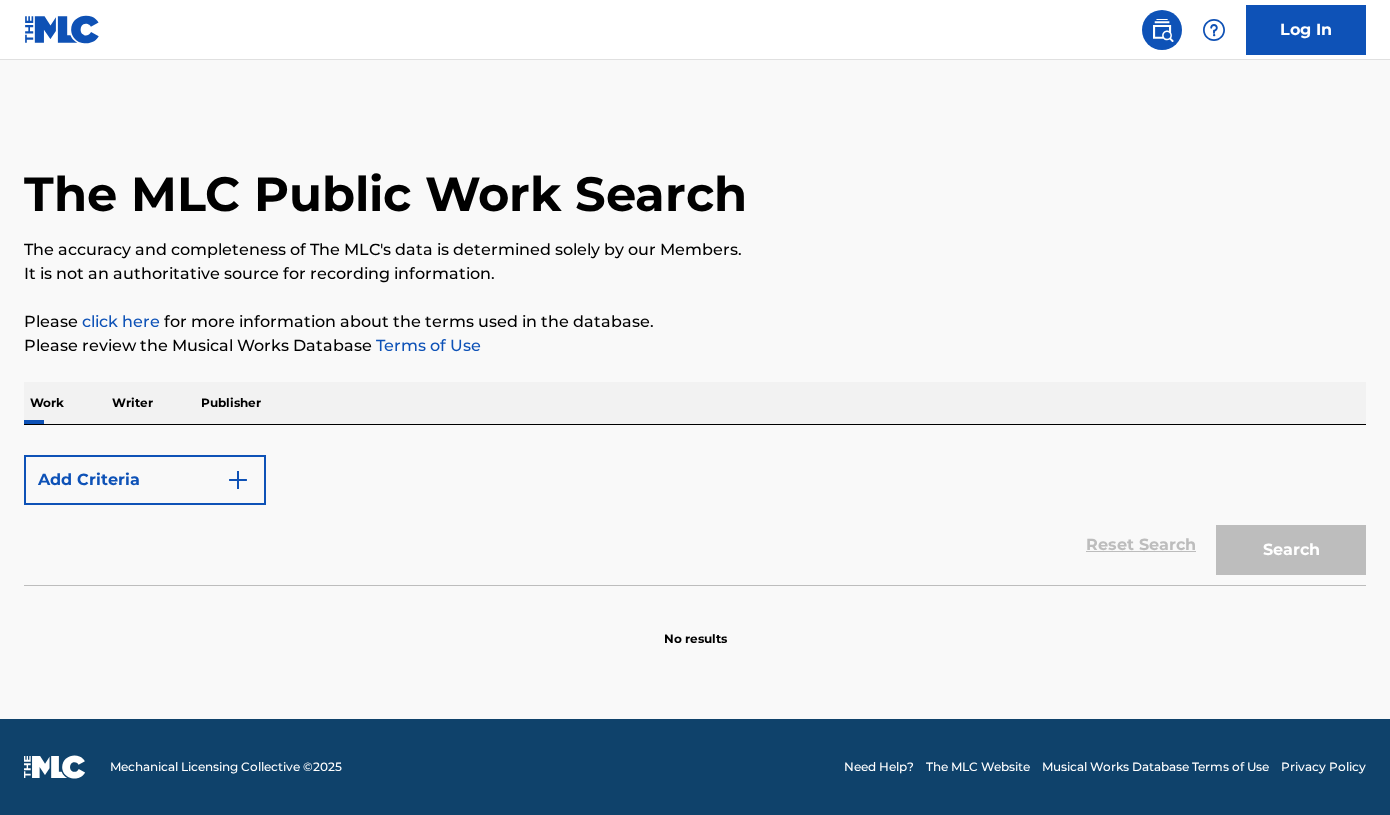 scroll, scrollTop: 0, scrollLeft: 0, axis: both 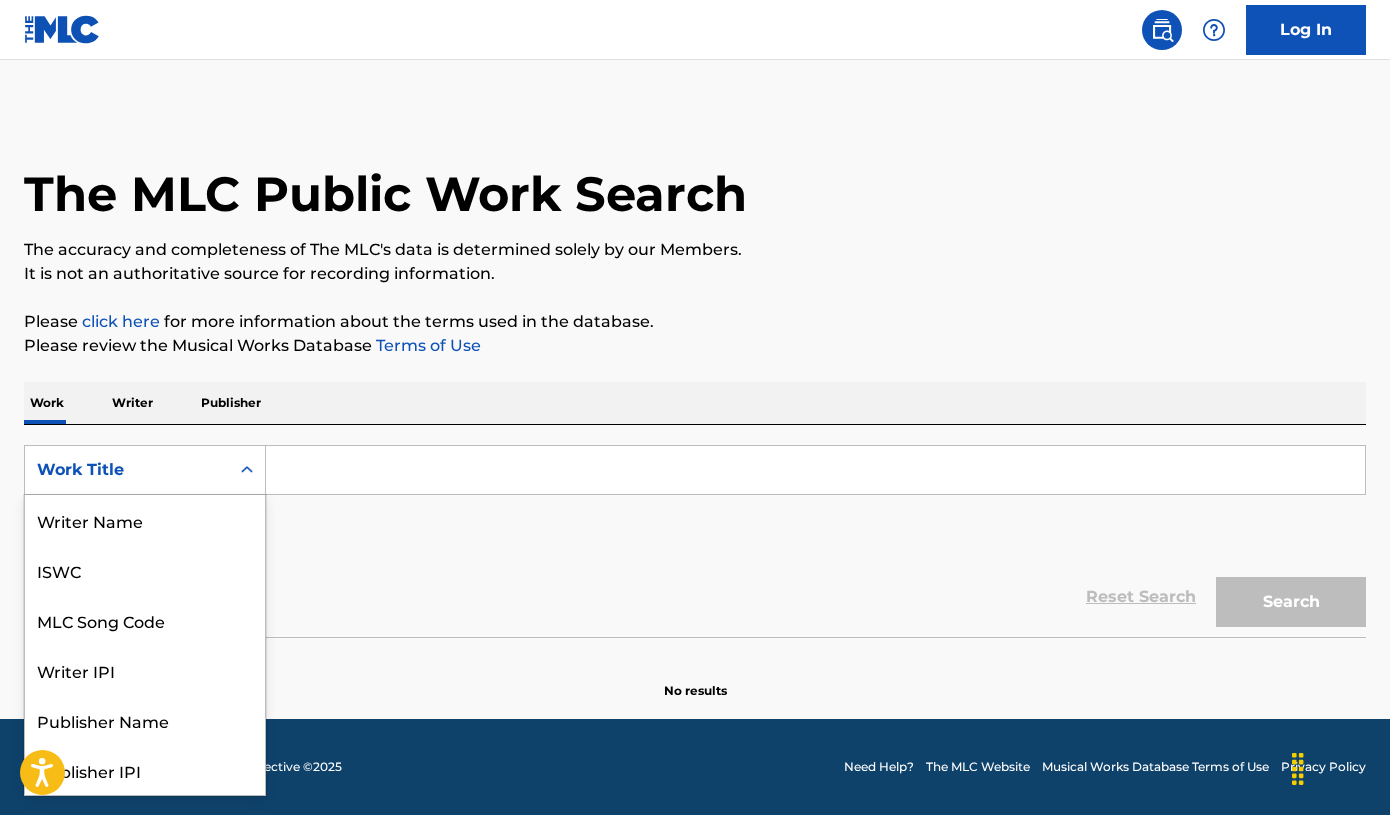 click on "Work Title" at bounding box center (127, 470) 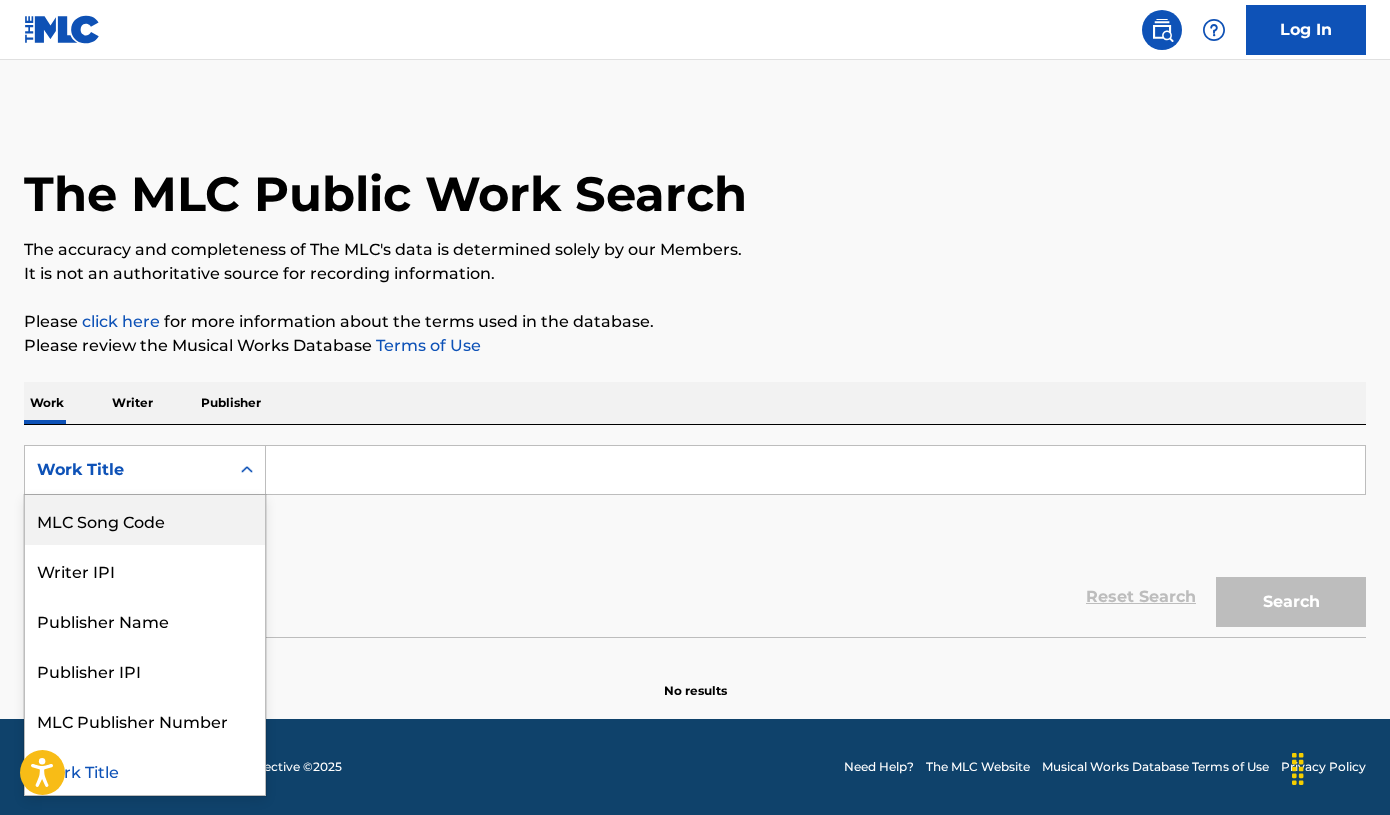 click on "MLC Song Code" at bounding box center [145, 520] 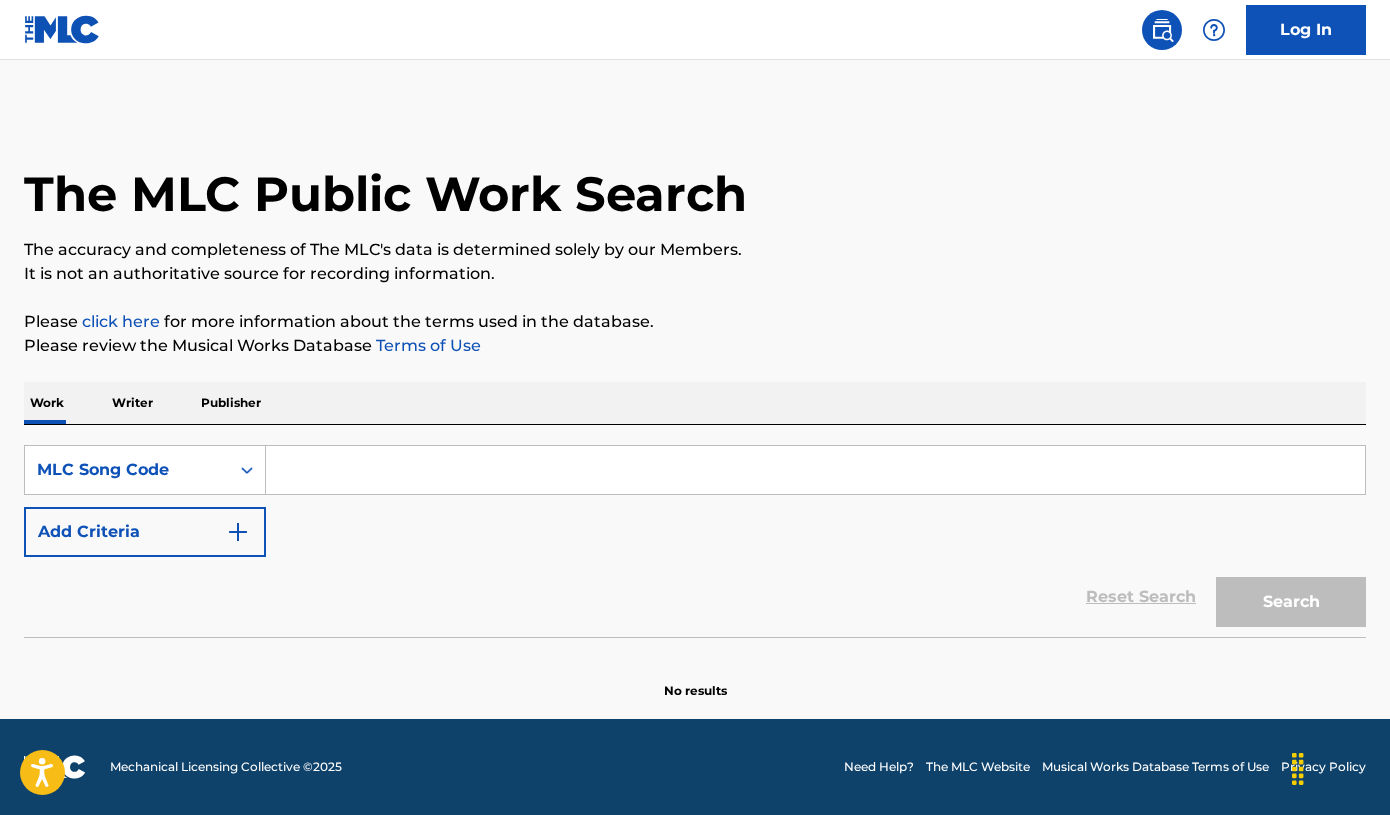 click at bounding box center (815, 470) 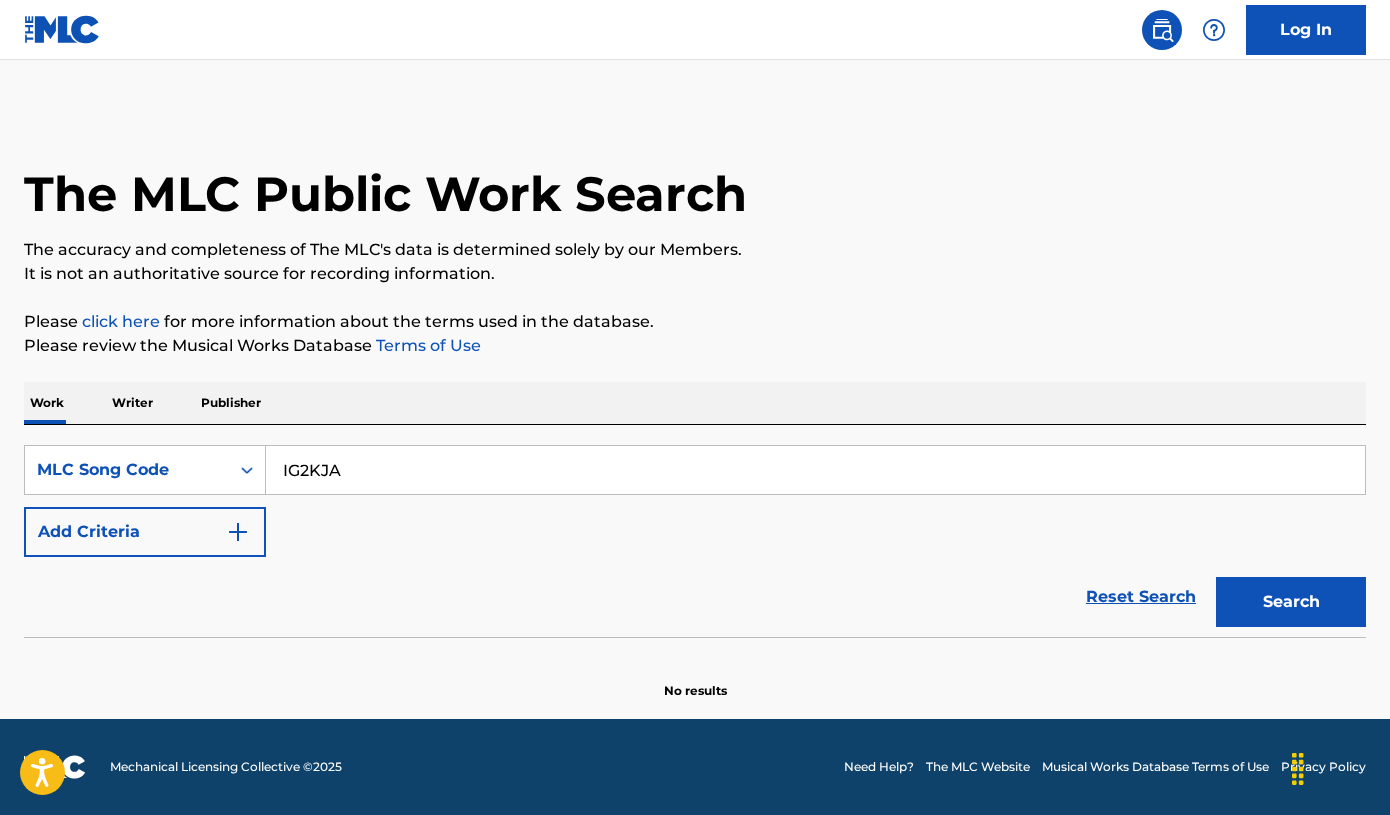 type on "IG2KJA" 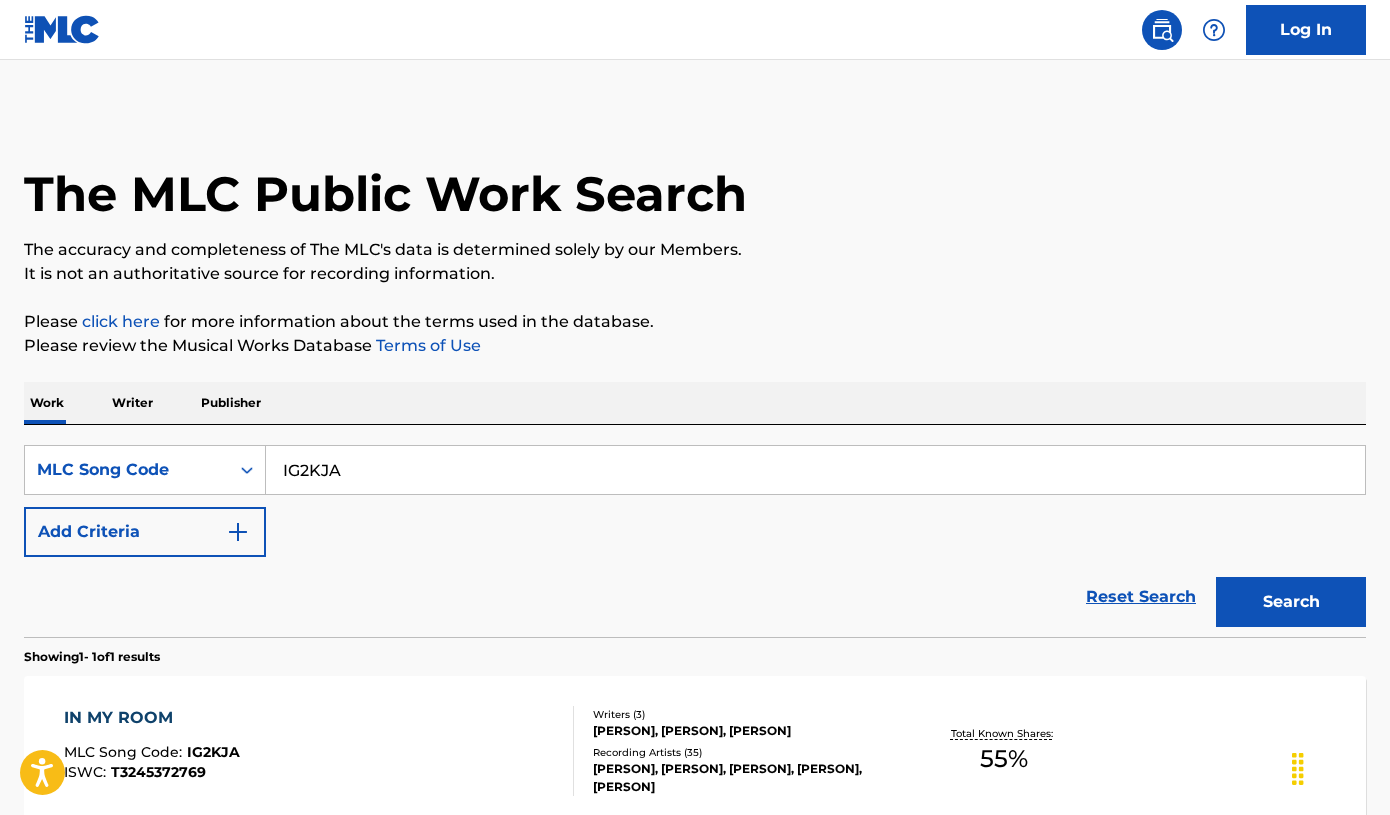 scroll, scrollTop: 211, scrollLeft: 0, axis: vertical 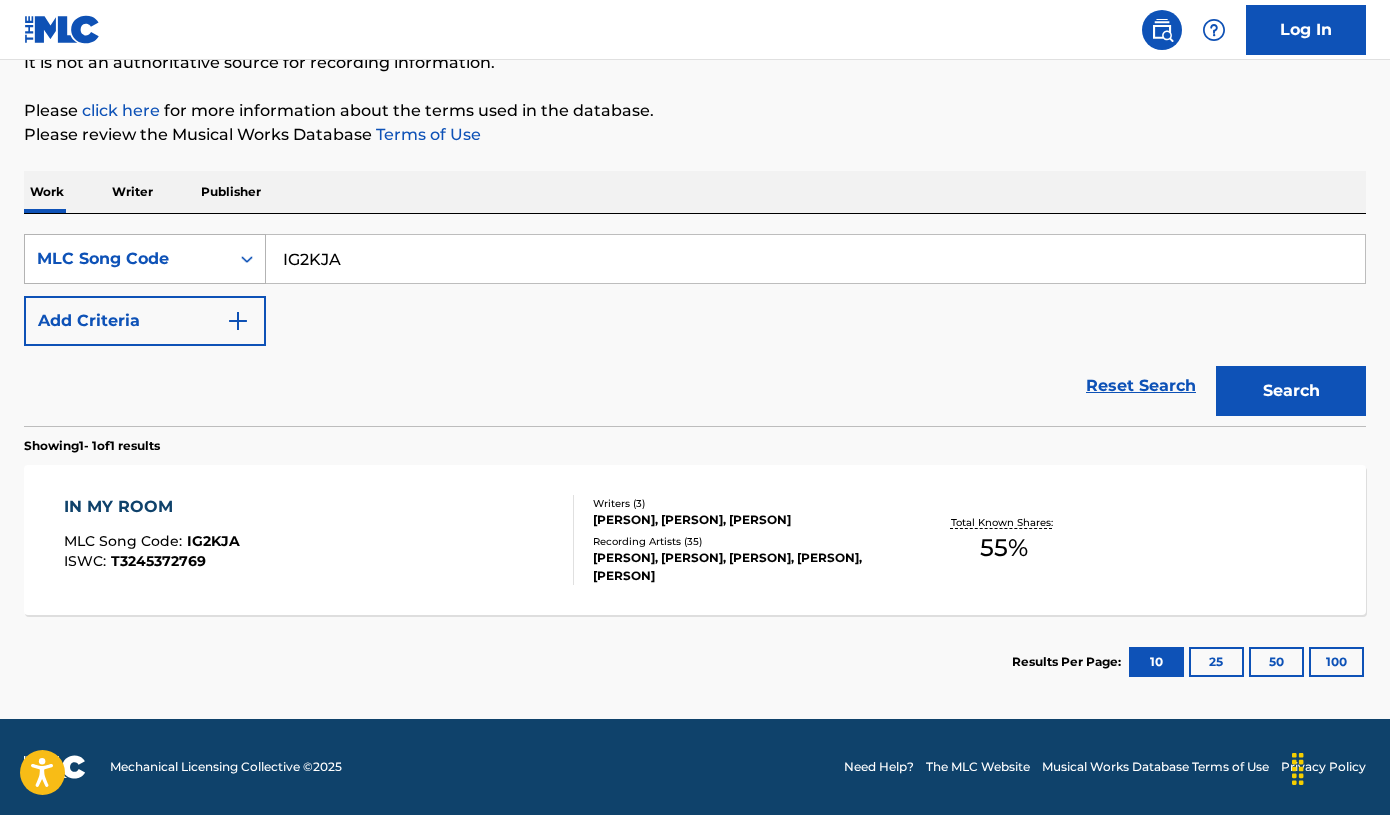 click on "MLC Song Code" at bounding box center [127, 259] 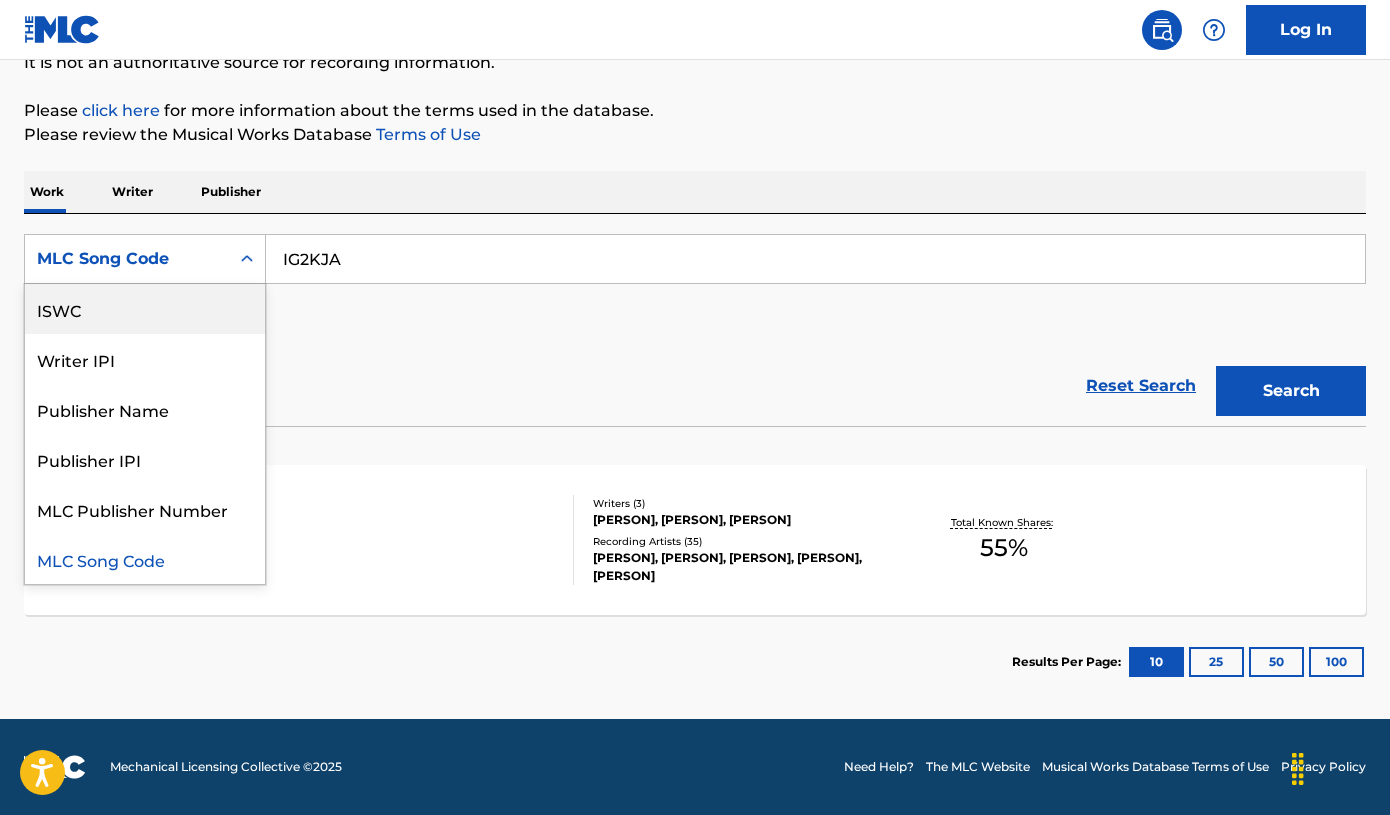 scroll, scrollTop: 0, scrollLeft: 0, axis: both 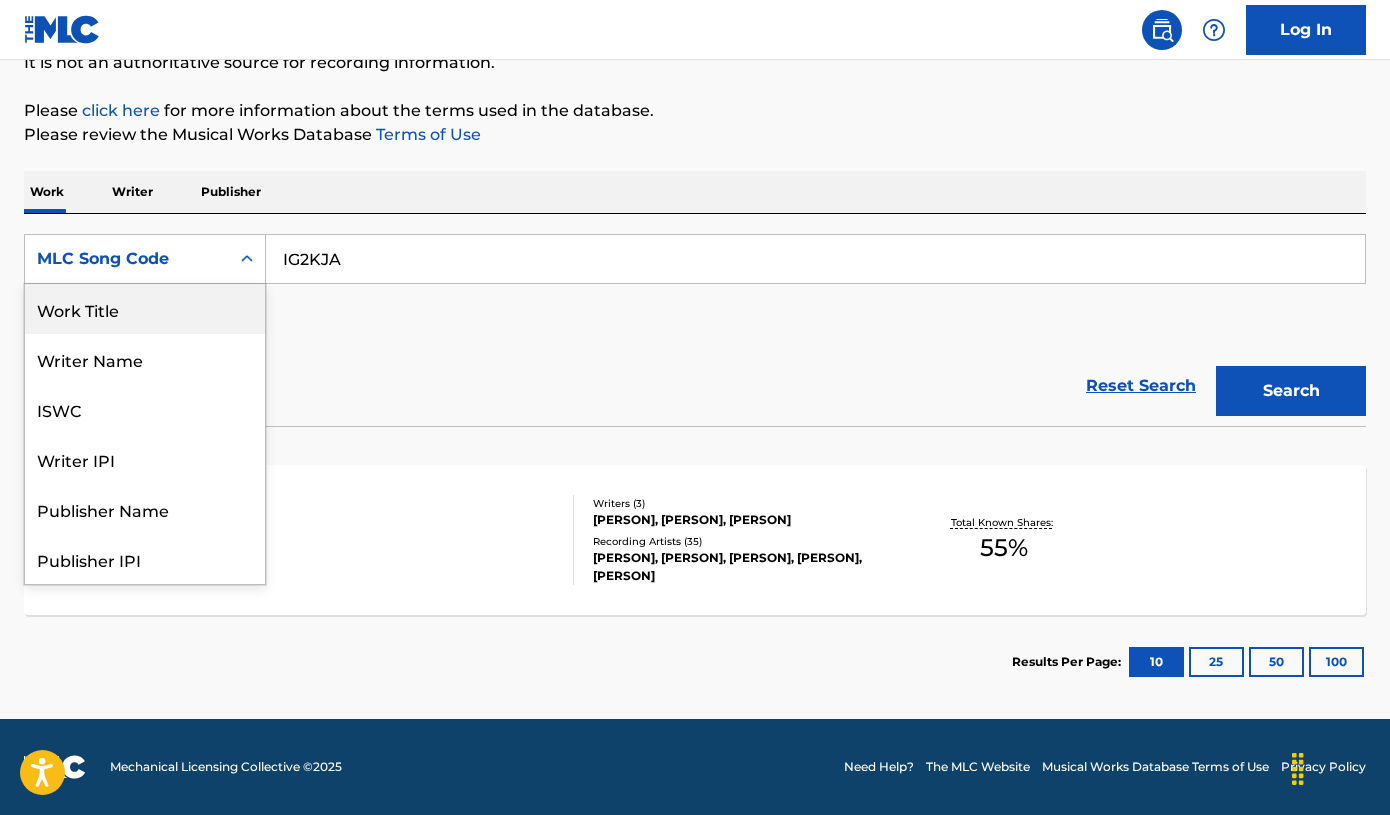 click on "Work Title" at bounding box center [145, 309] 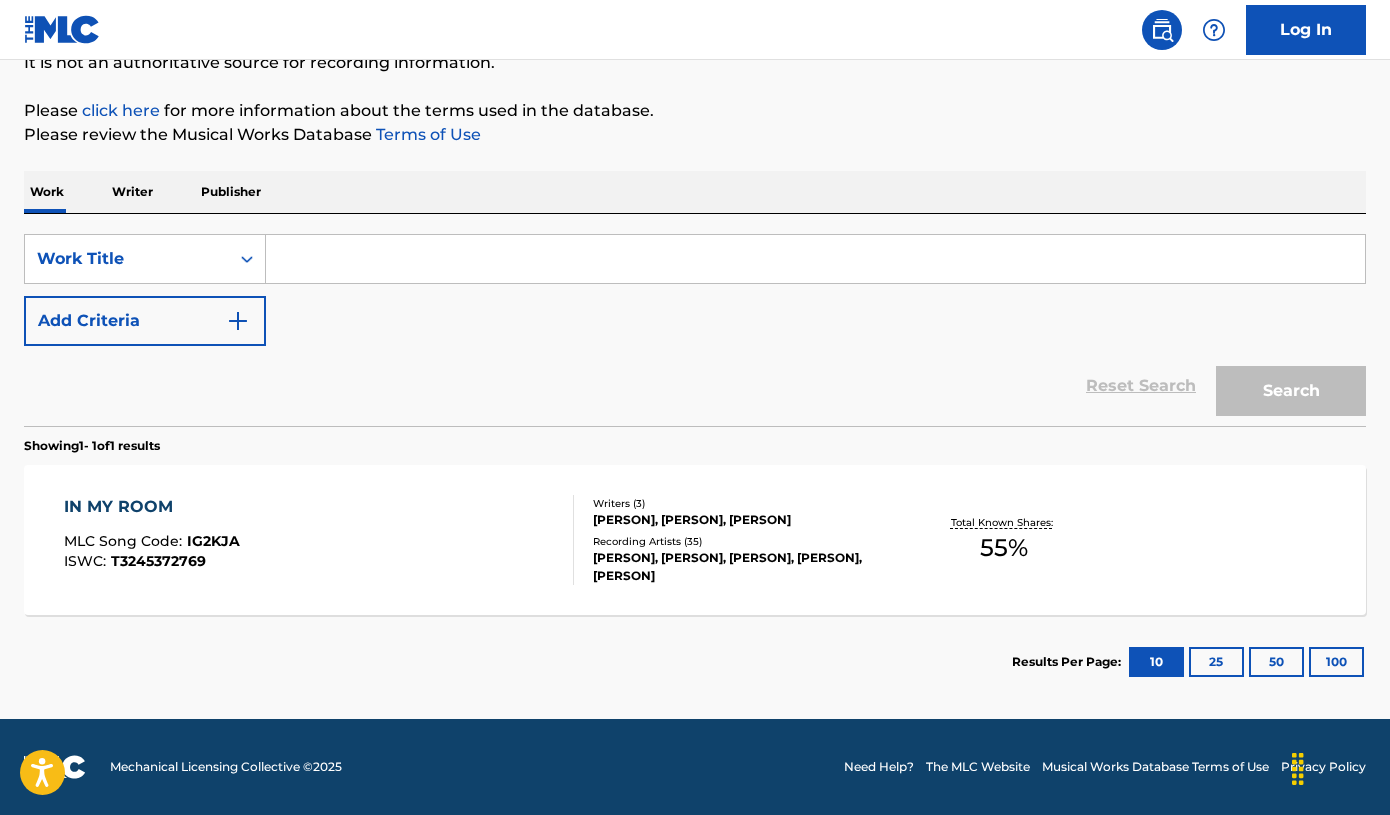 click at bounding box center [815, 259] 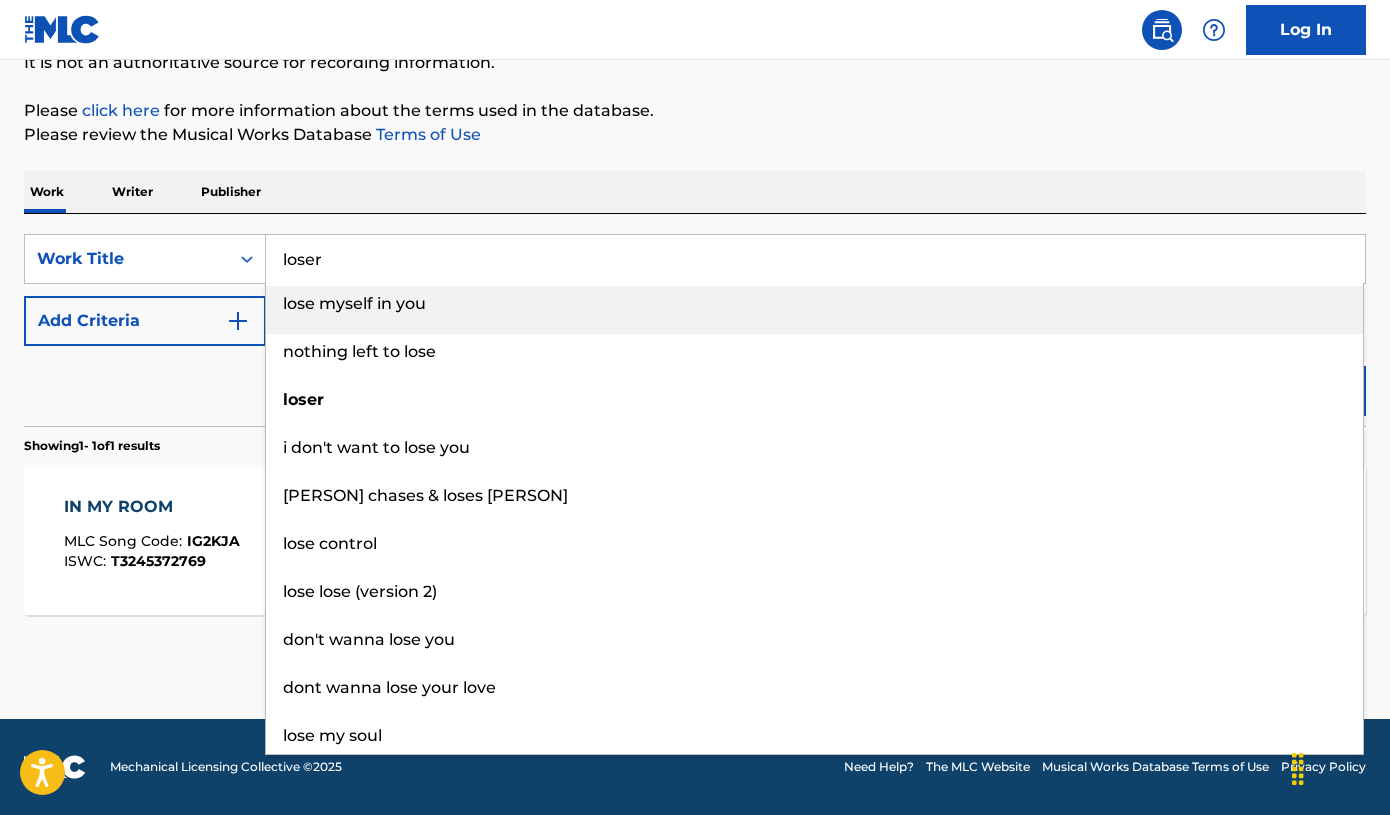 type on "loser" 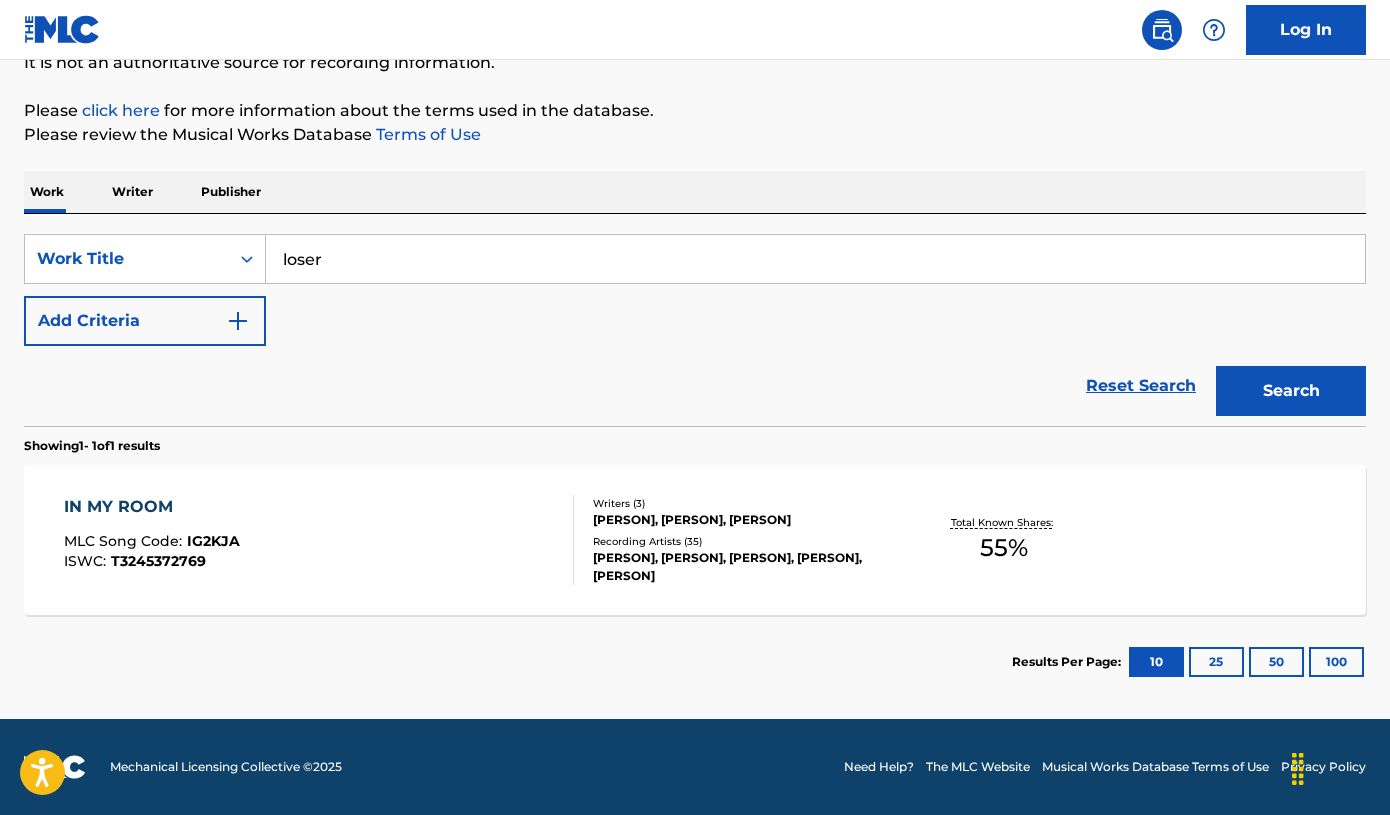 click on "Add Criteria" at bounding box center [145, 321] 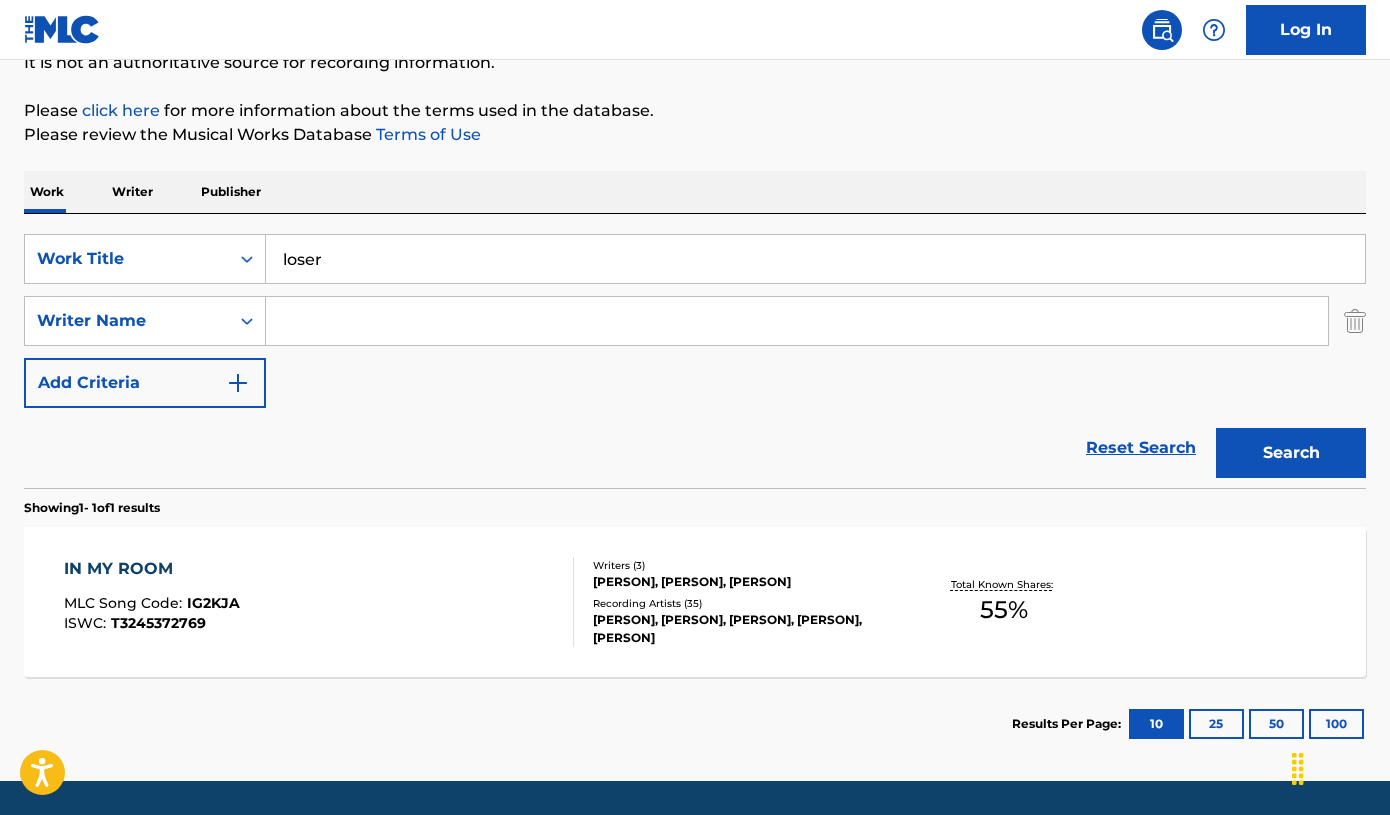 click at bounding box center [797, 321] 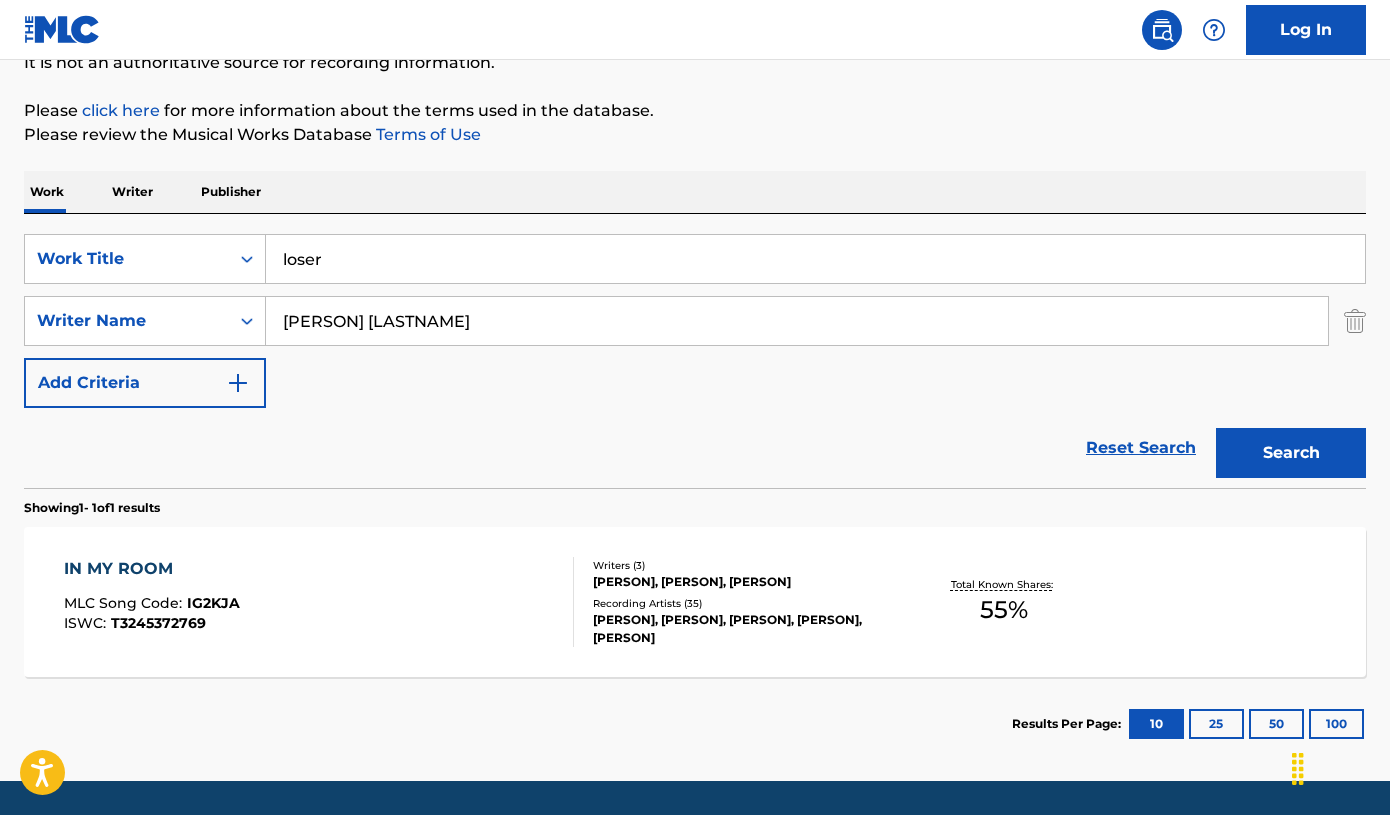 click on "Search" at bounding box center [1291, 453] 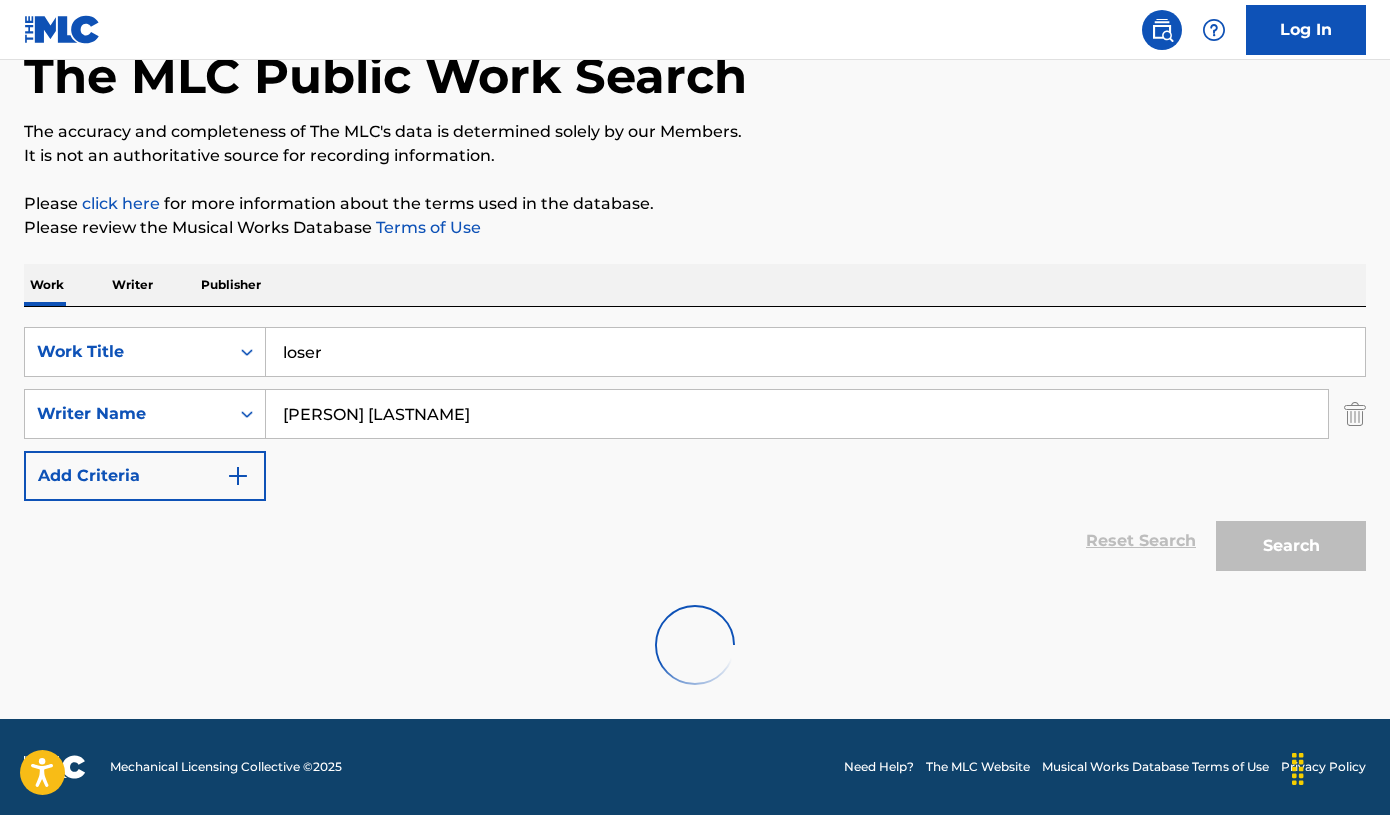 scroll, scrollTop: 53, scrollLeft: 0, axis: vertical 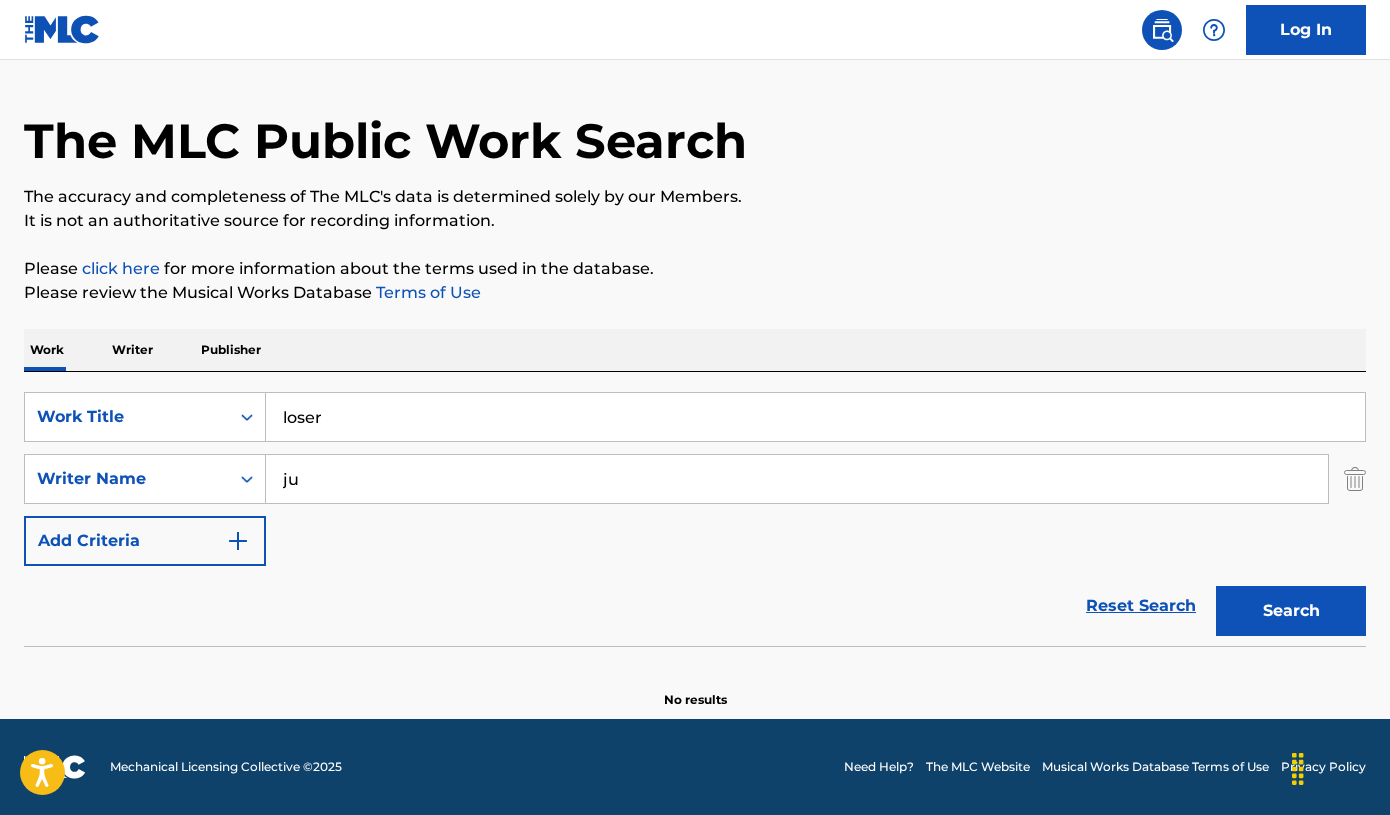 type on "j" 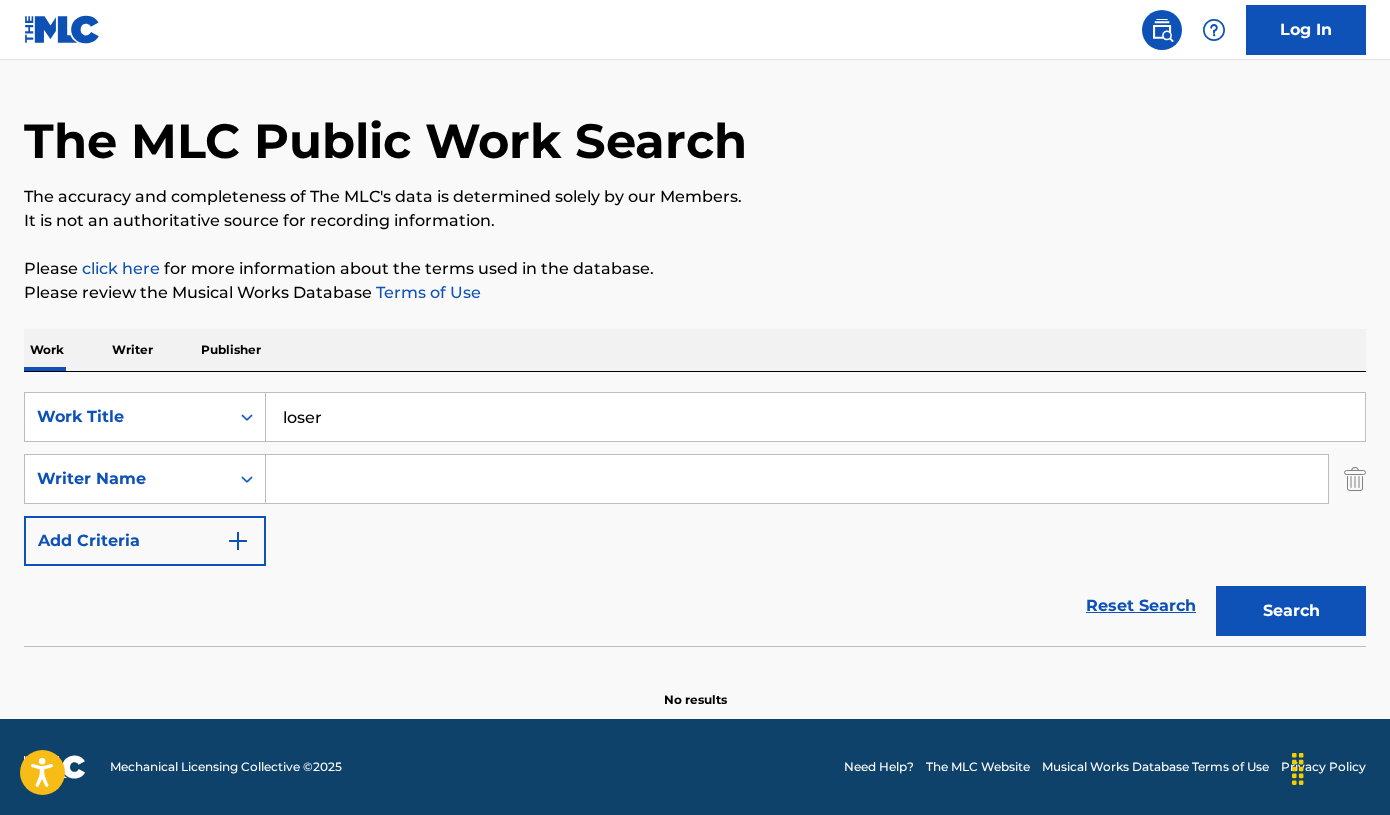 type on "julia wolf" 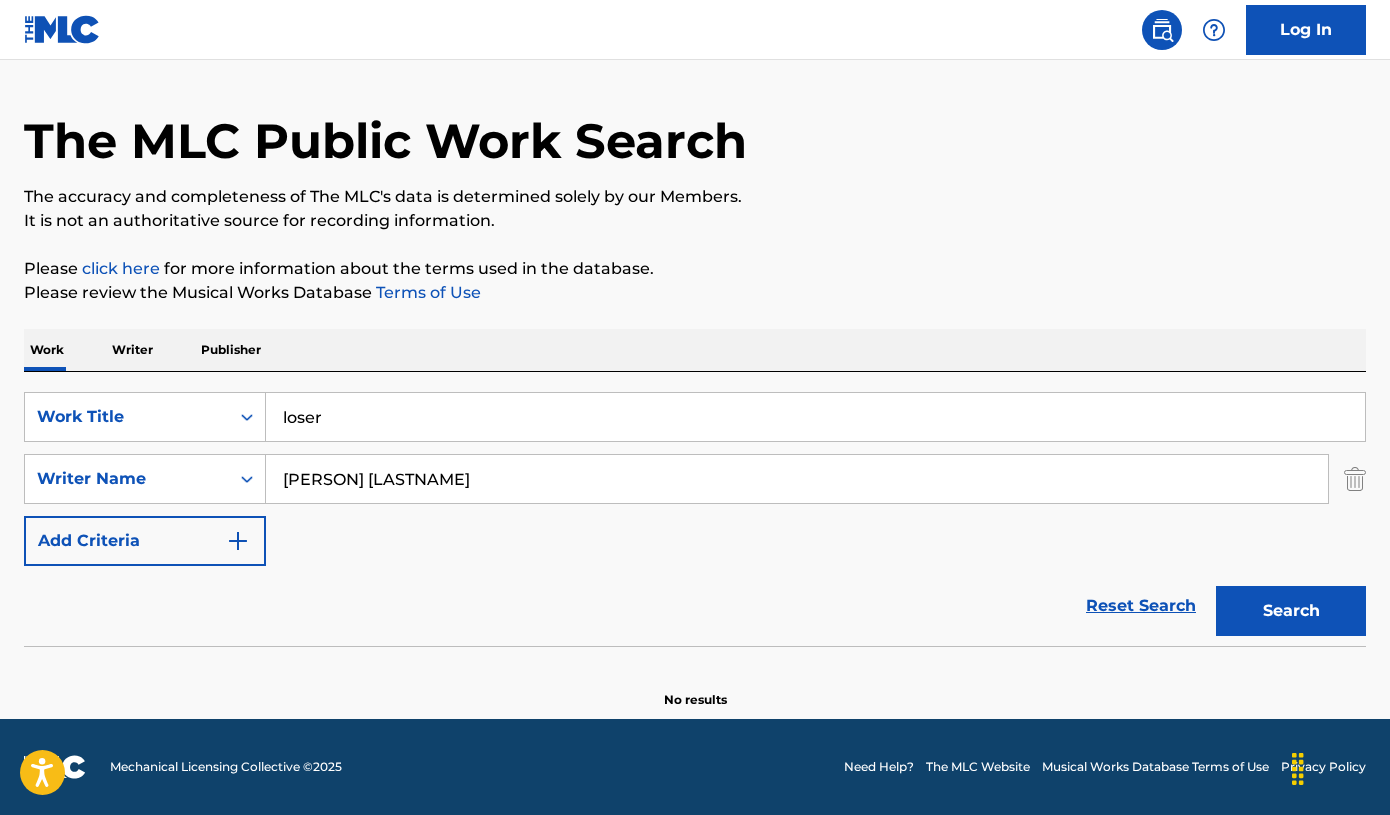 type 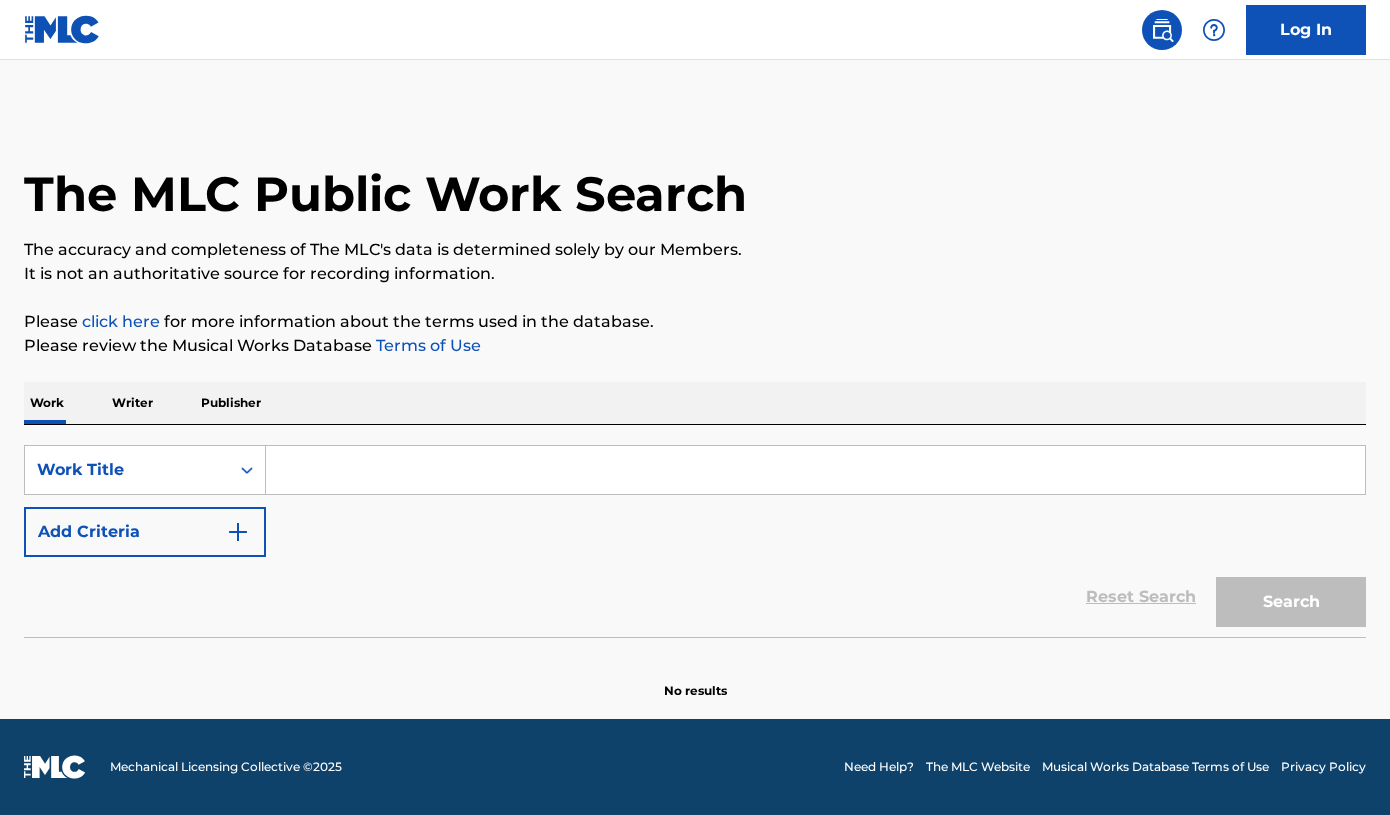 scroll, scrollTop: 0, scrollLeft: 0, axis: both 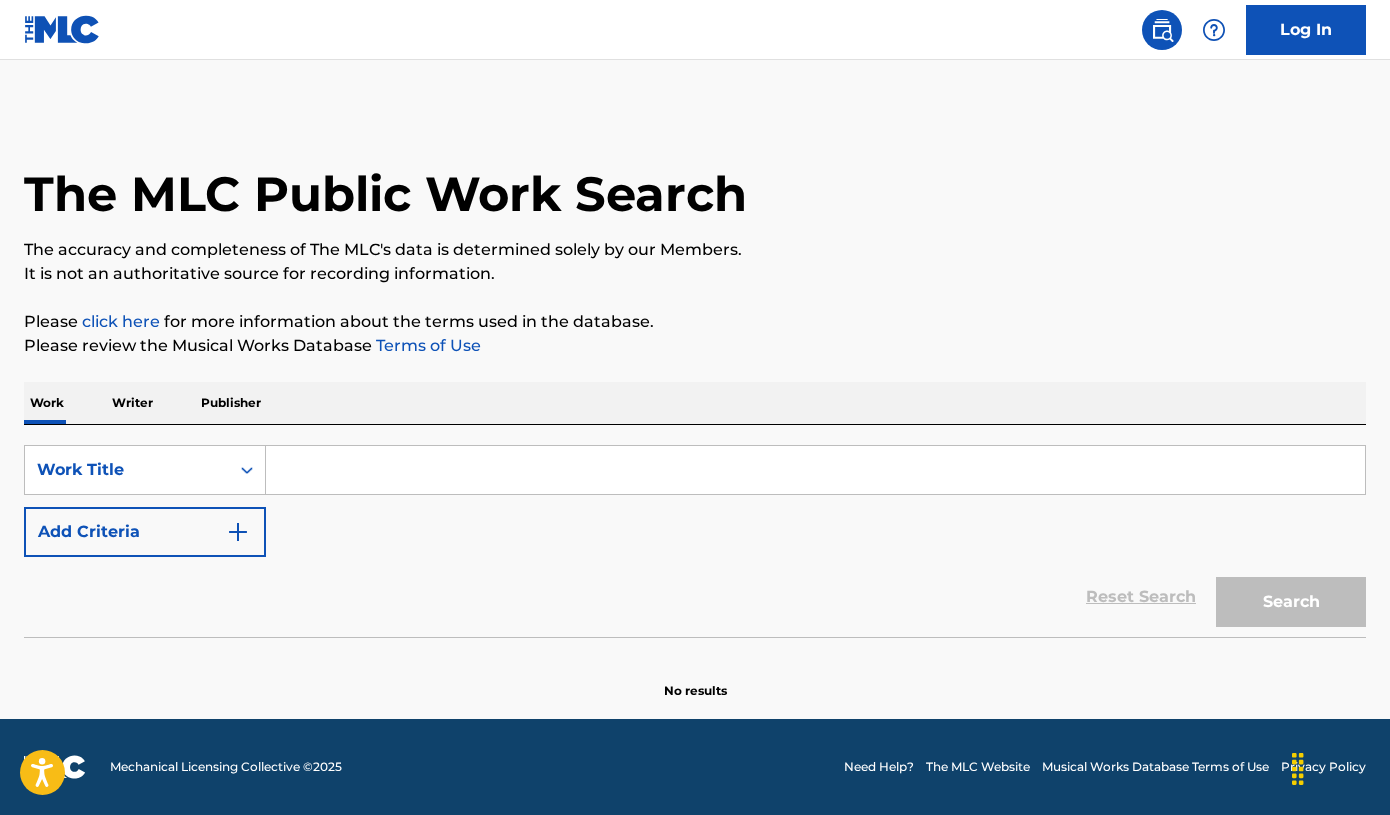 click at bounding box center [815, 470] 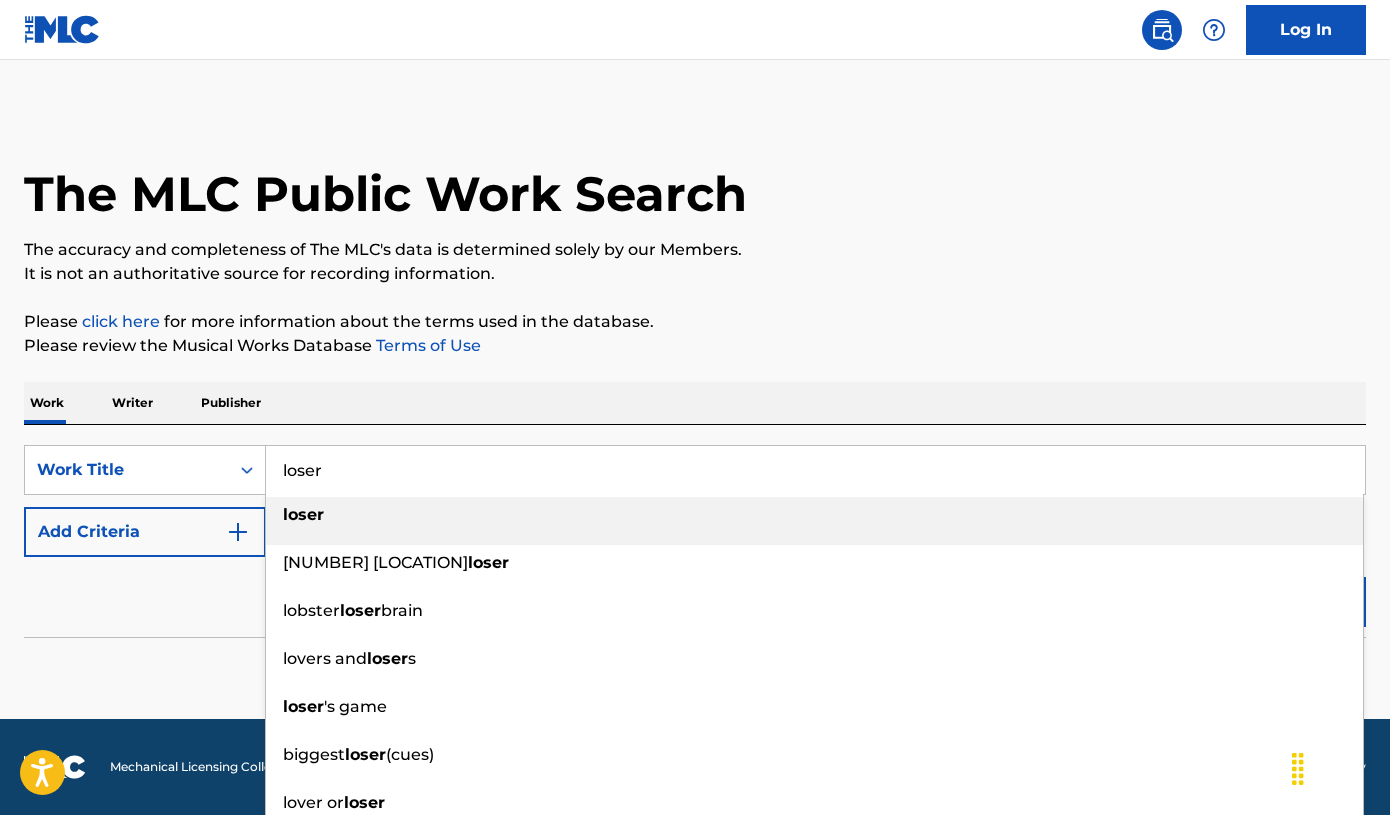 type on "loser" 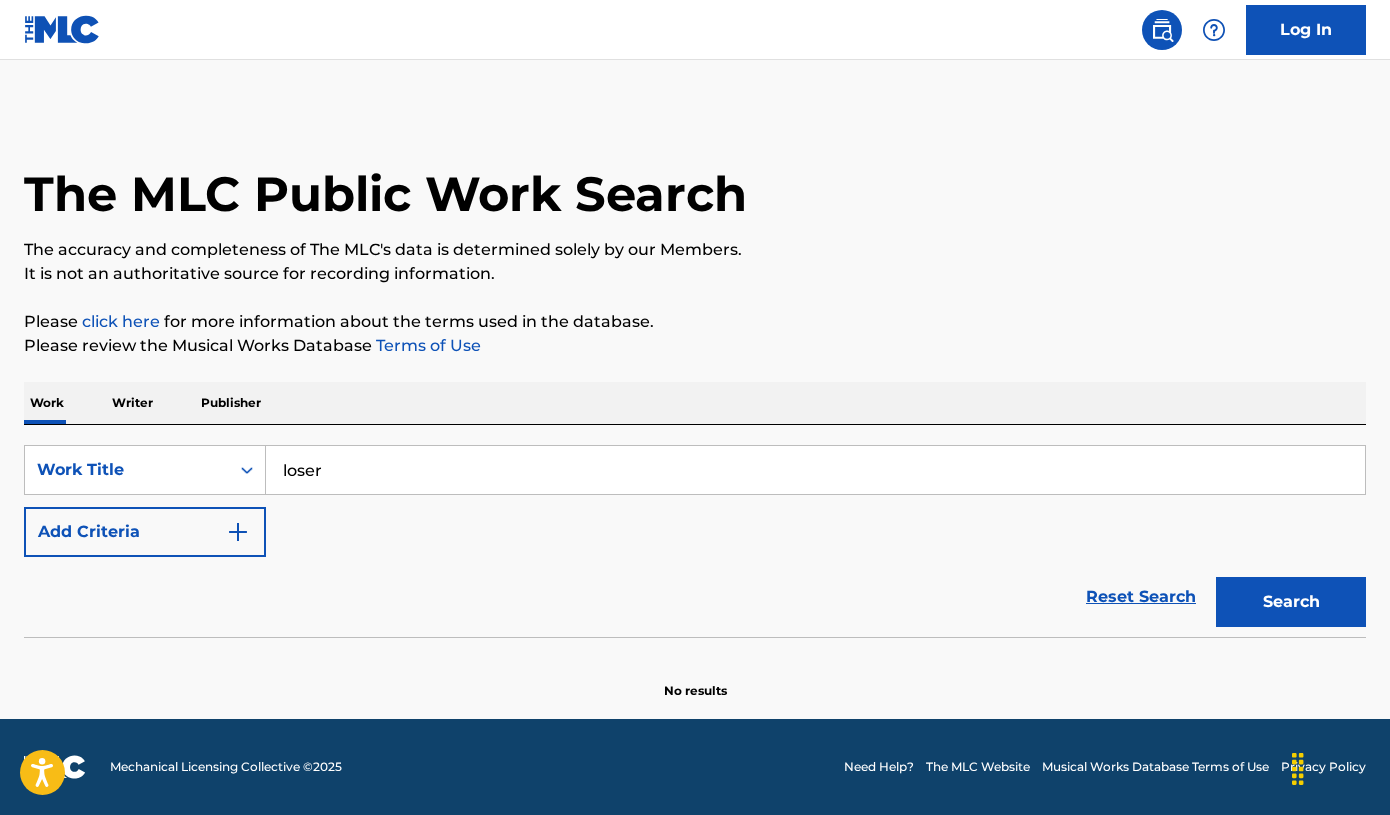 click on "Add Criteria" at bounding box center (145, 532) 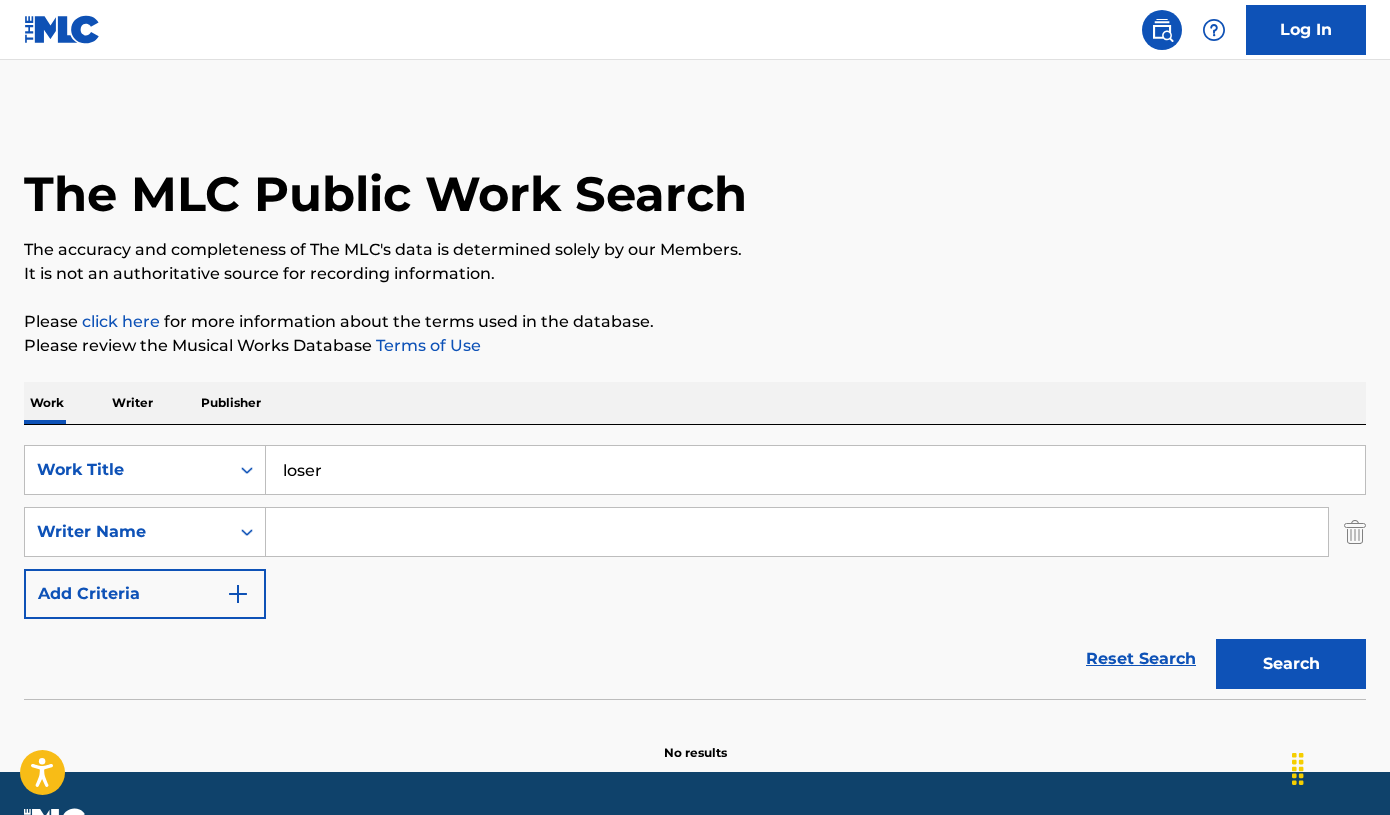 click at bounding box center (797, 532) 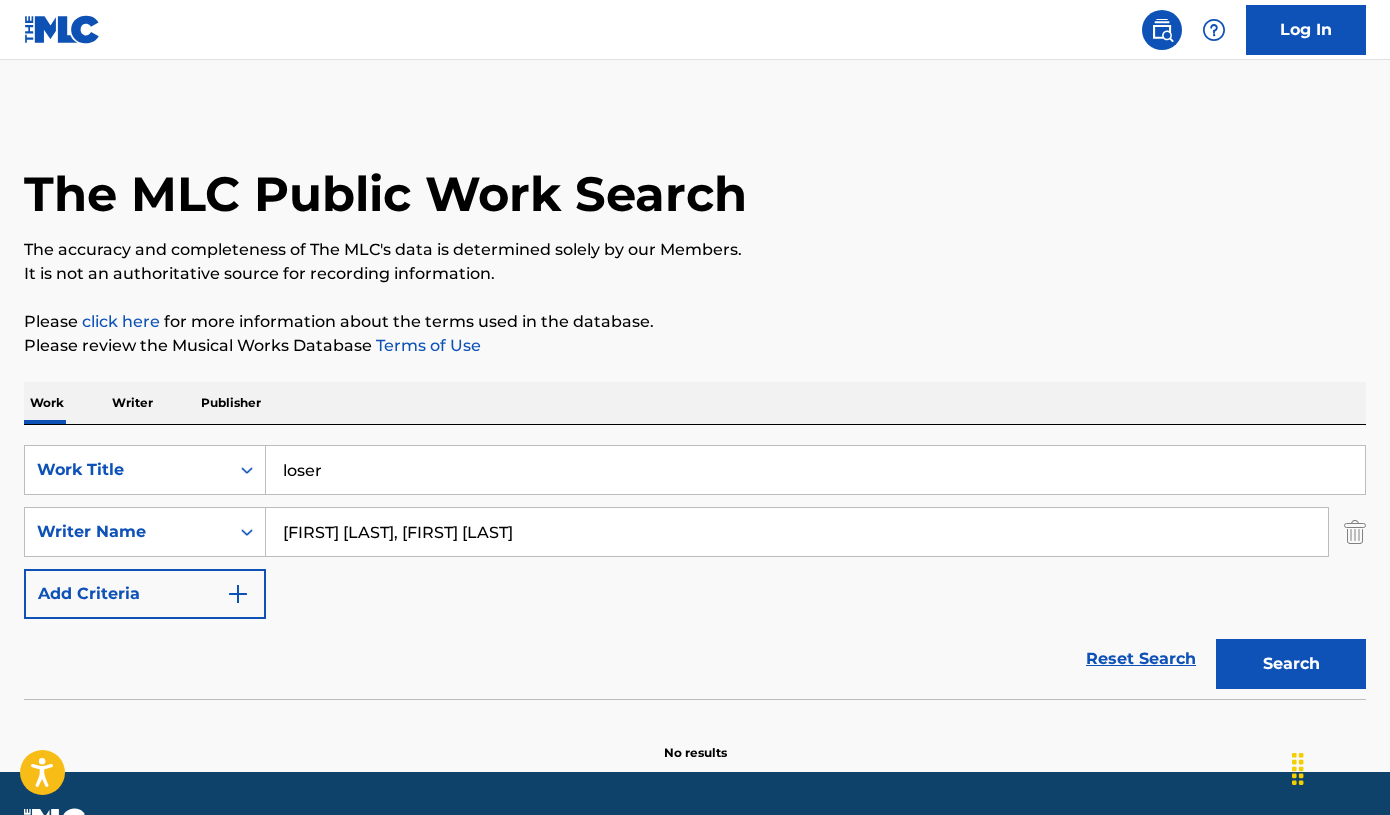 drag, startPoint x: 383, startPoint y: 527, endPoint x: 794, endPoint y: 555, distance: 411.95267 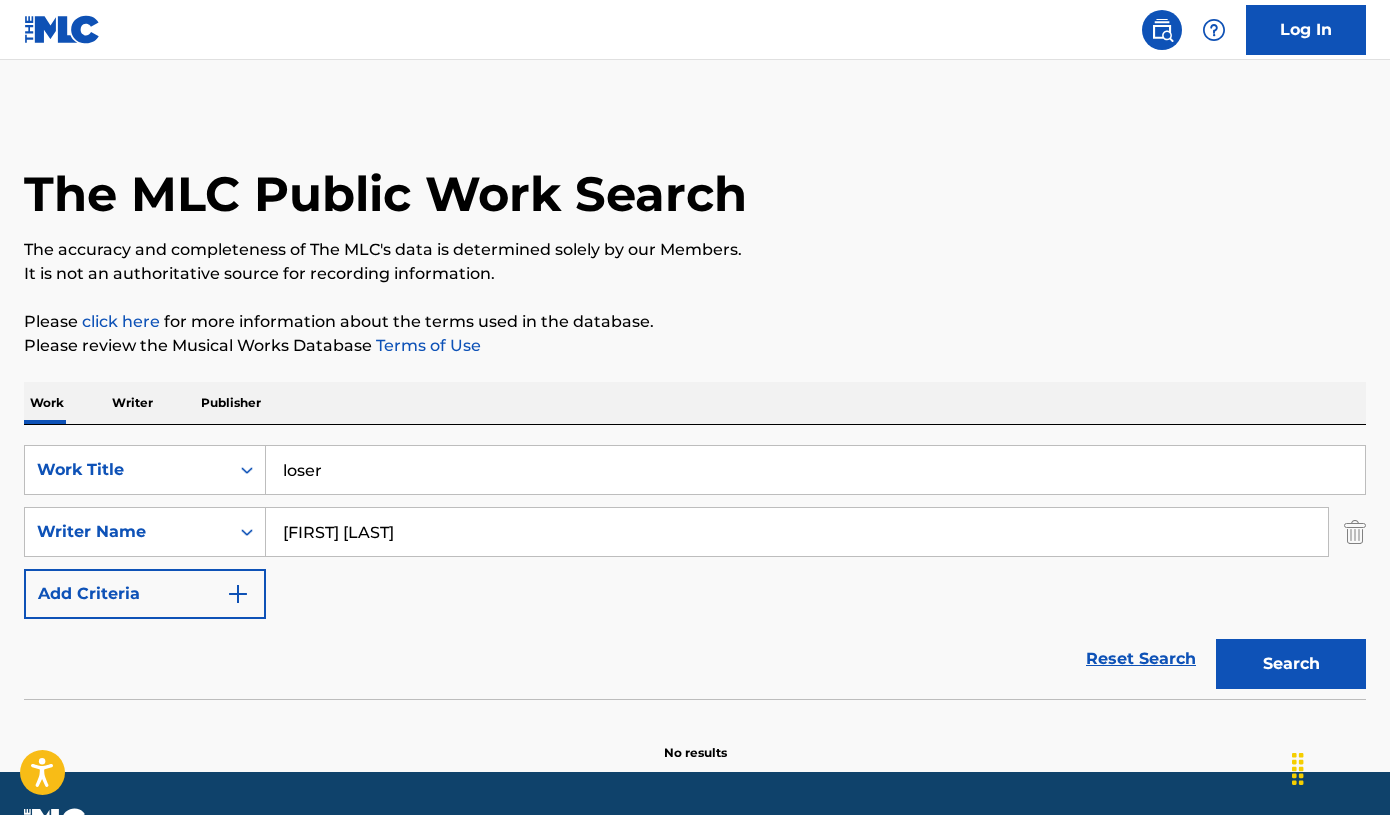 type on "Julia Capello" 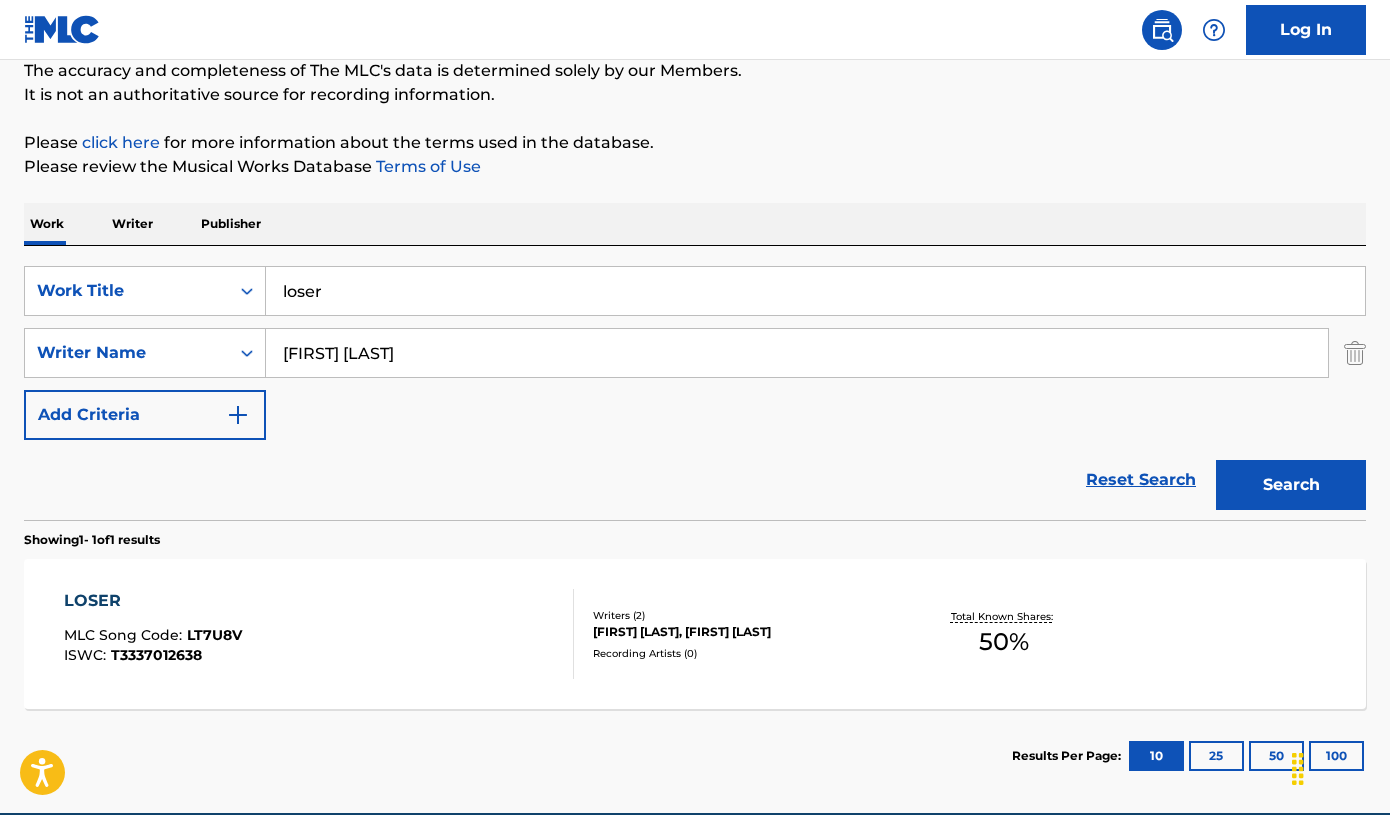 scroll, scrollTop: 201, scrollLeft: 0, axis: vertical 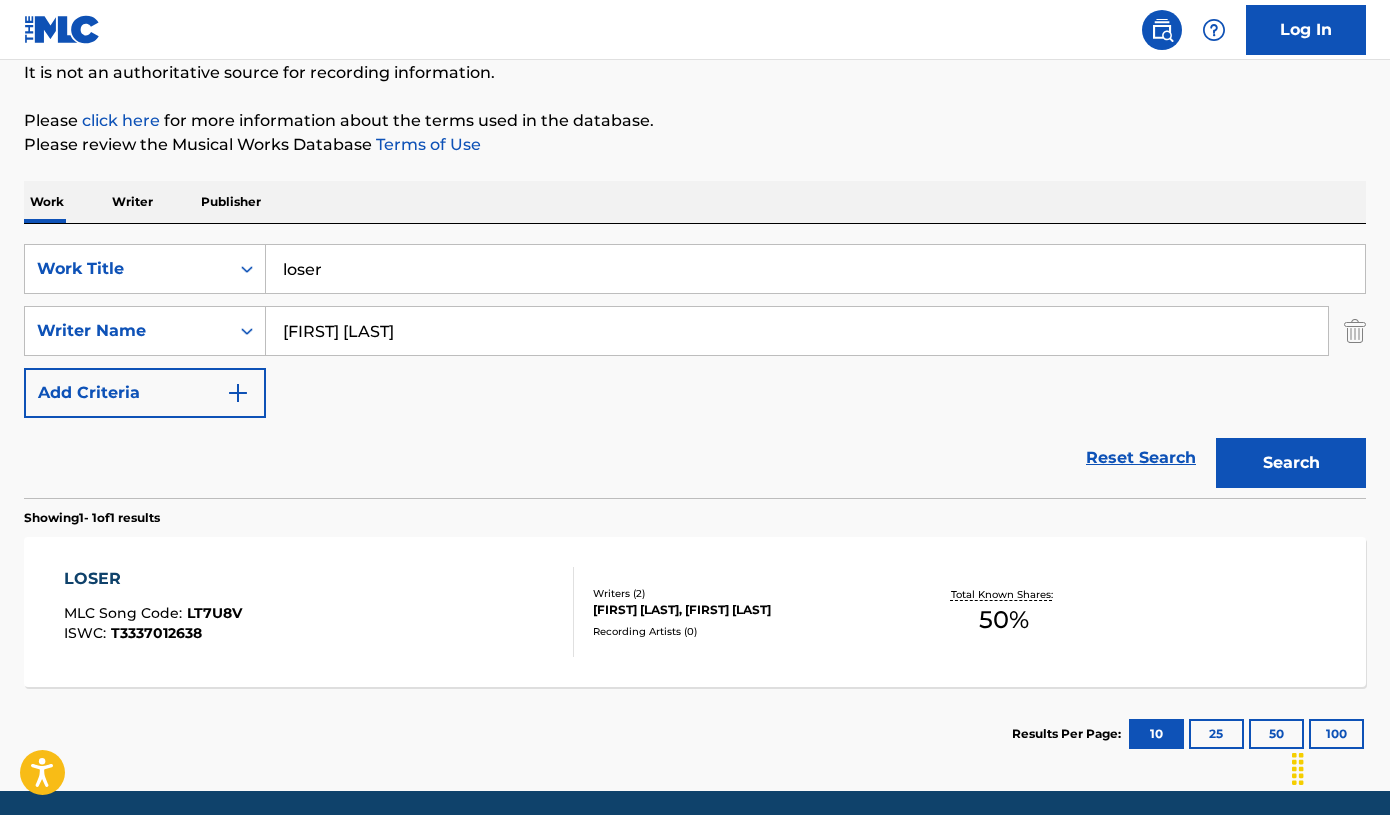 click on "Writers ( 2 )" at bounding box center (743, 593) 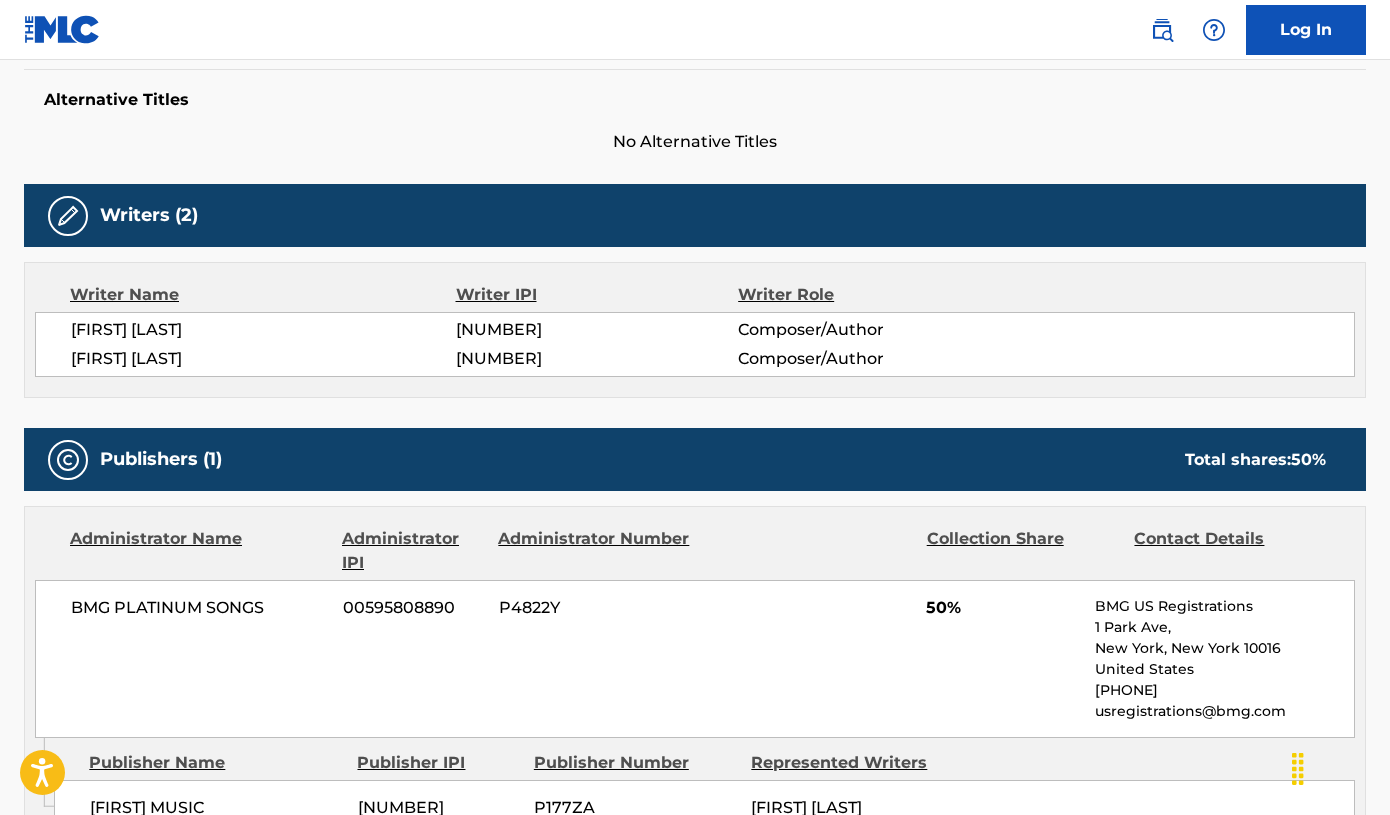 scroll, scrollTop: 632, scrollLeft: 0, axis: vertical 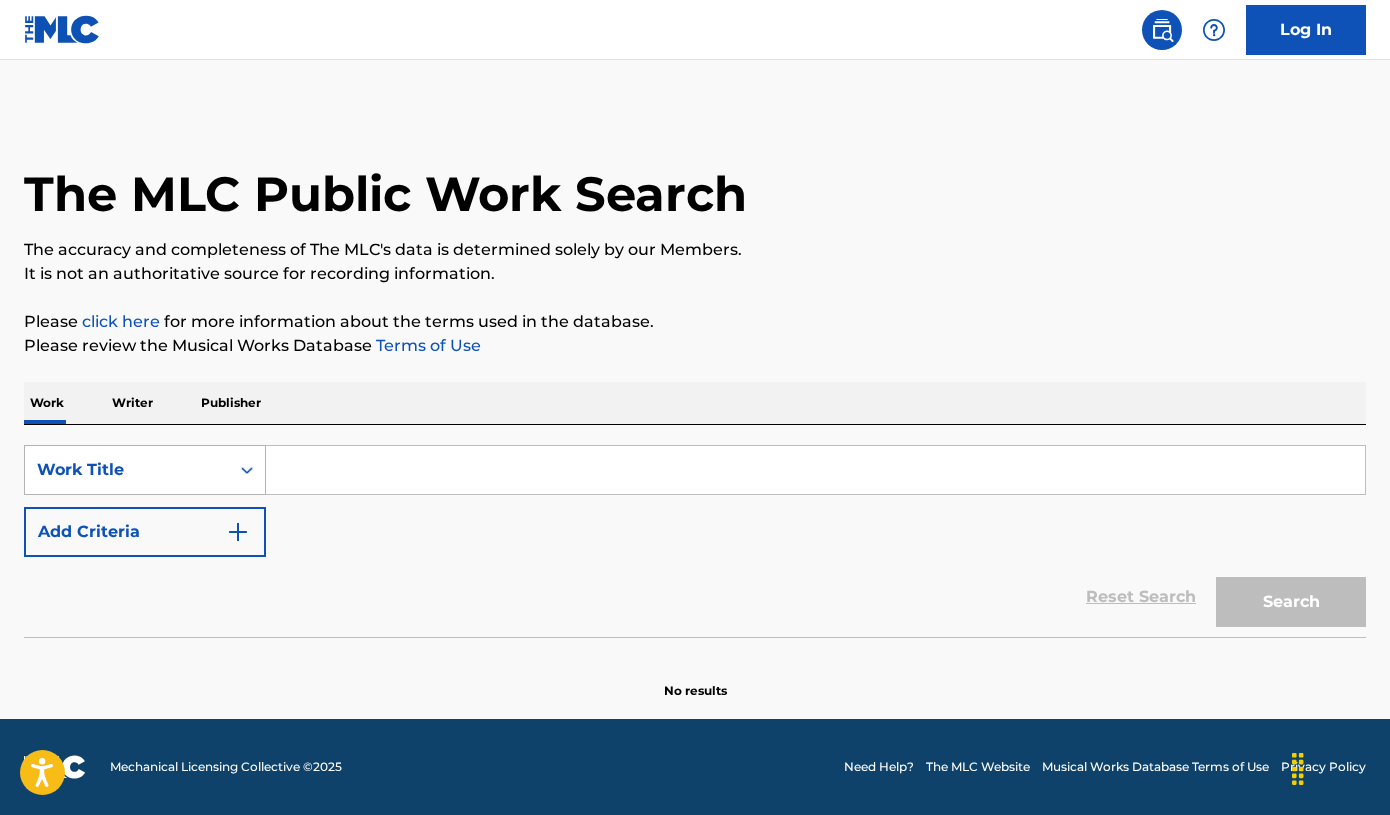click on "Work Title" at bounding box center (127, 470) 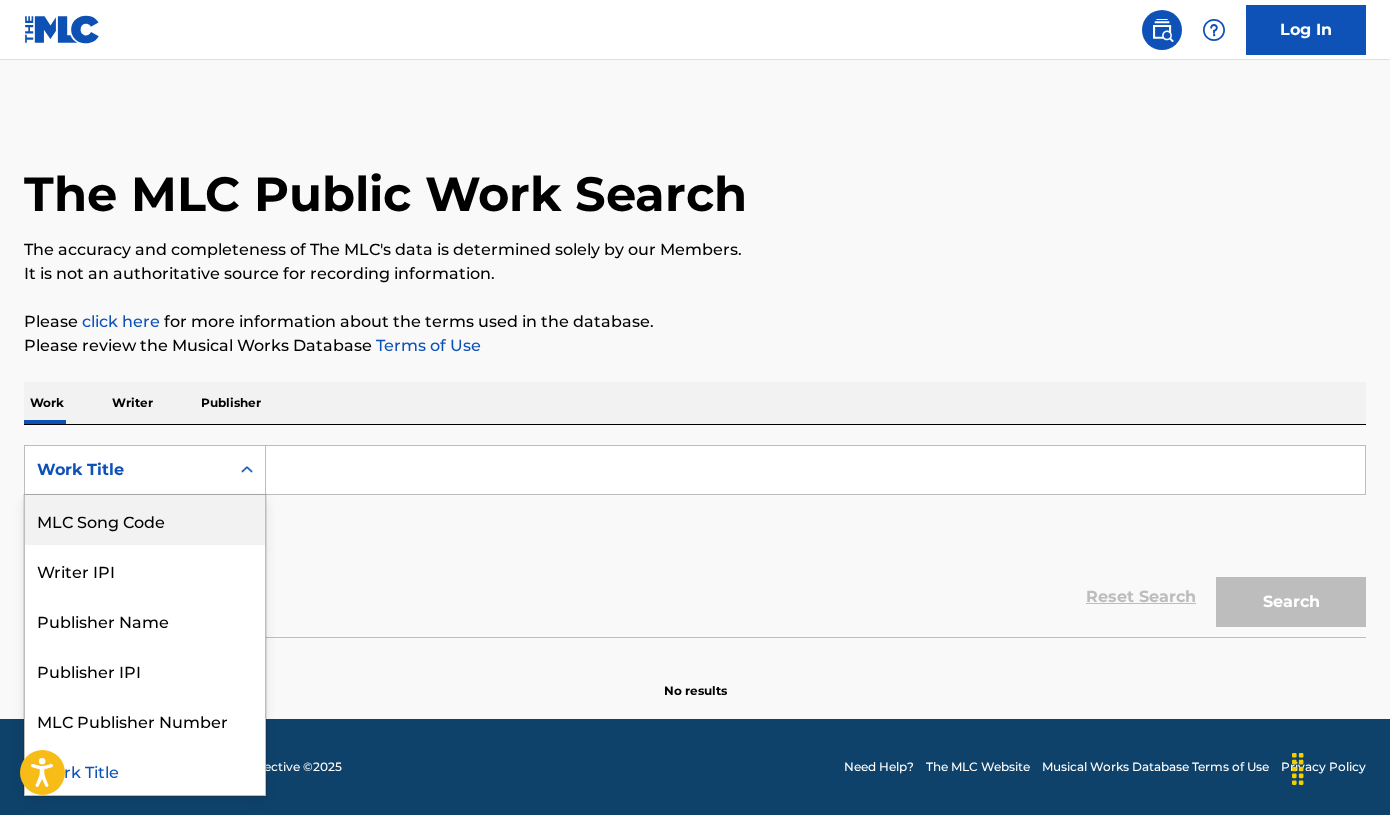 scroll, scrollTop: 0, scrollLeft: 0, axis: both 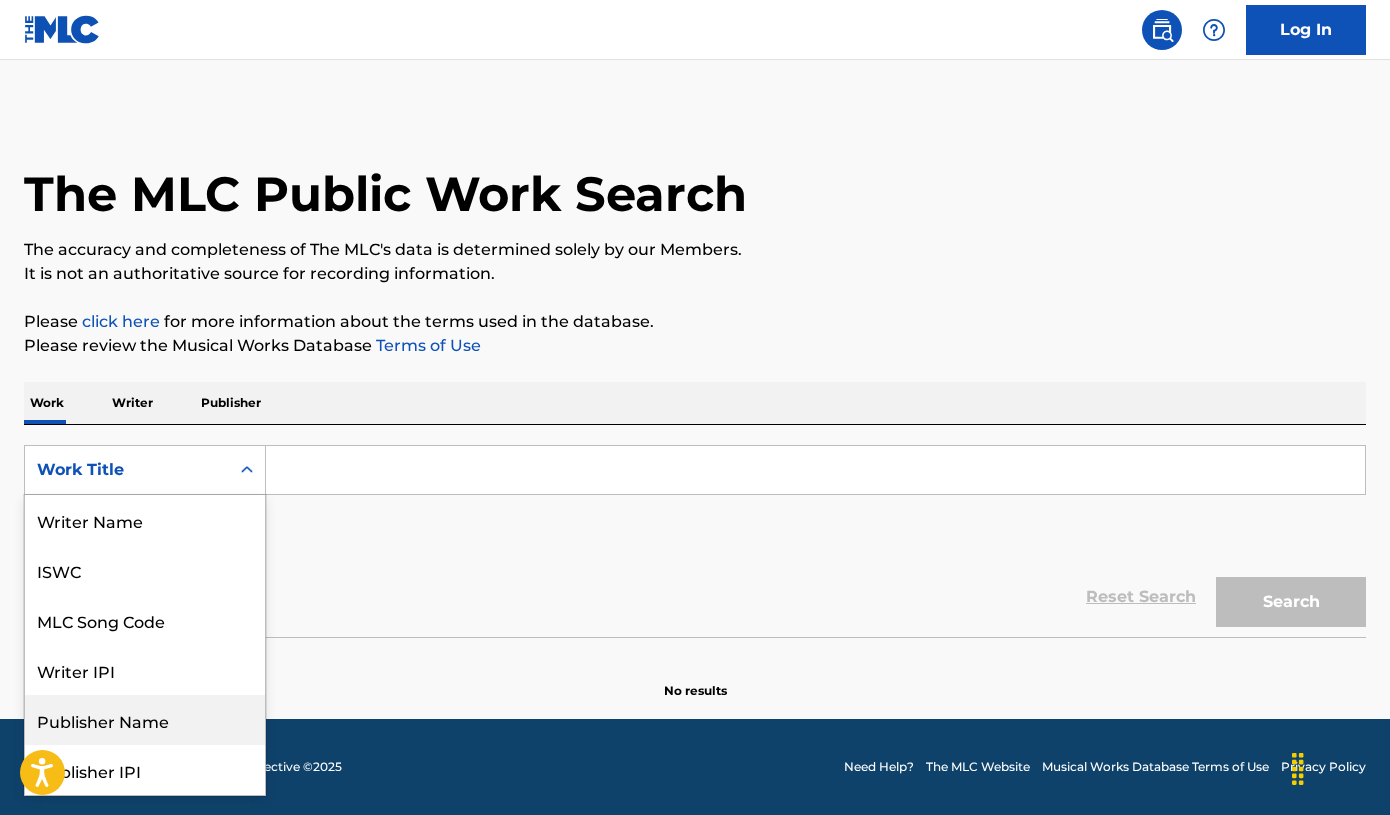 click on "Publisher Name" at bounding box center [145, 720] 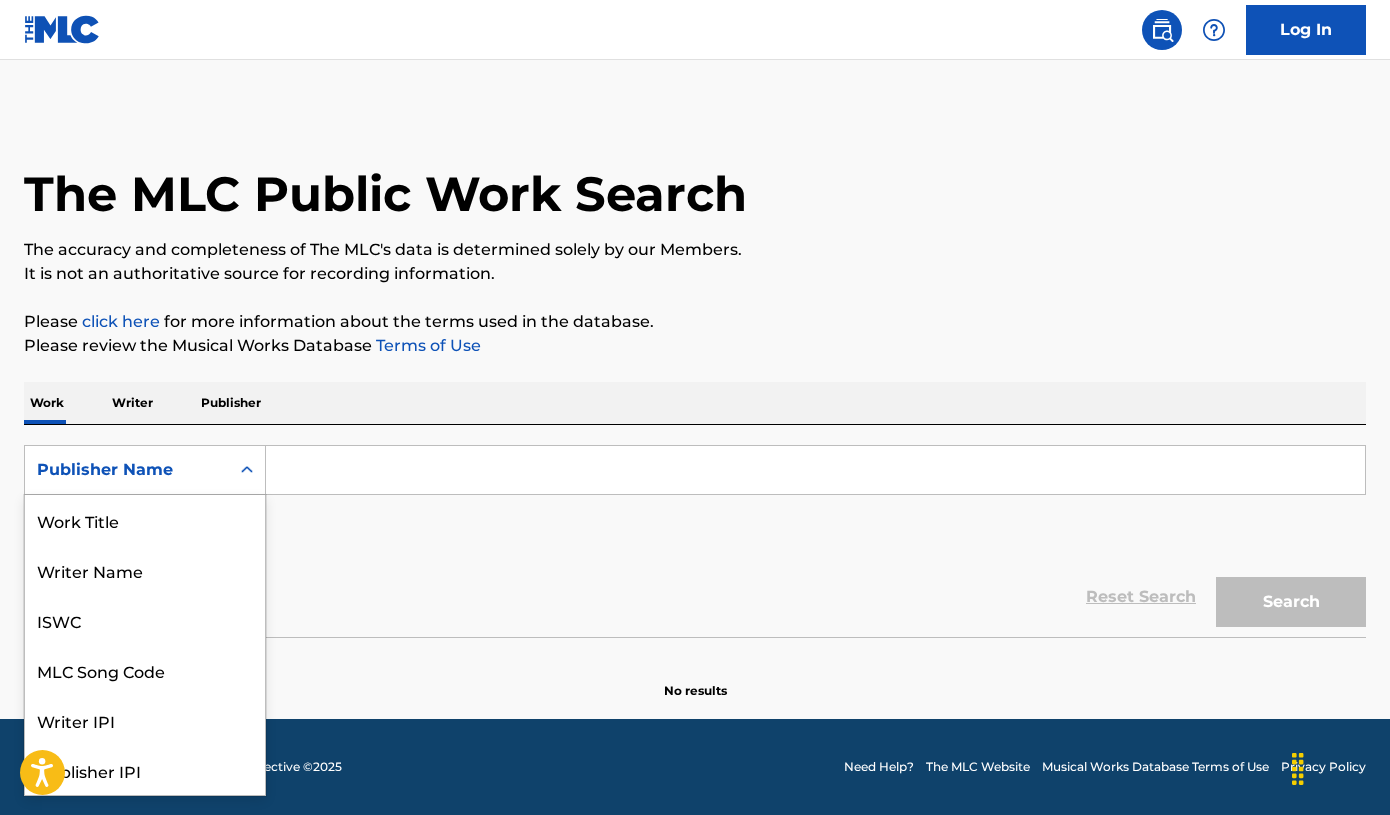 click on "Publisher Name" at bounding box center [127, 470] 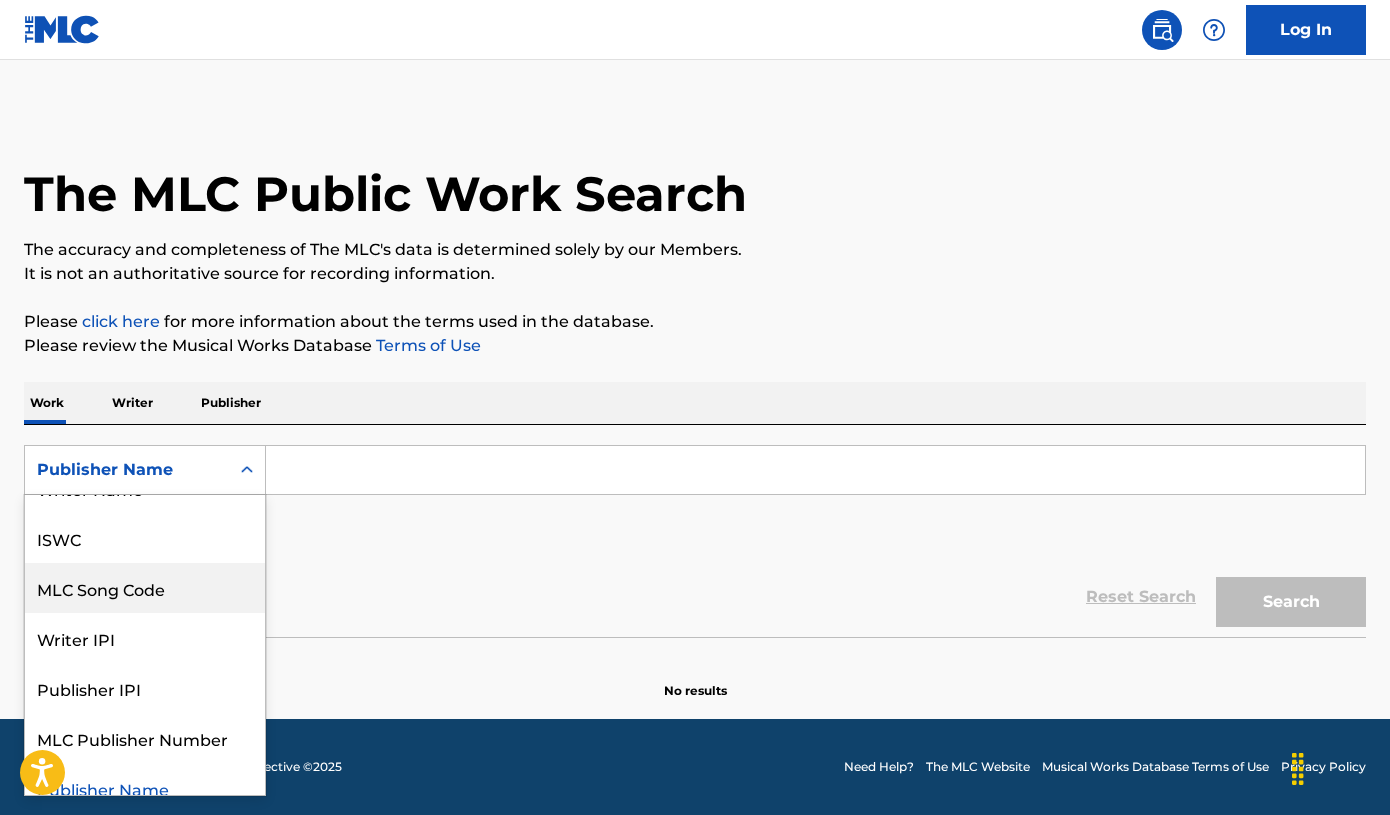 scroll, scrollTop: 0, scrollLeft: 0, axis: both 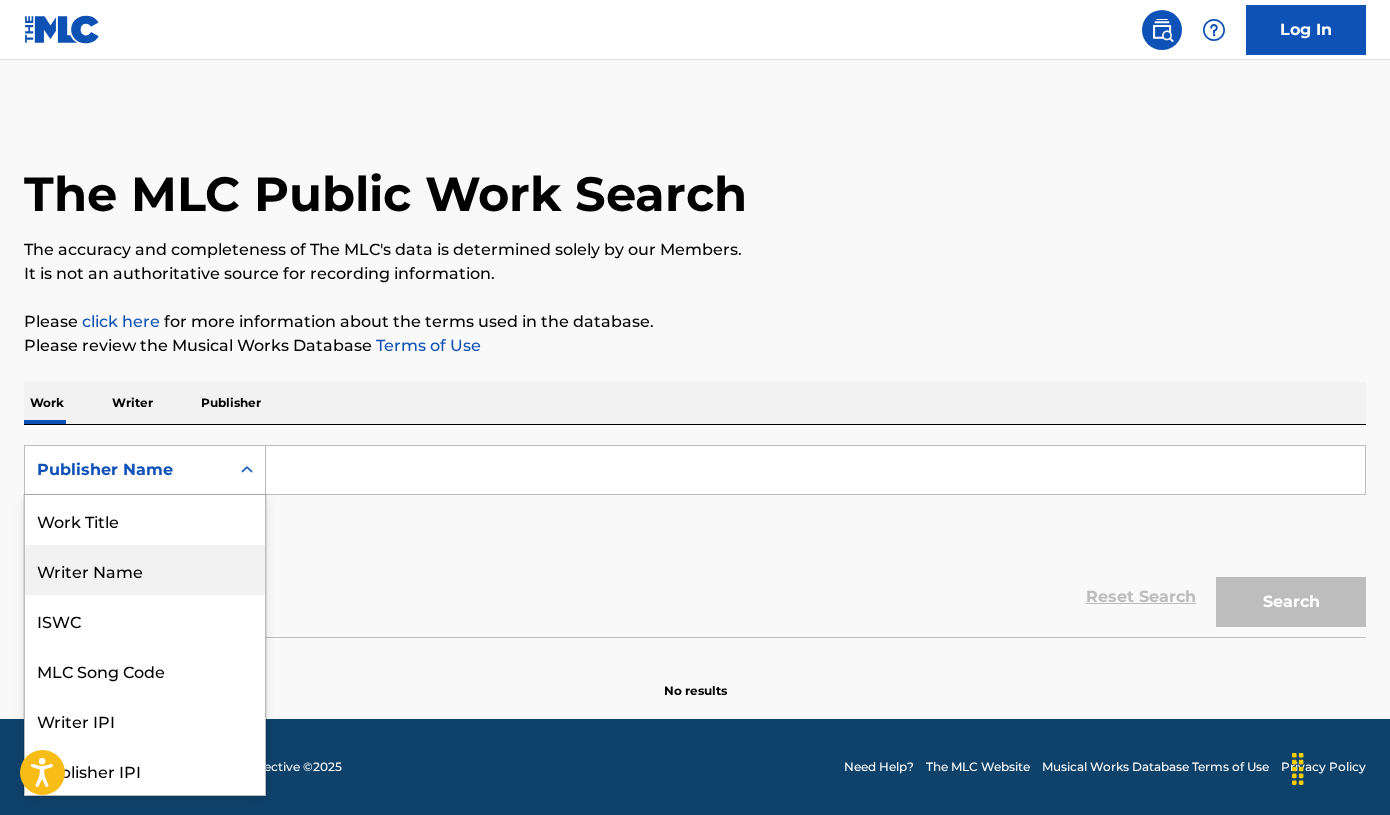 click on "Writer Name" at bounding box center [145, 570] 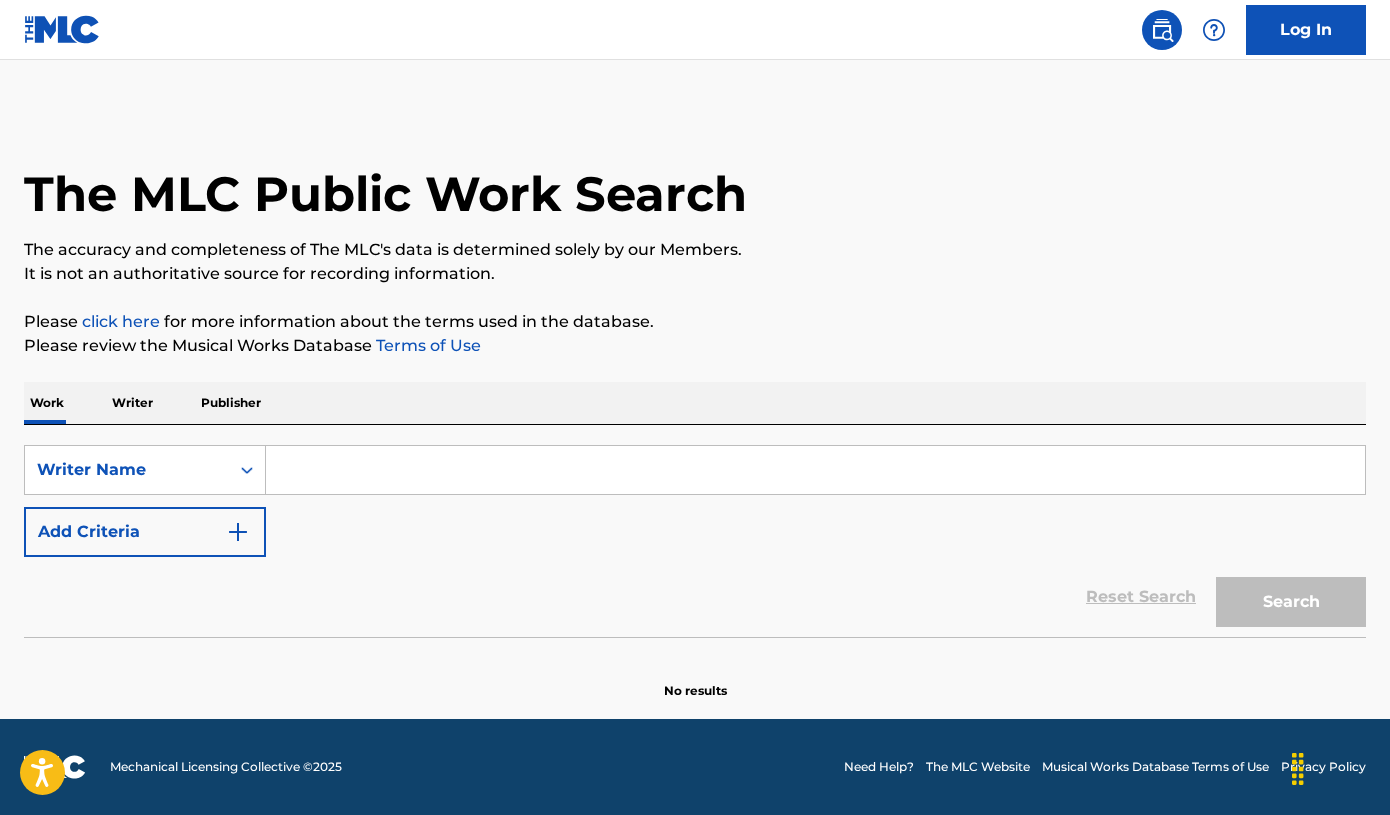 click at bounding box center (815, 470) 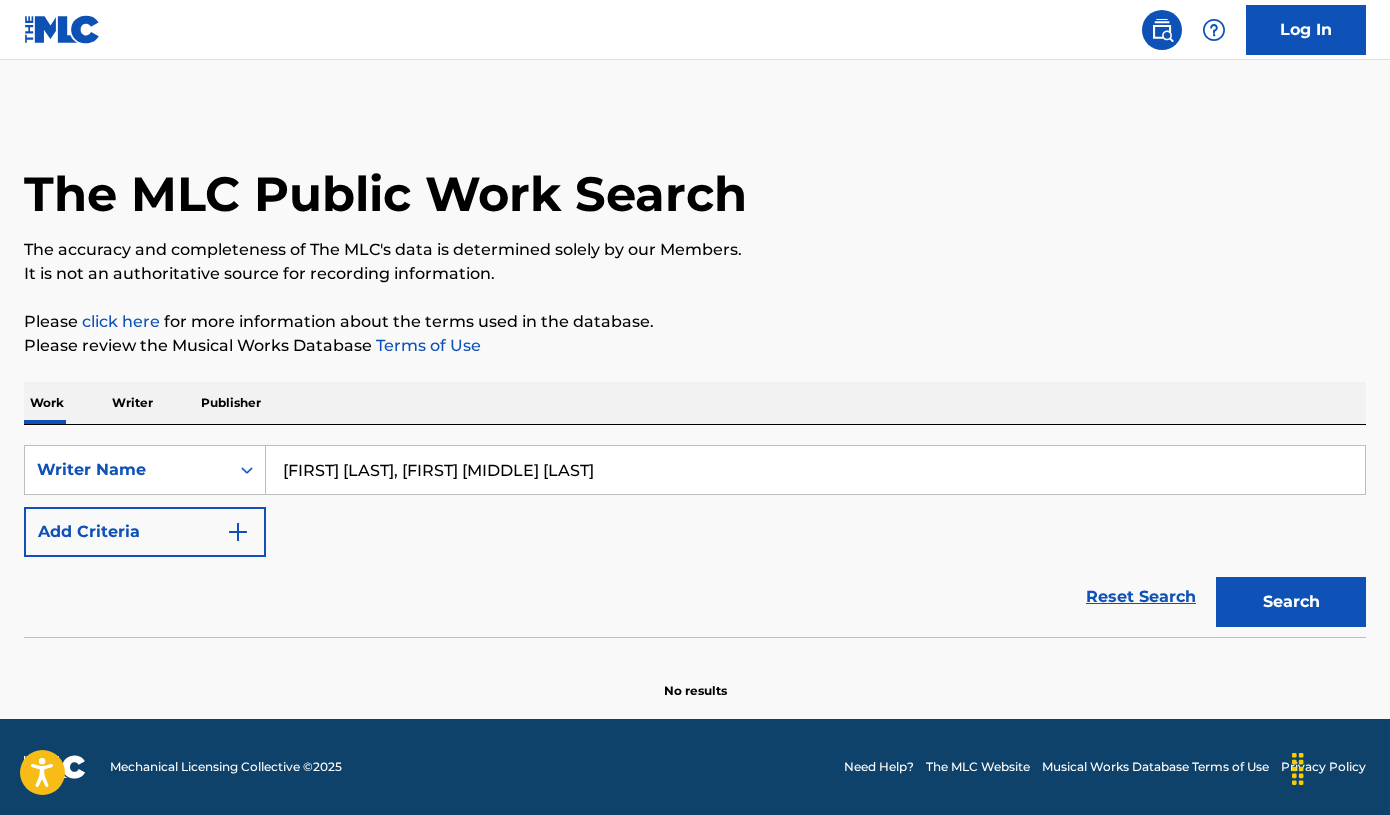drag, startPoint x: 385, startPoint y: 464, endPoint x: 887, endPoint y: 466, distance: 502.004 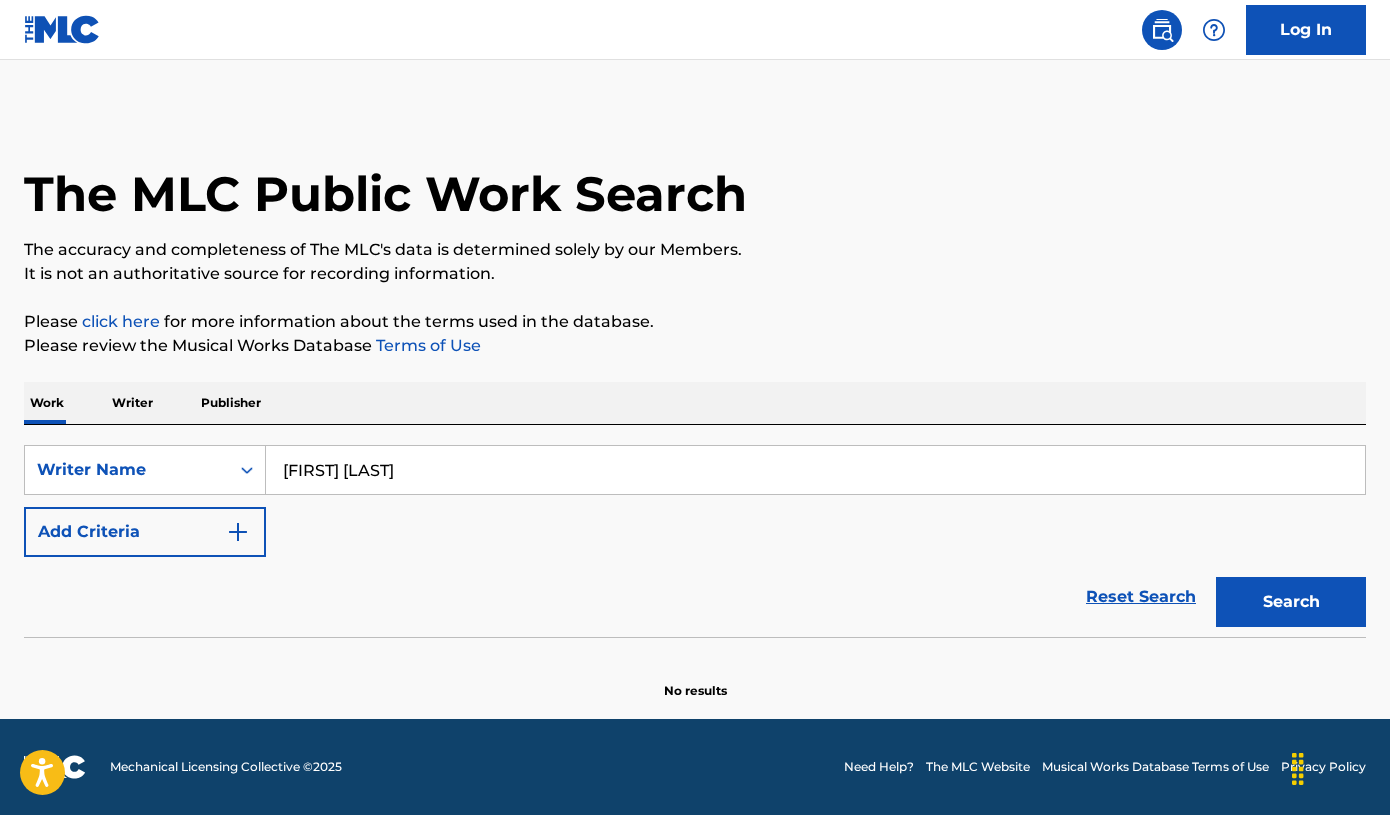 type on "Julia Capello" 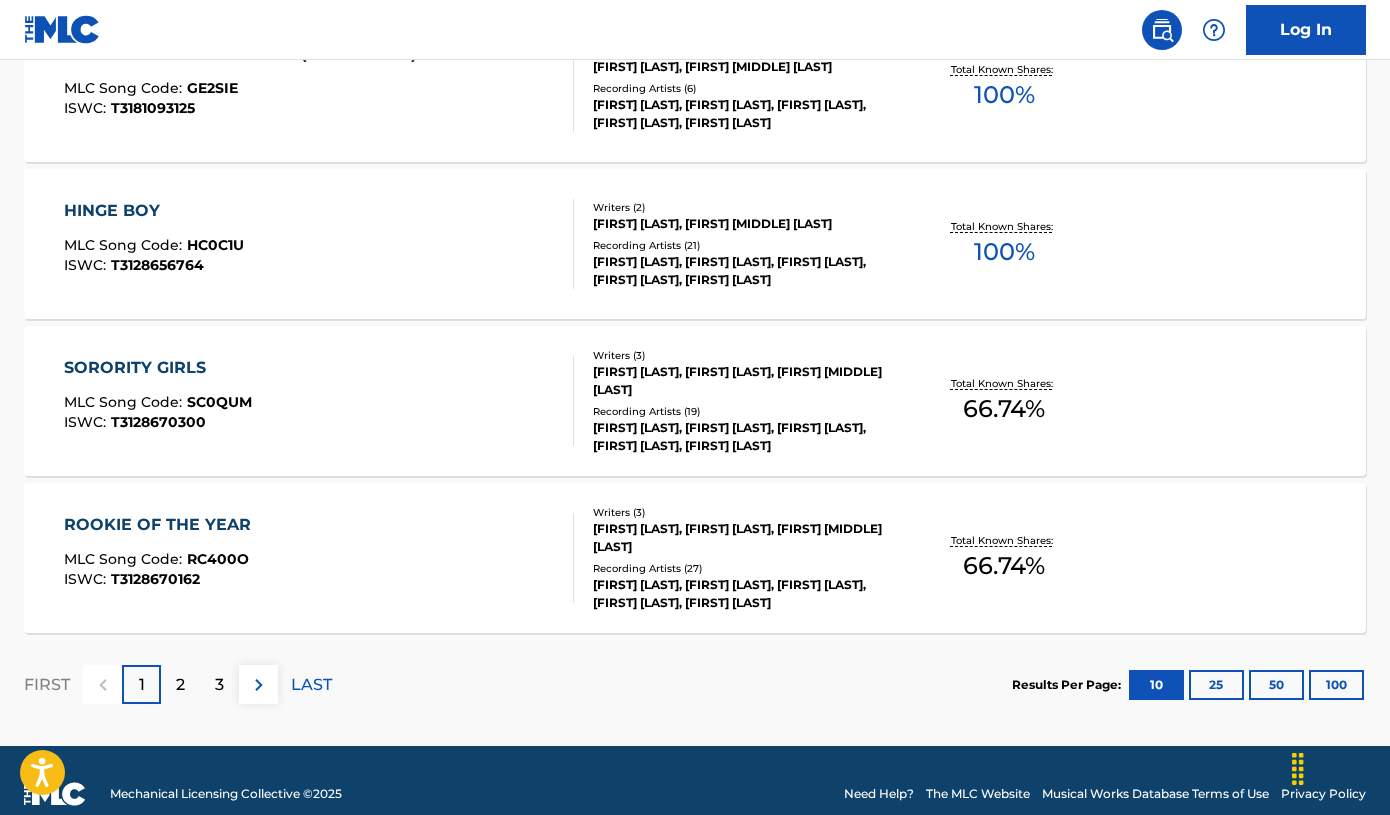 scroll, scrollTop: 1633, scrollLeft: 0, axis: vertical 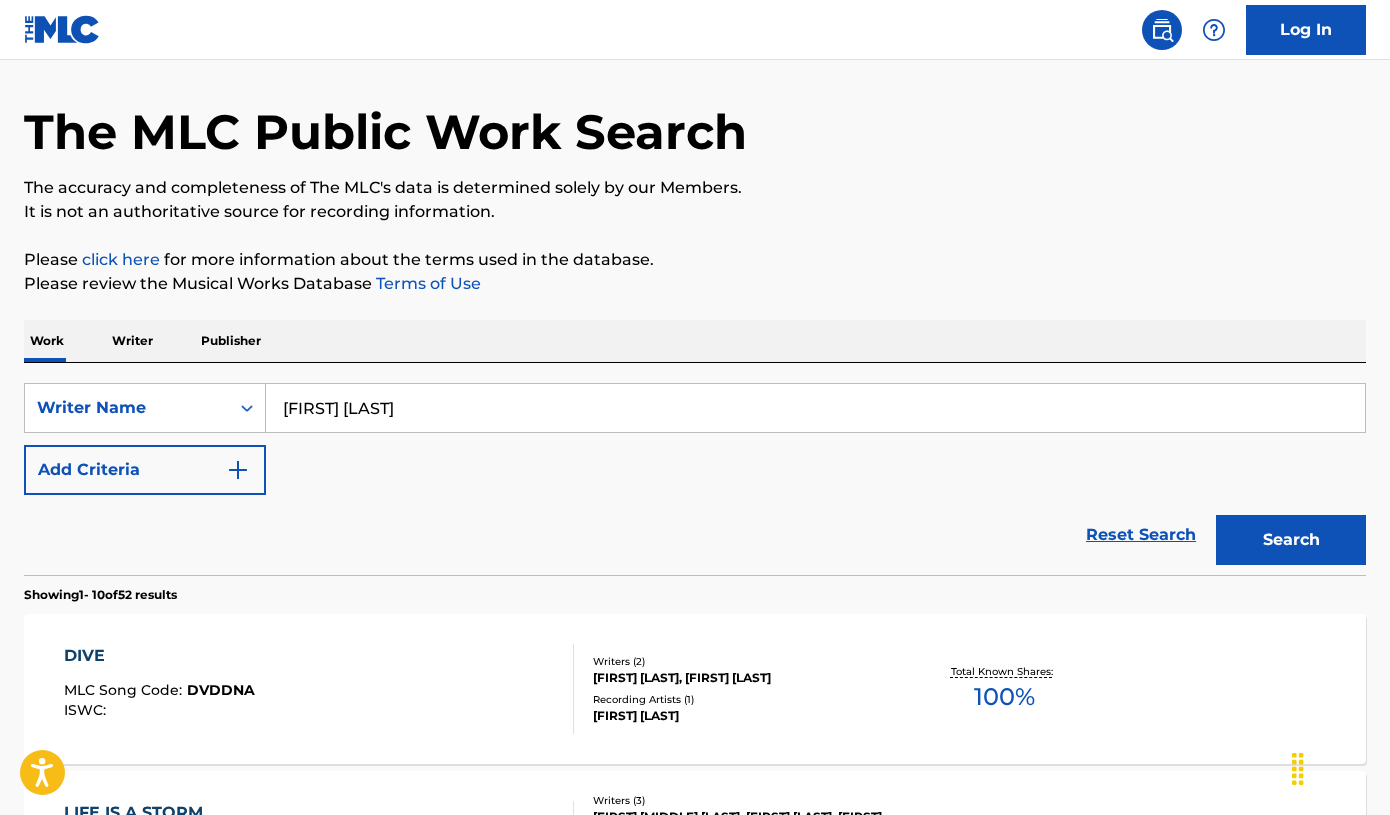 click on "DIVE MLC Song Code : DVDDNA ISWC : Writers ( 2 ) CHUCK OLSEN, JULIA CAPELLO Recording Artists ( 1 ) JULIA CAPELLO Total Known Shares: 100 %" at bounding box center (695, 689) 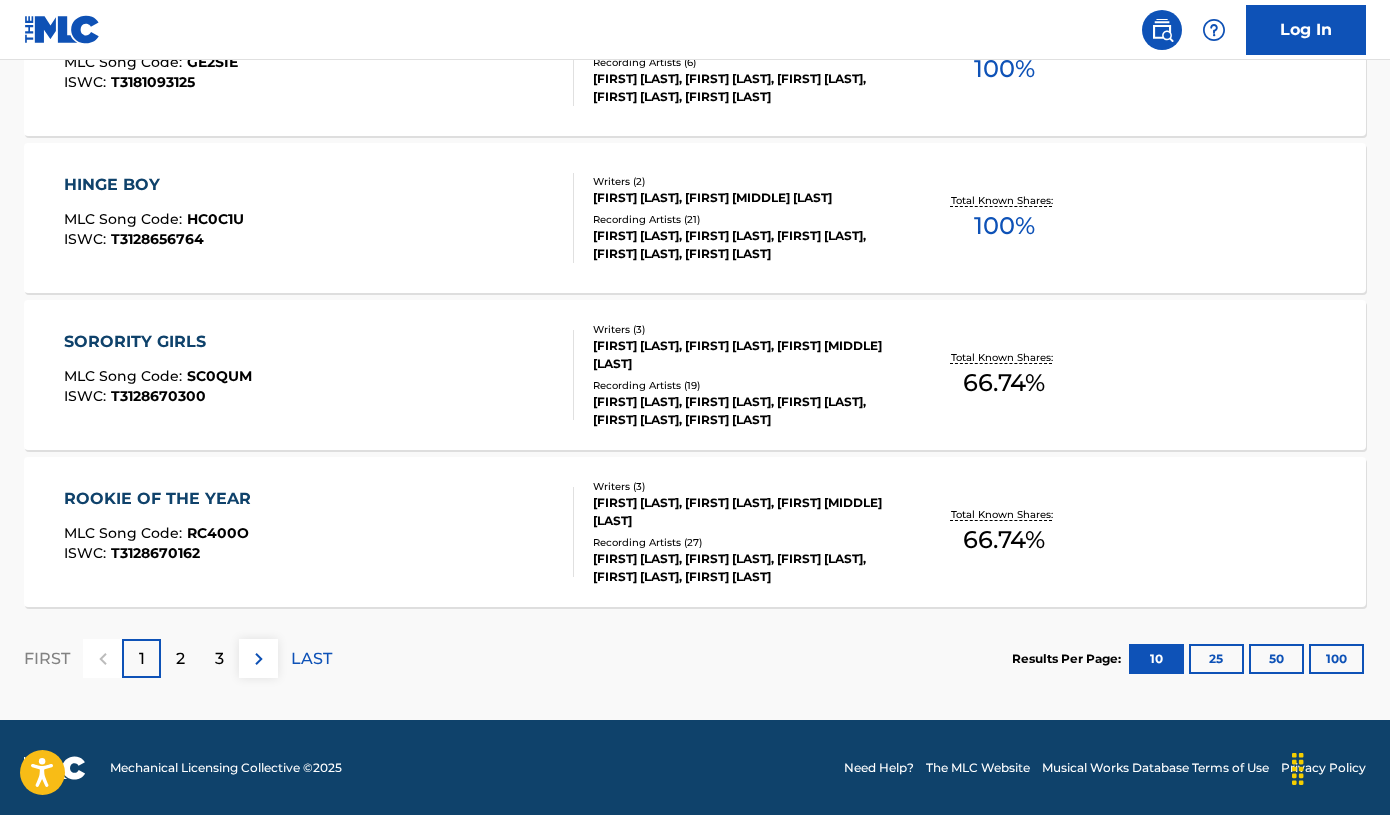 click on "100" at bounding box center [1336, 659] 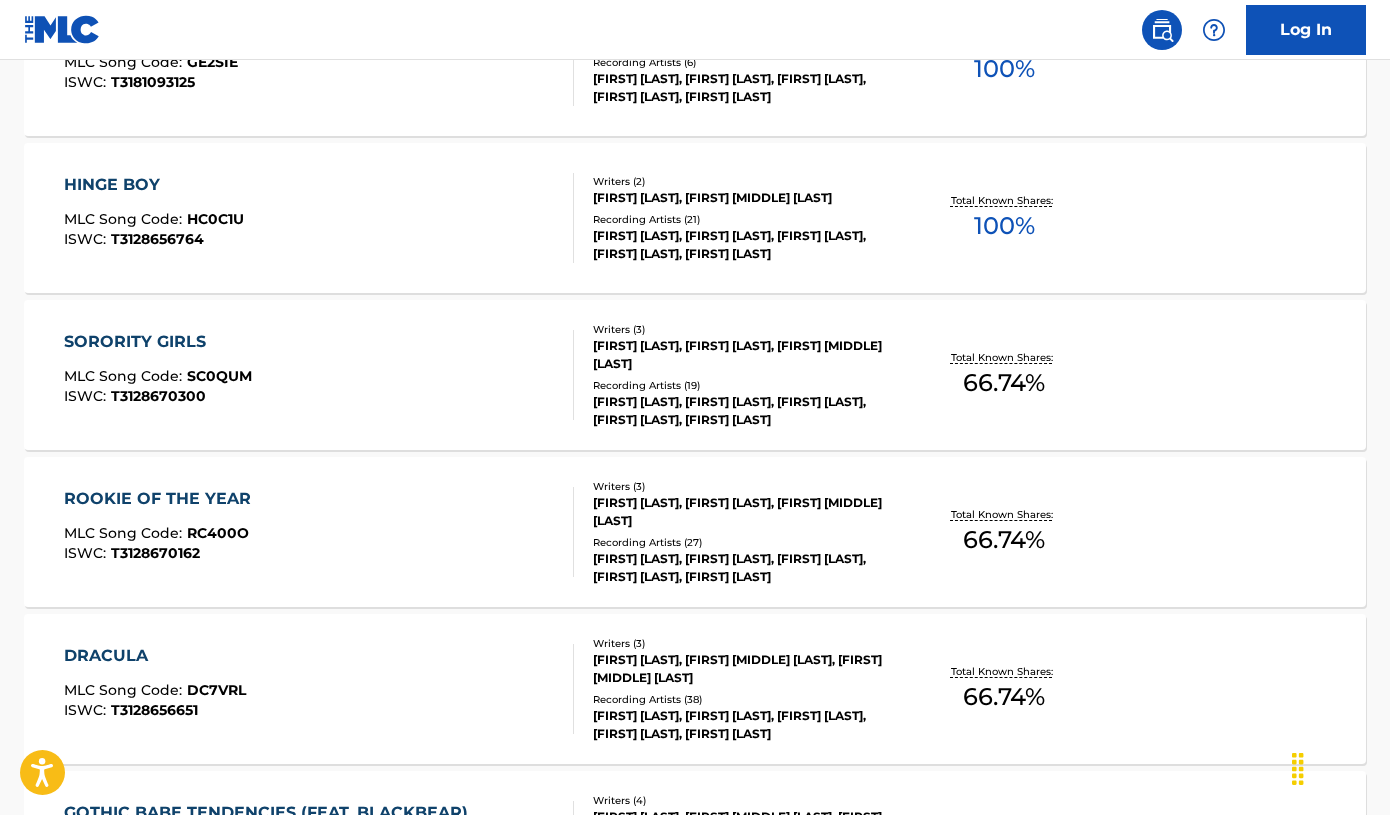 scroll, scrollTop: 7375, scrollLeft: 0, axis: vertical 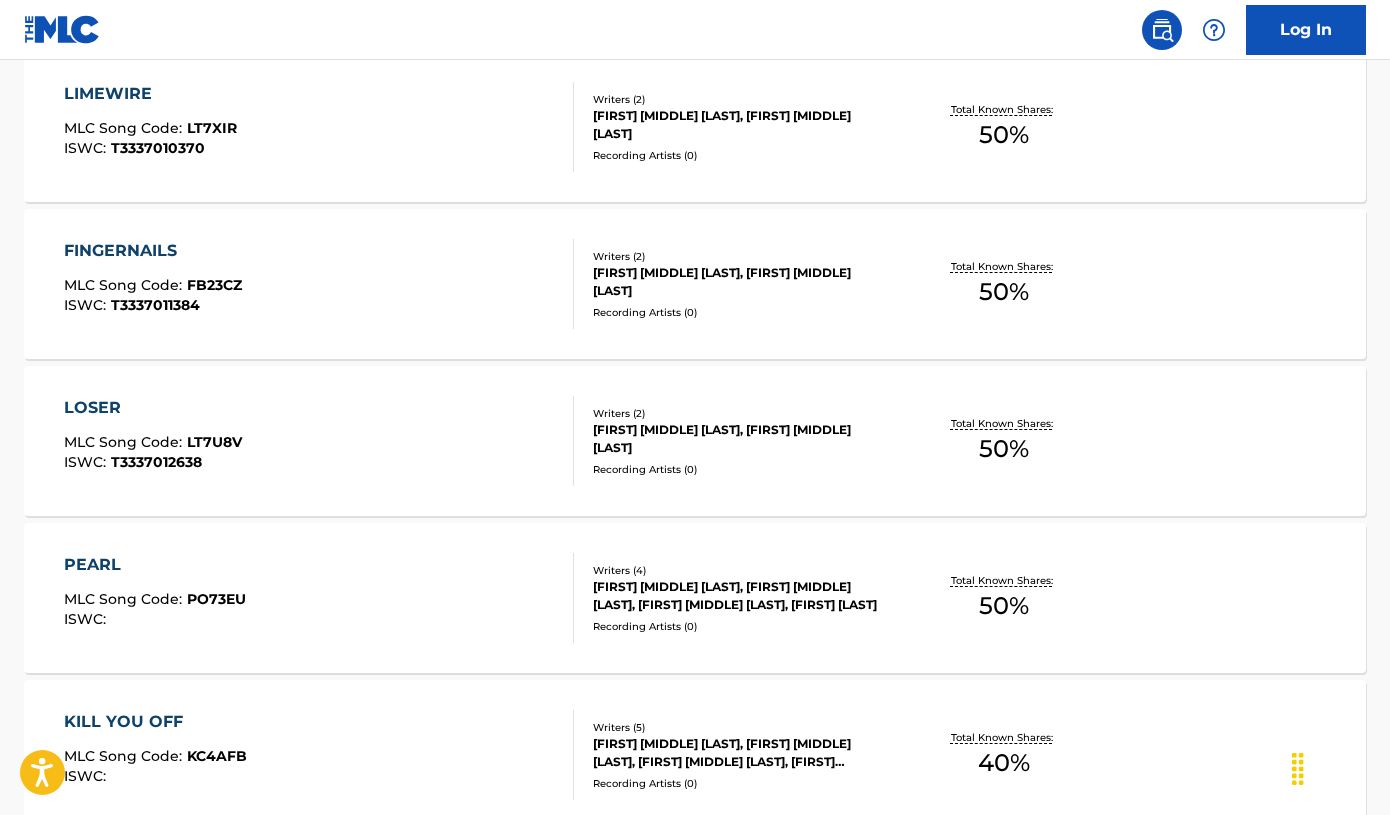click on "LOSER MLC Song Code : LT7U8V ISWC : T3337012638" at bounding box center (319, 441) 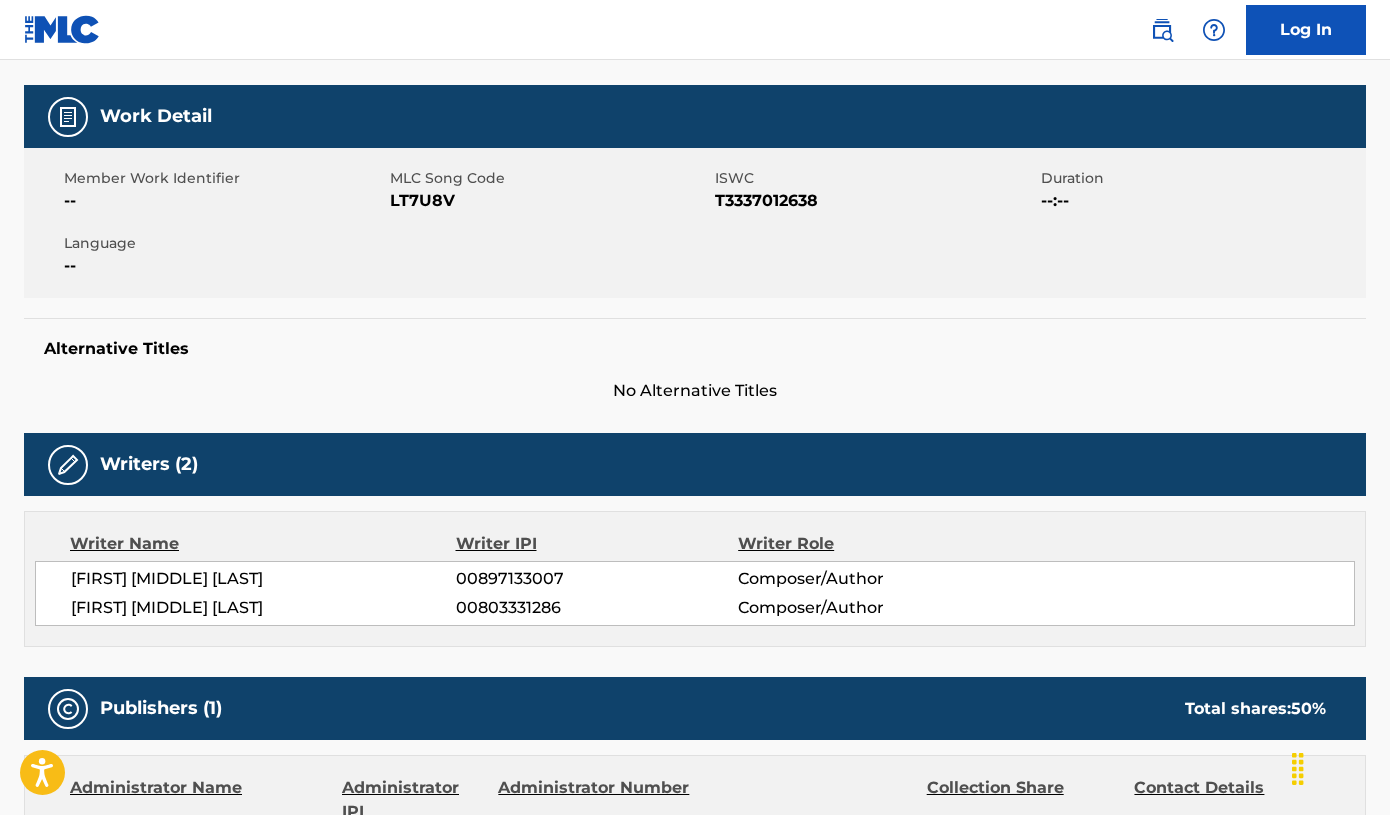 scroll, scrollTop: 67, scrollLeft: 0, axis: vertical 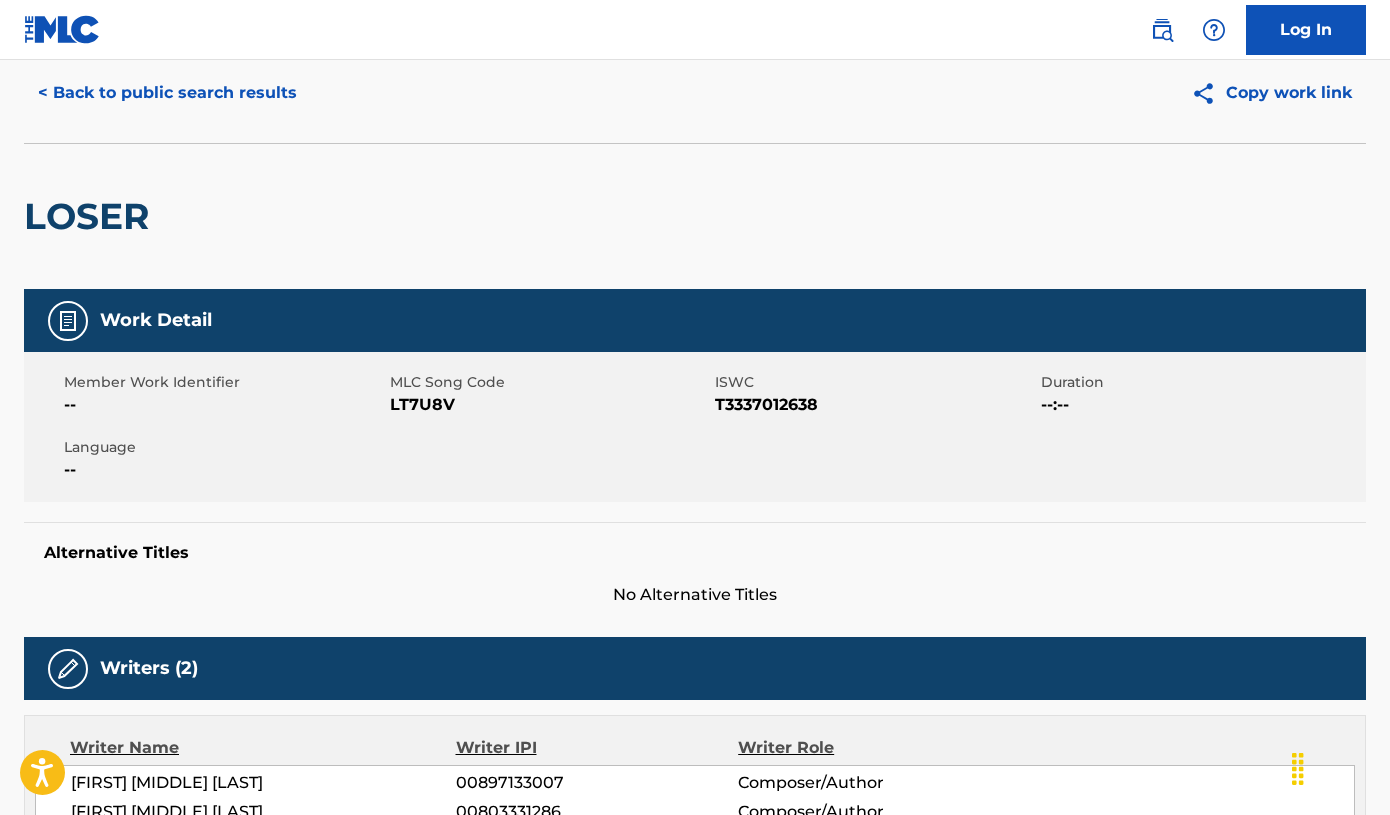 click on "T3337012638" at bounding box center [875, 405] 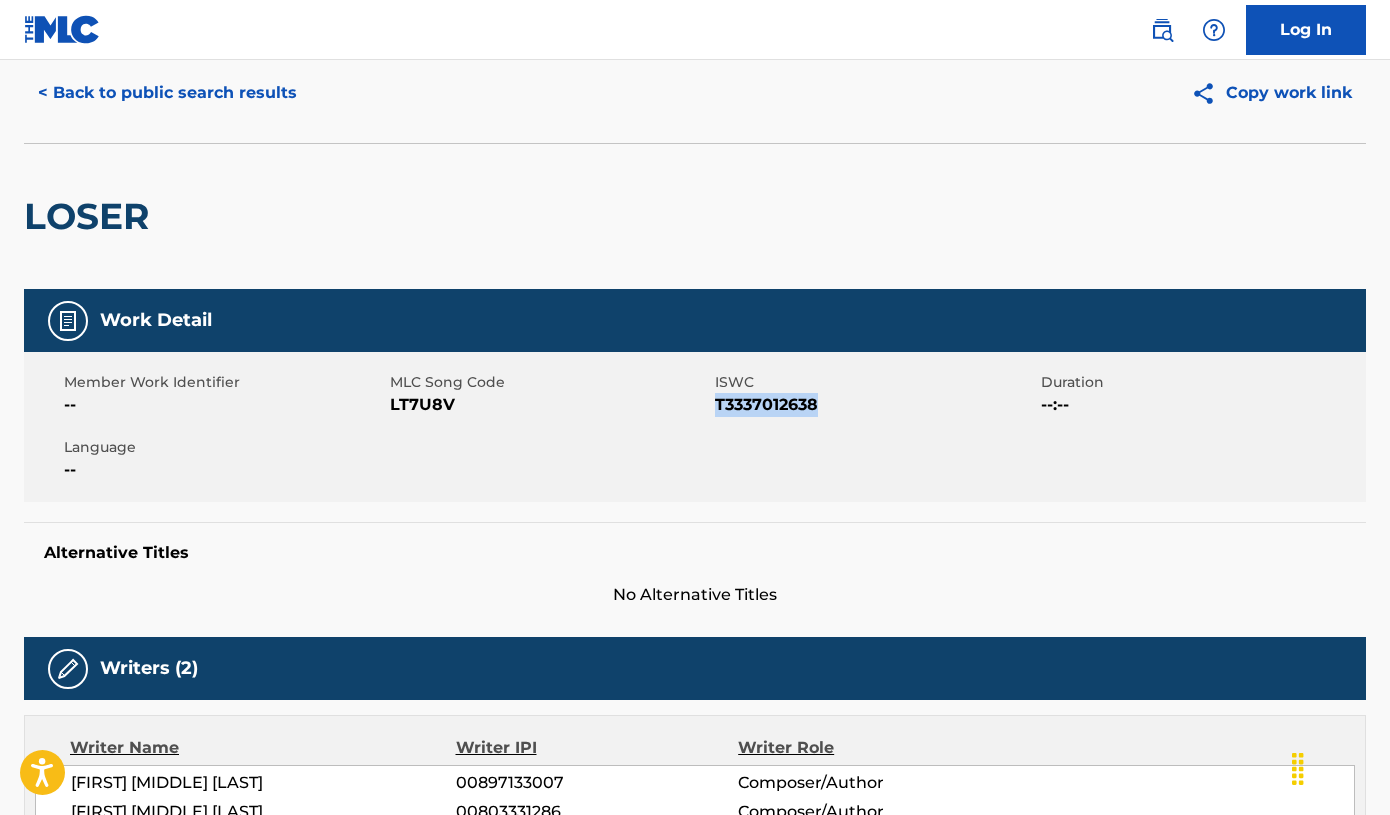 click on "T3337012638" at bounding box center (875, 405) 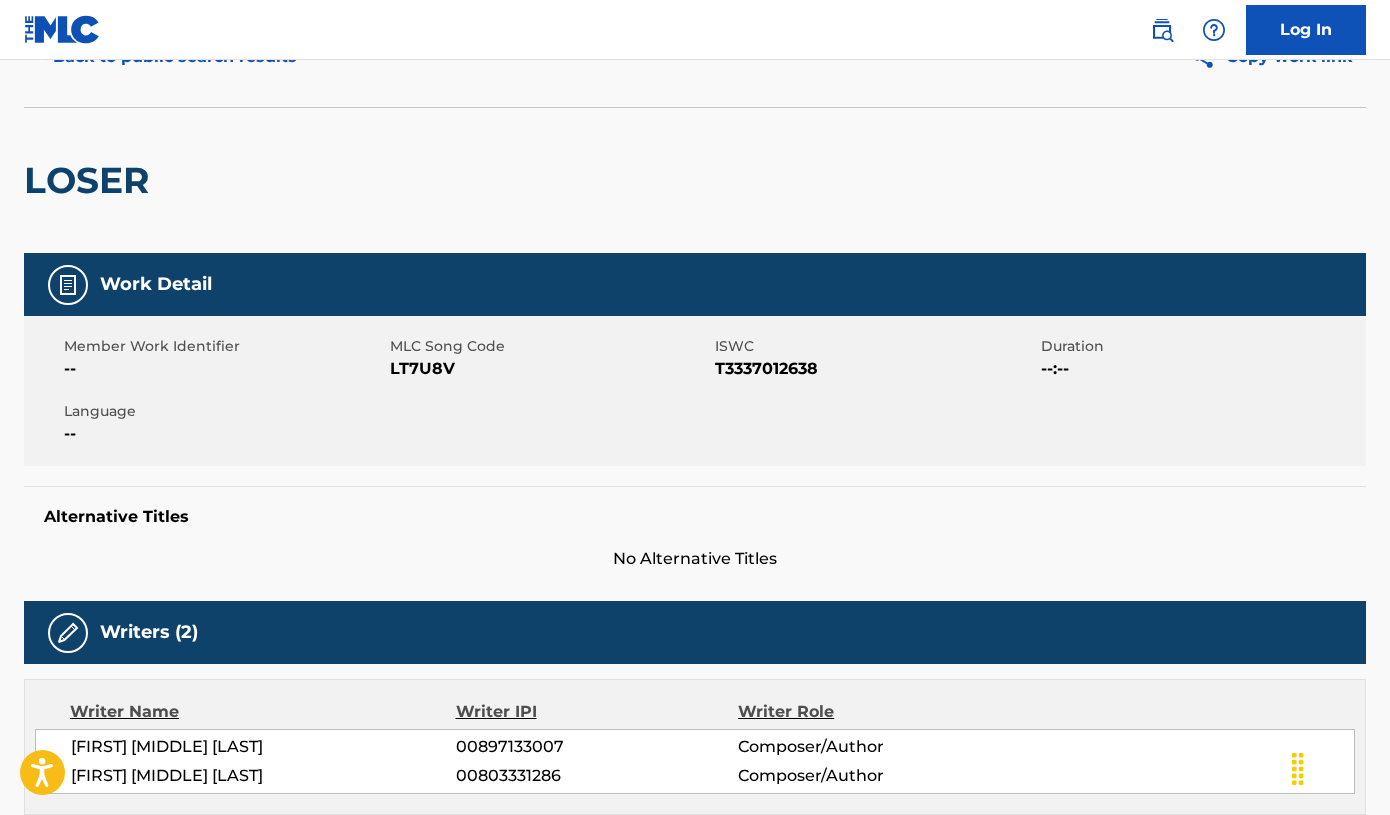 scroll, scrollTop: 154, scrollLeft: 0, axis: vertical 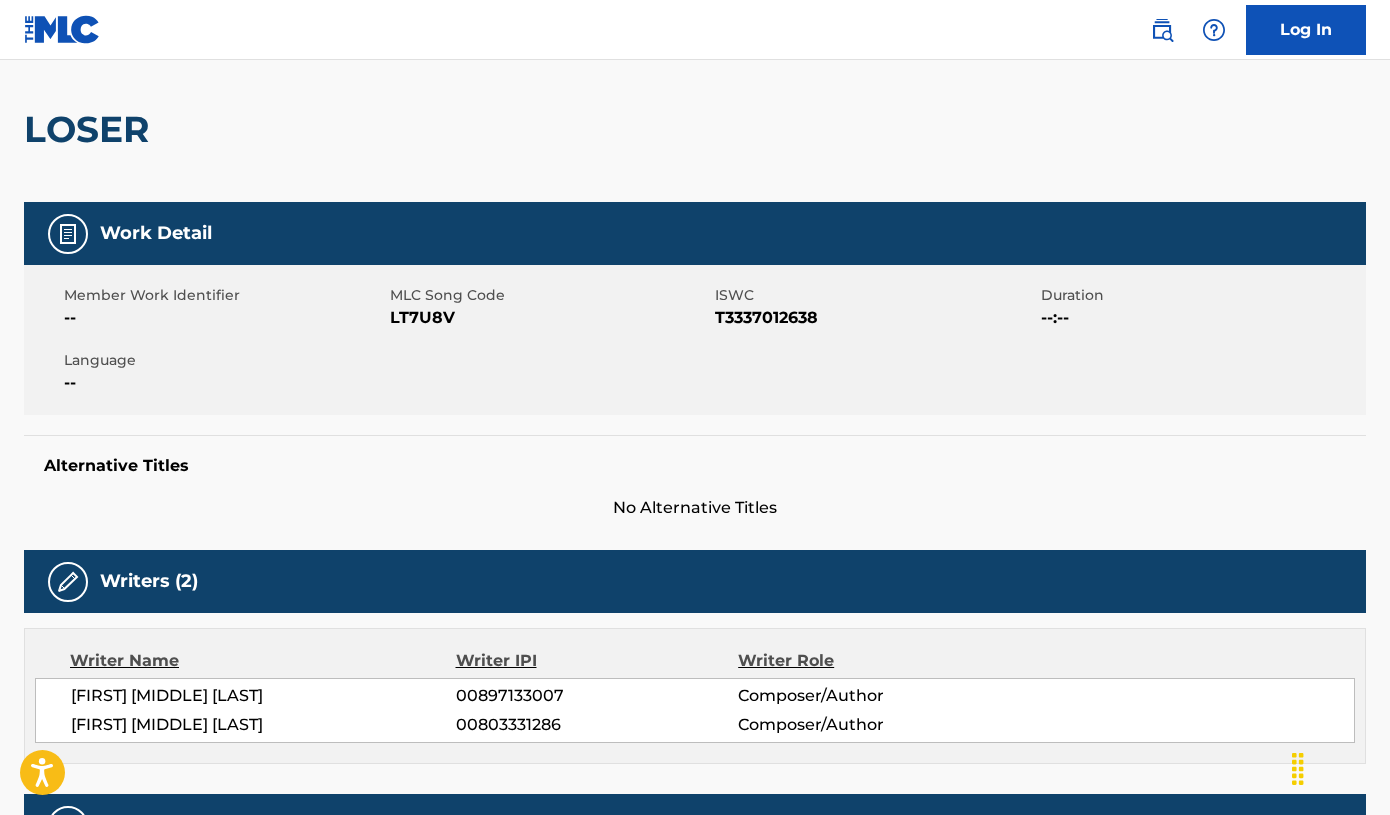 click on "T3337012638" at bounding box center (875, 318) 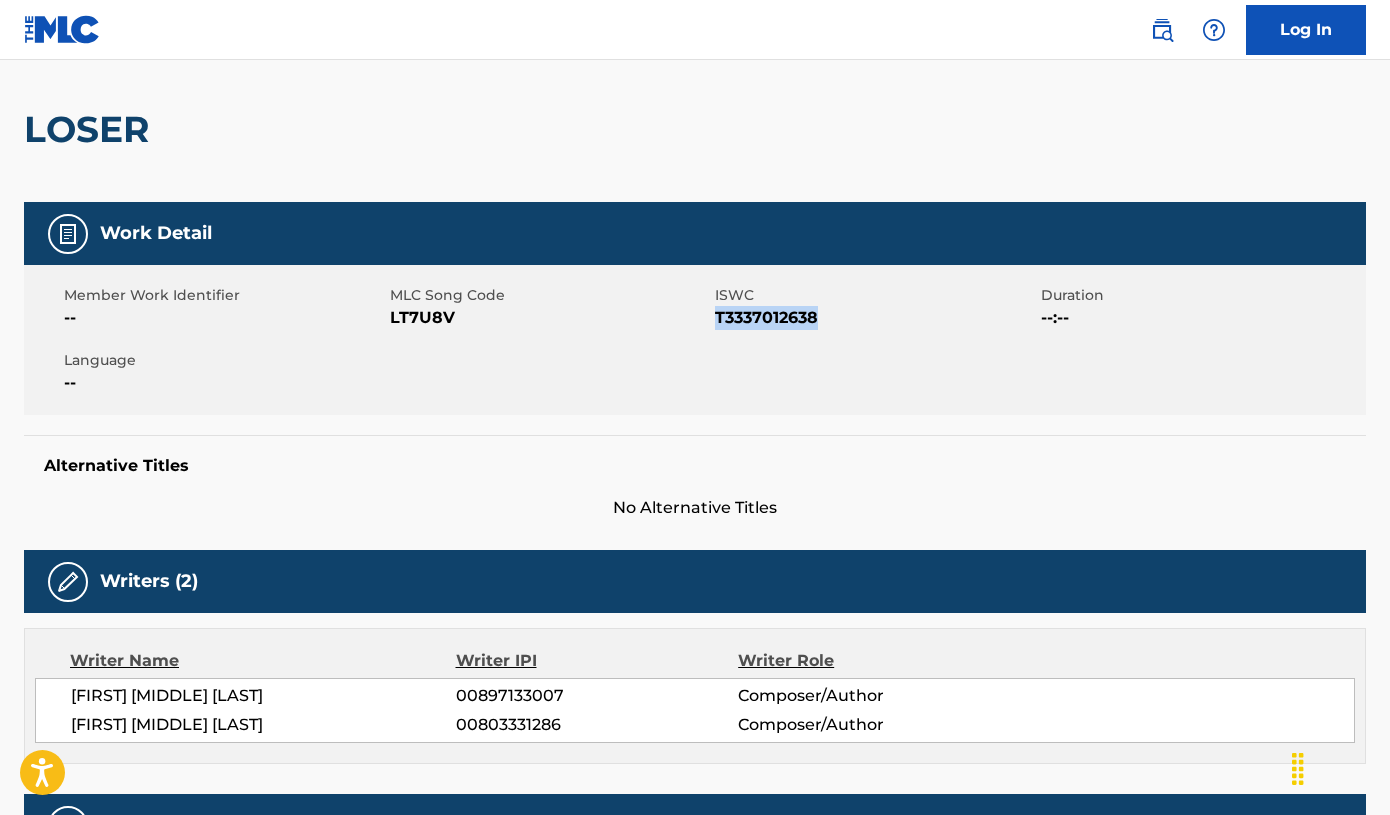 click on "T3337012638" at bounding box center (875, 318) 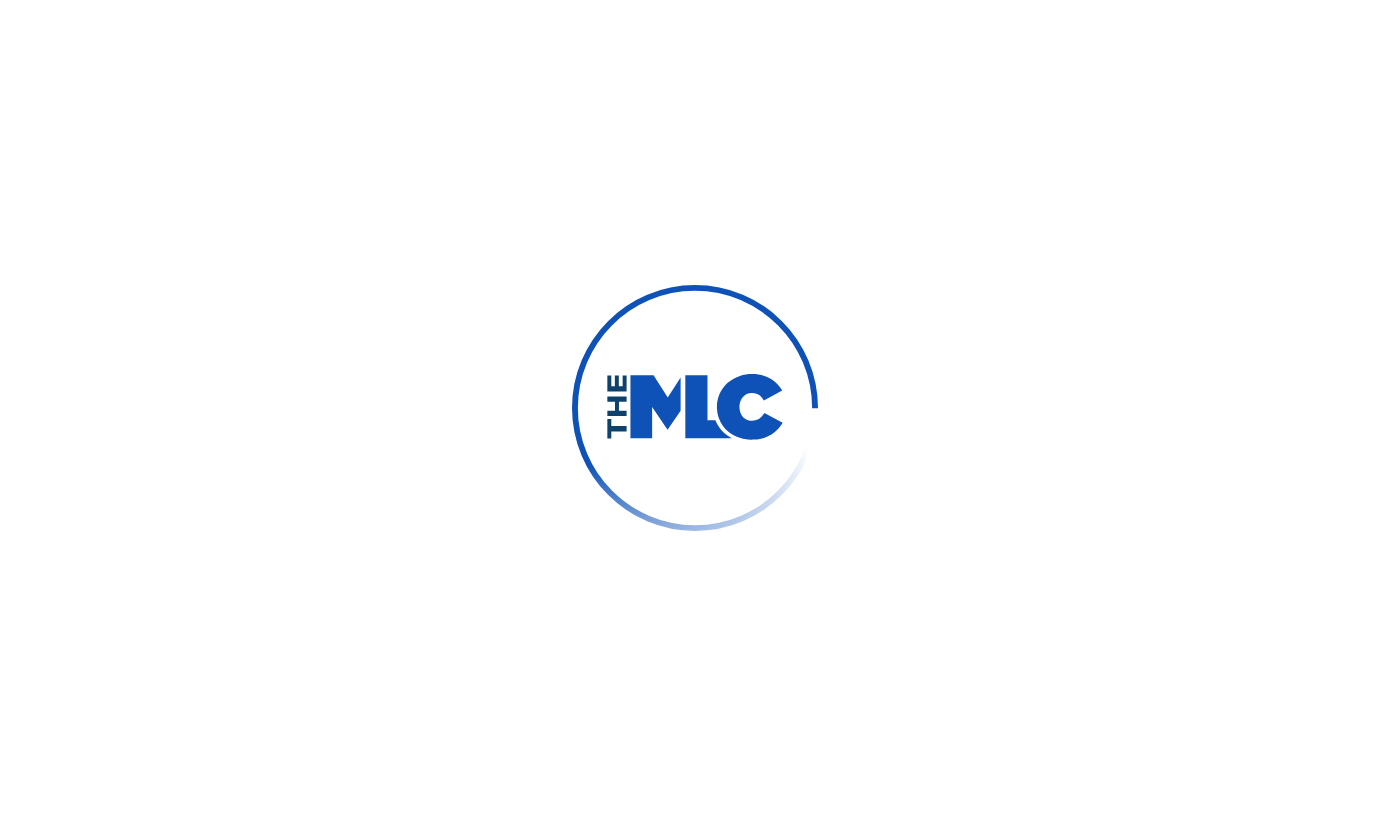 scroll, scrollTop: 0, scrollLeft: 0, axis: both 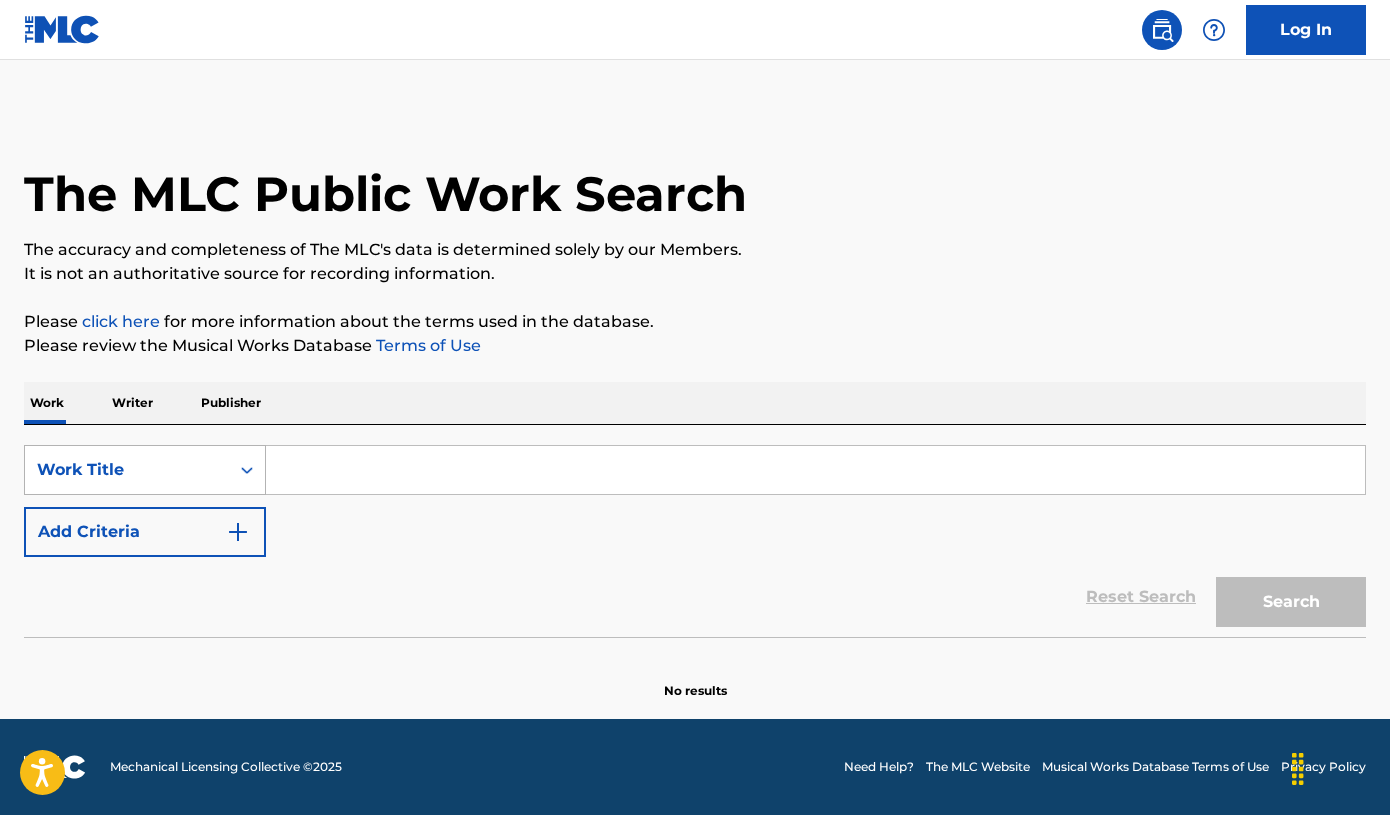 click on "Work Title" at bounding box center [127, 470] 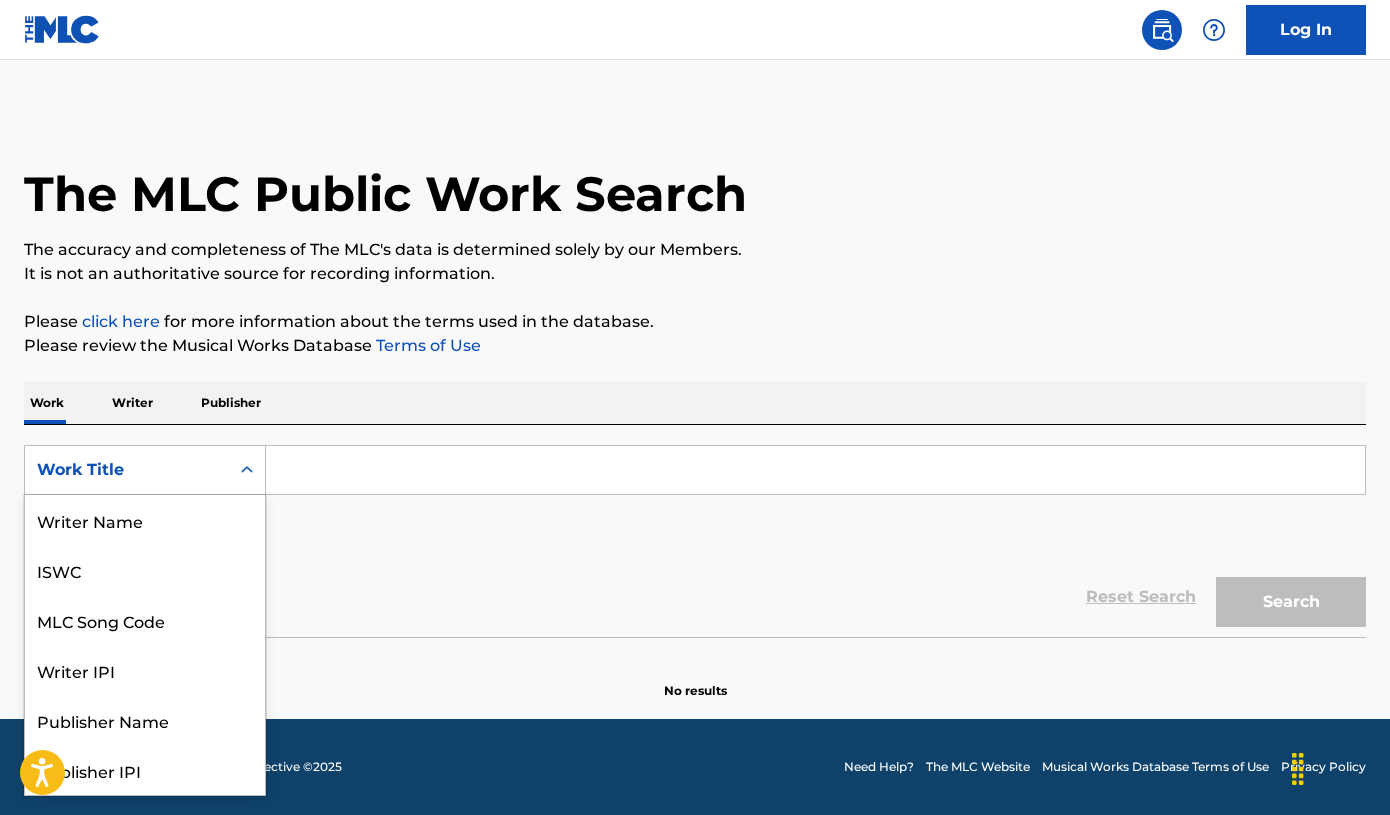scroll, scrollTop: 100, scrollLeft: 0, axis: vertical 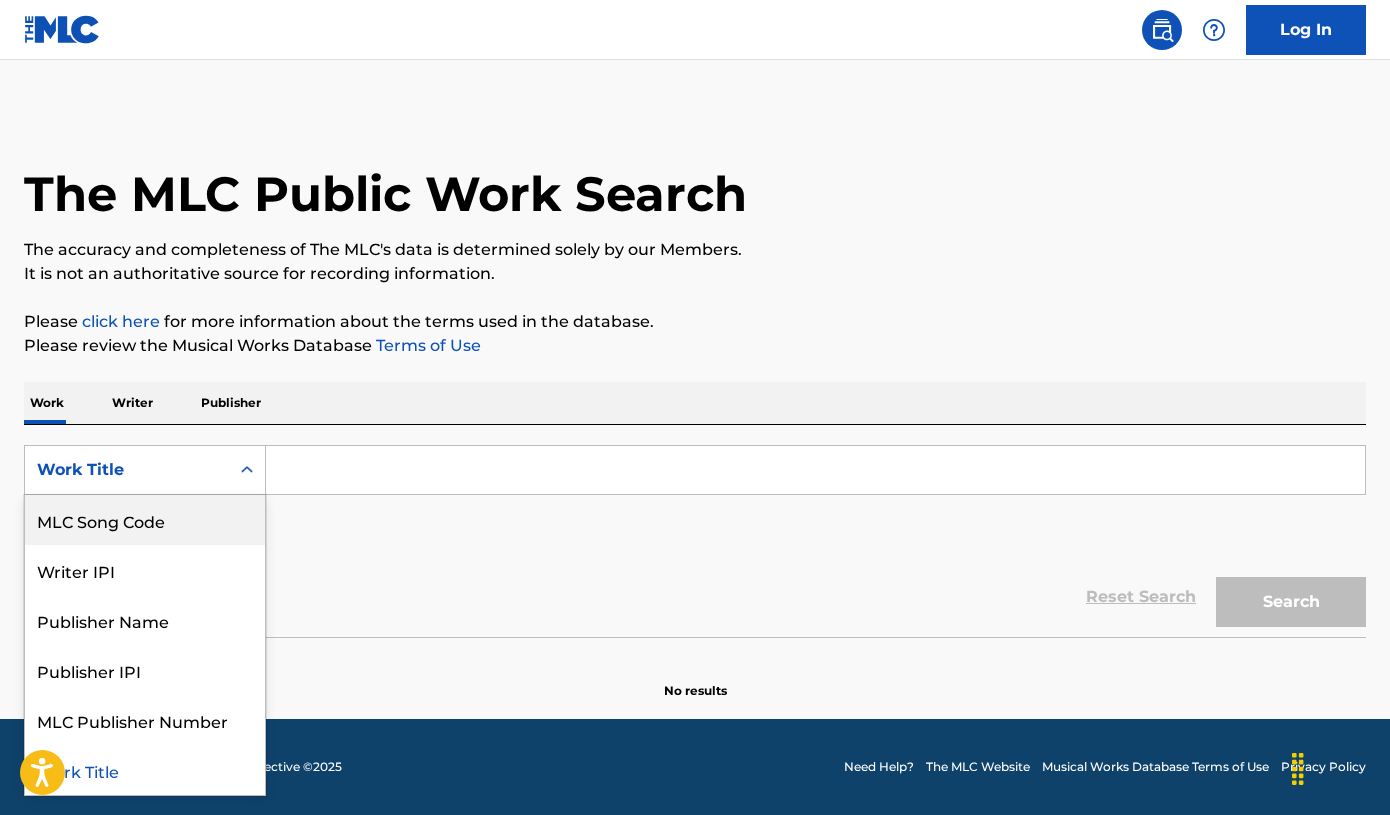 click on "MLC Song Code" at bounding box center (145, 520) 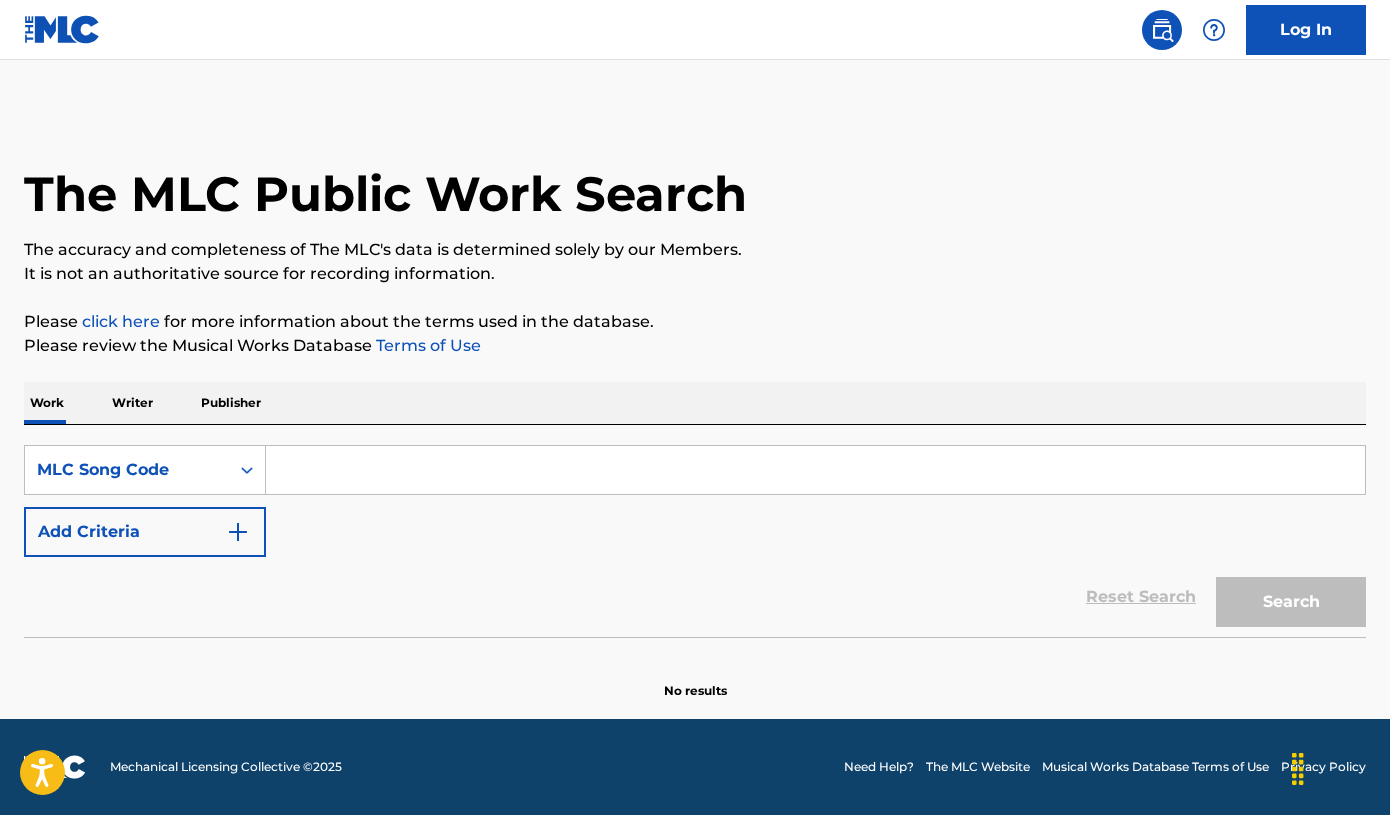 click at bounding box center (815, 470) 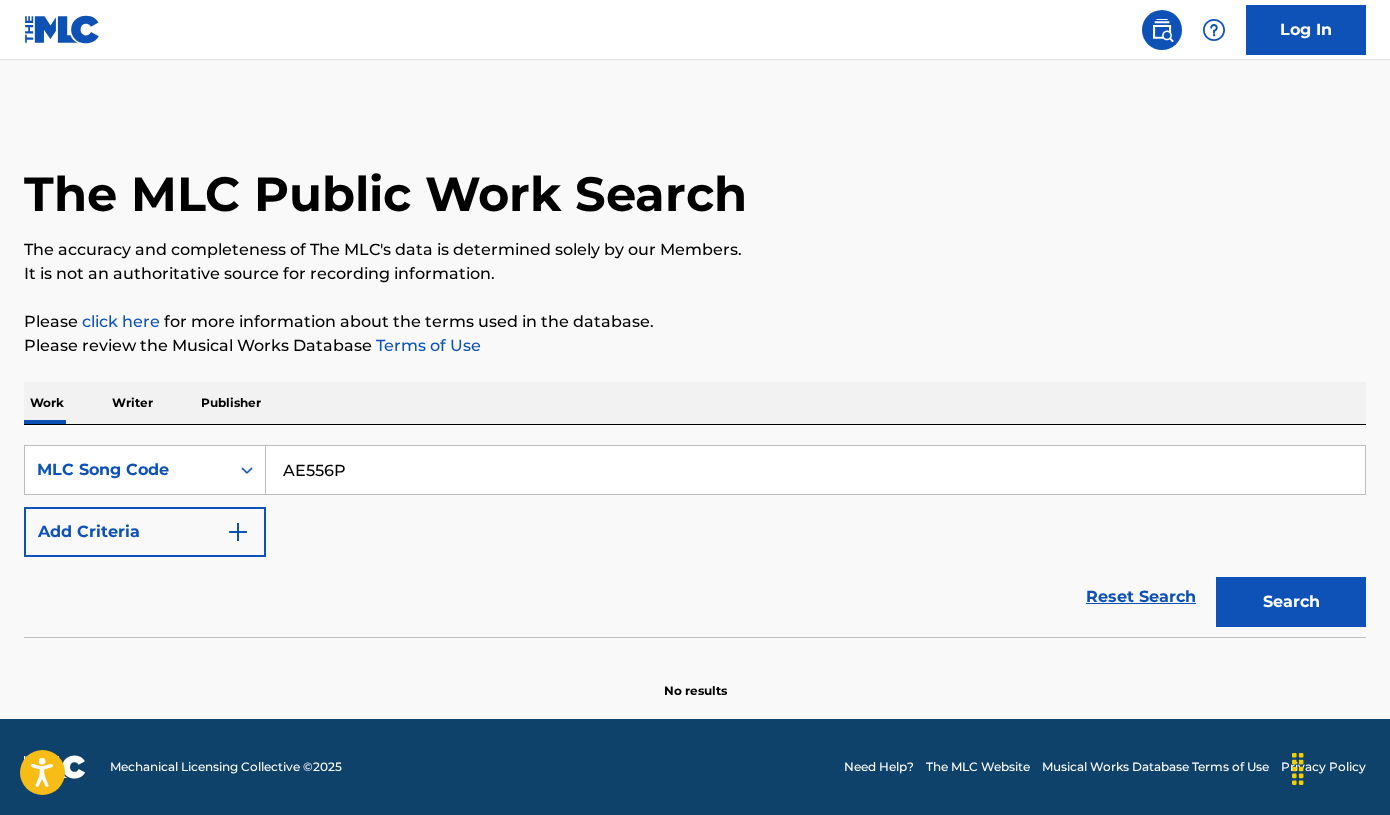 type on "AE556P" 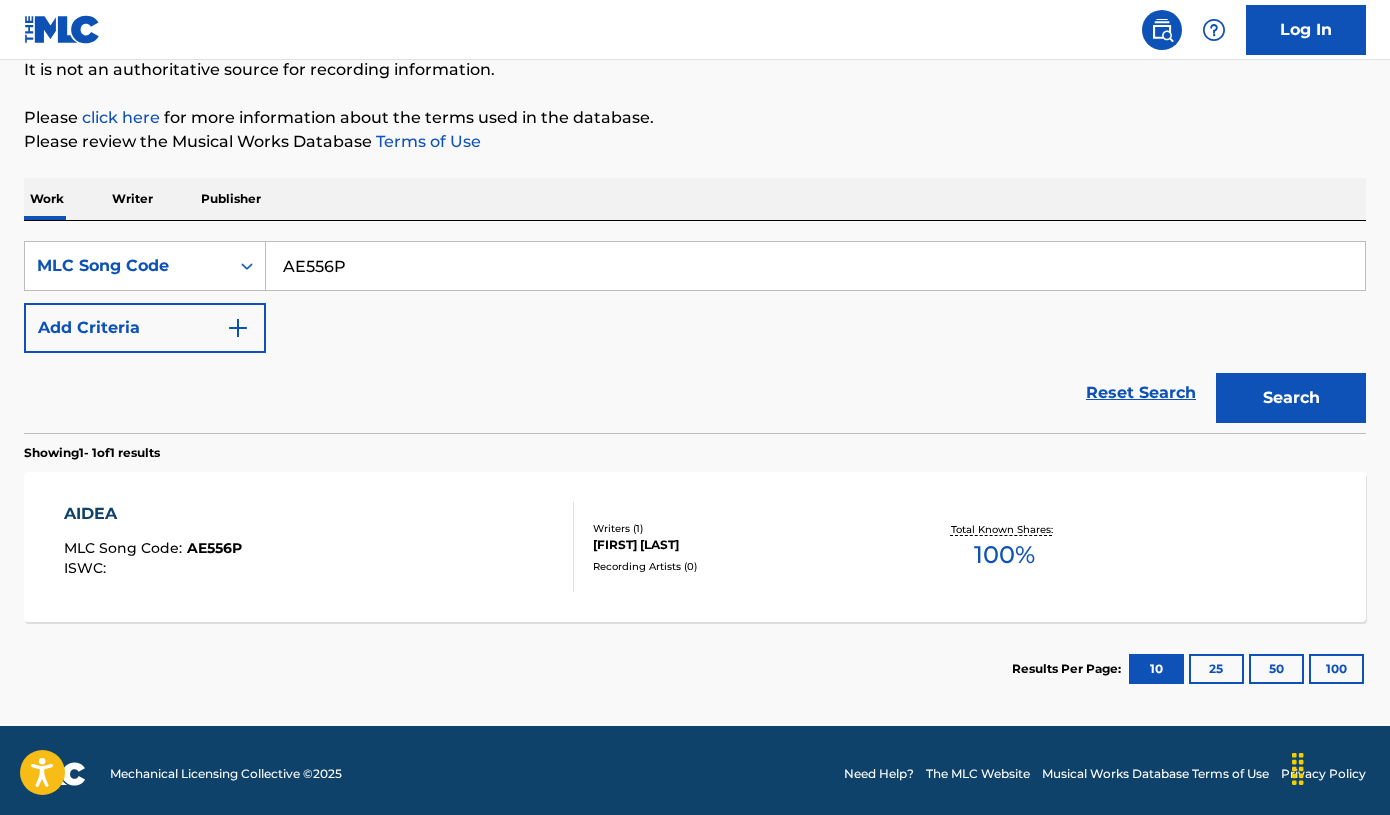 scroll, scrollTop: 201, scrollLeft: 0, axis: vertical 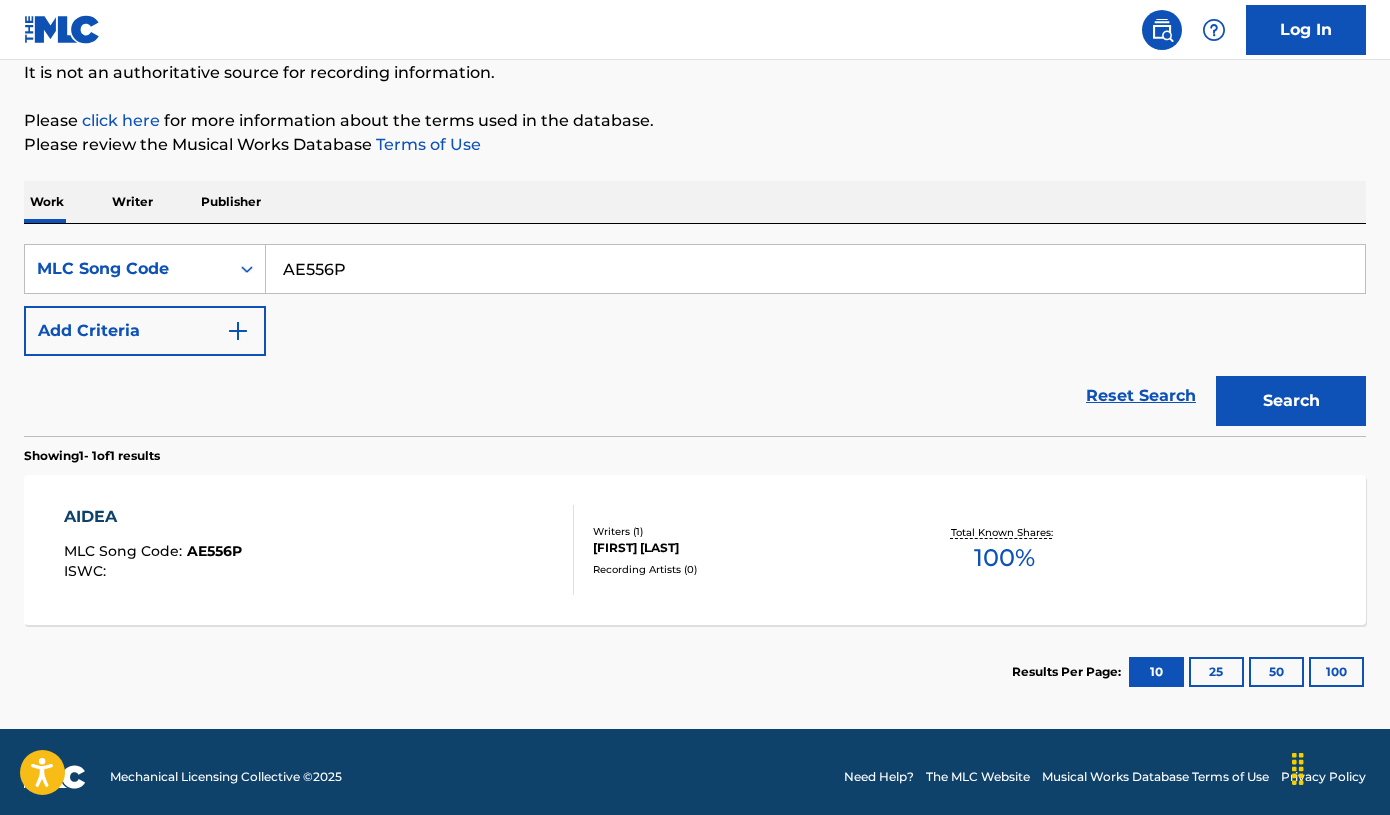 click on "[FIRST] [LAST]" at bounding box center [743, 548] 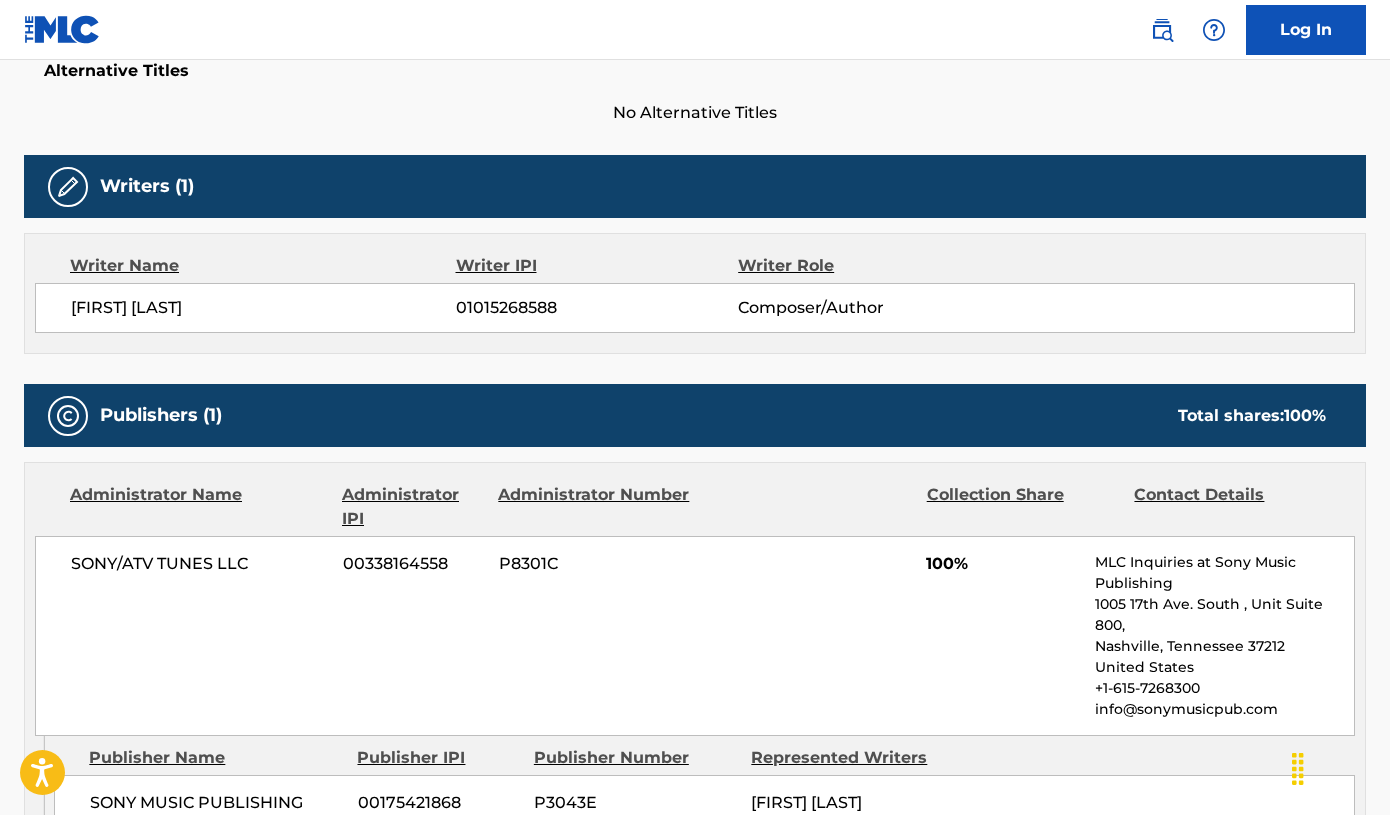 scroll, scrollTop: 548, scrollLeft: 0, axis: vertical 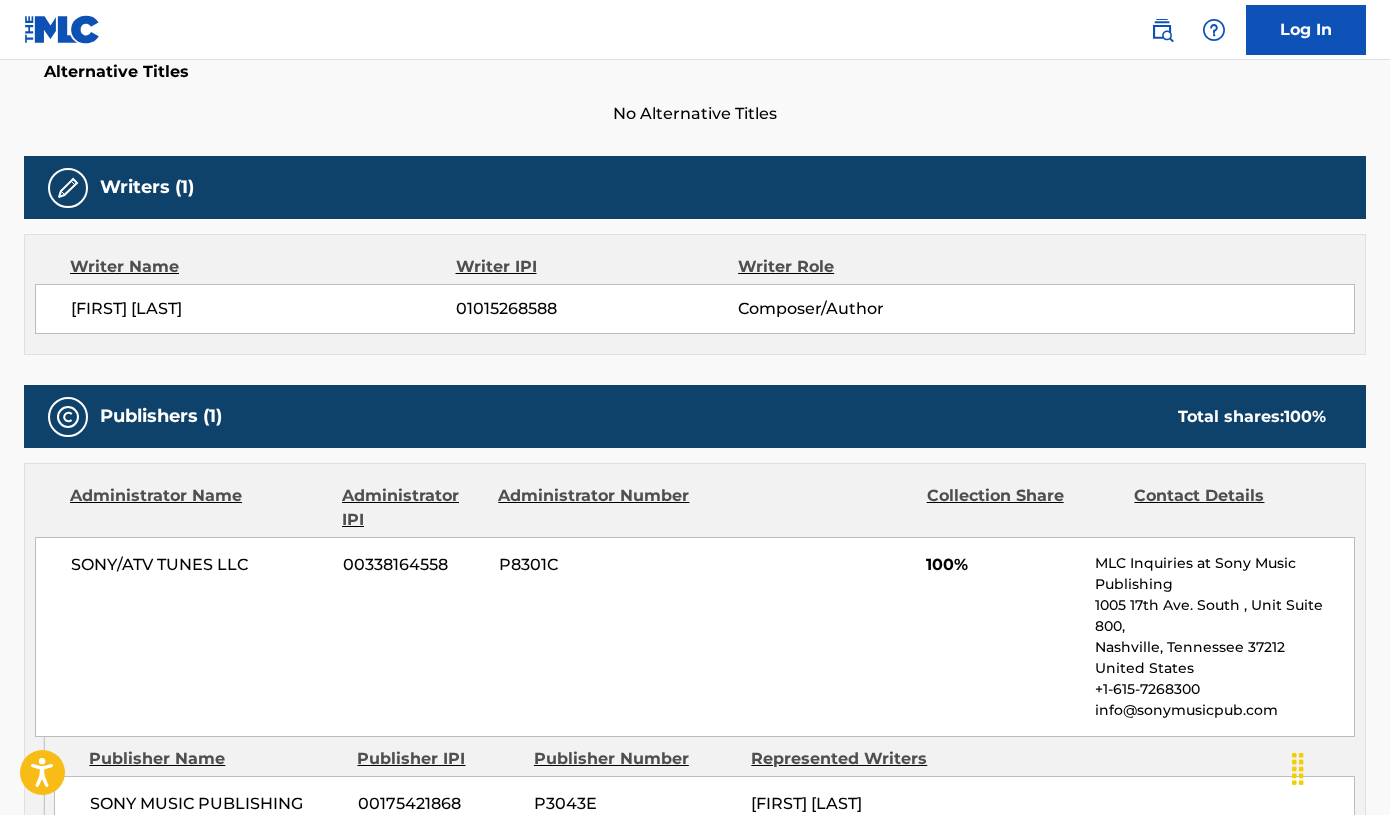 click on "[FIRST] [LAST]" at bounding box center (263, 309) 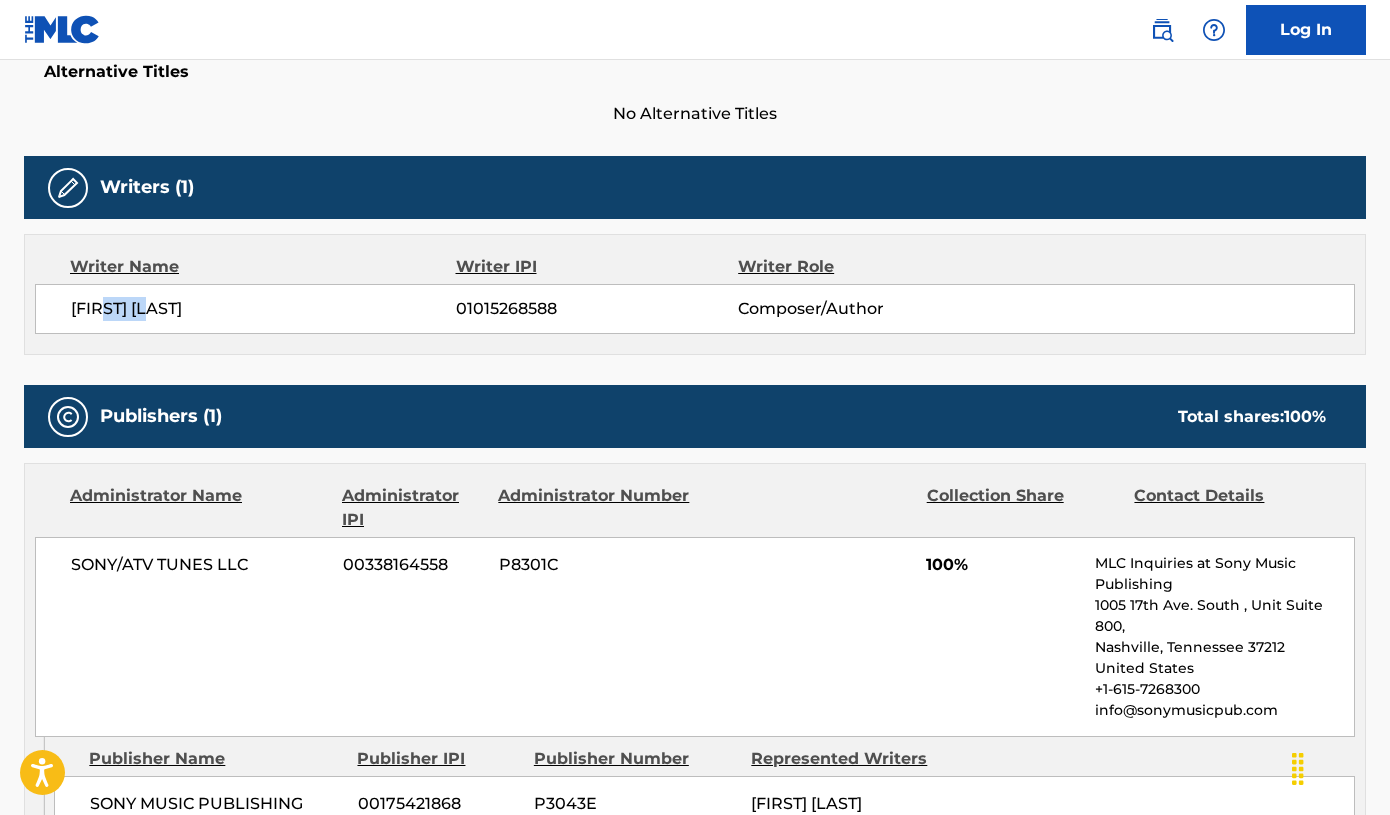 click on "[FIRST] [LAST]" at bounding box center (263, 309) 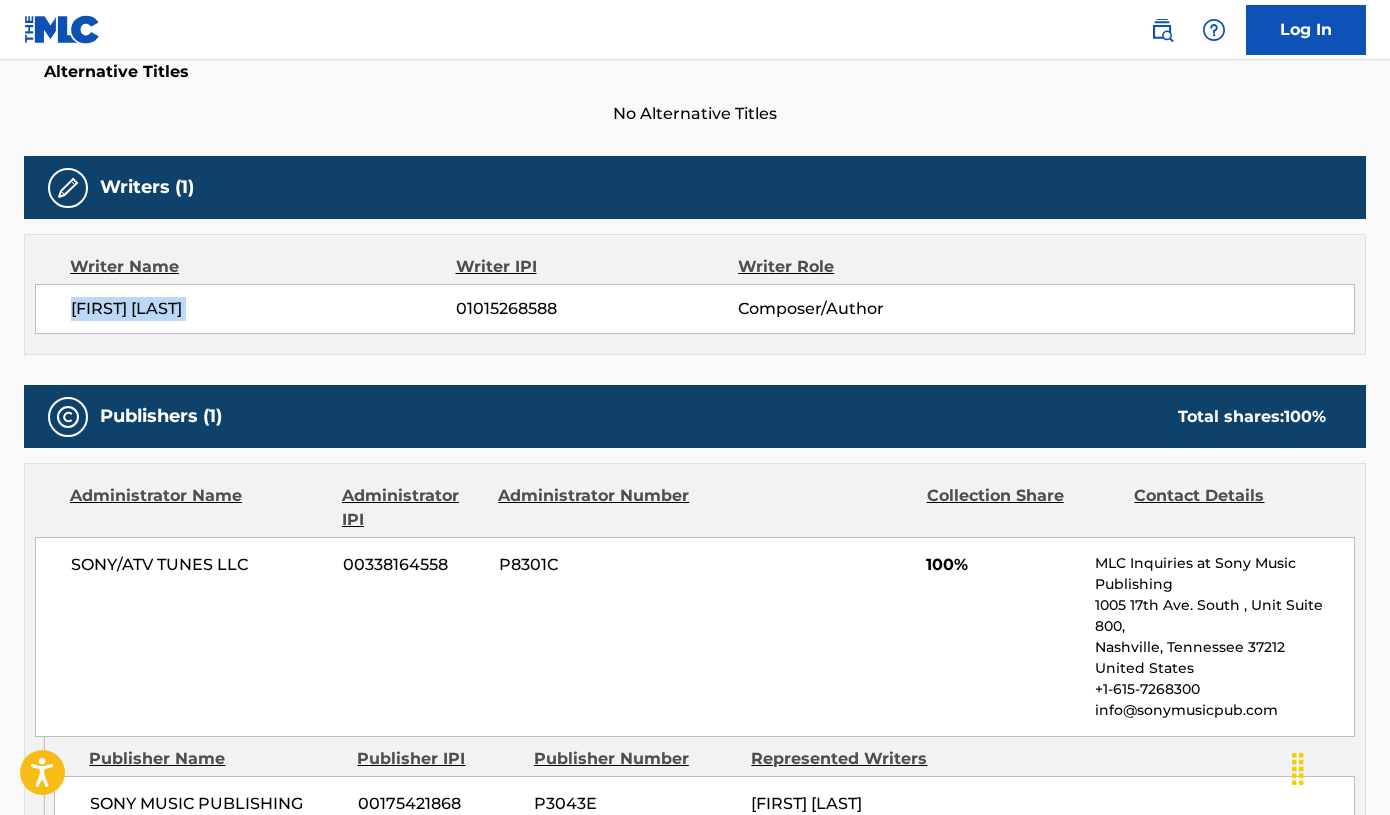 click on "[FIRST] [LAST]" at bounding box center (263, 309) 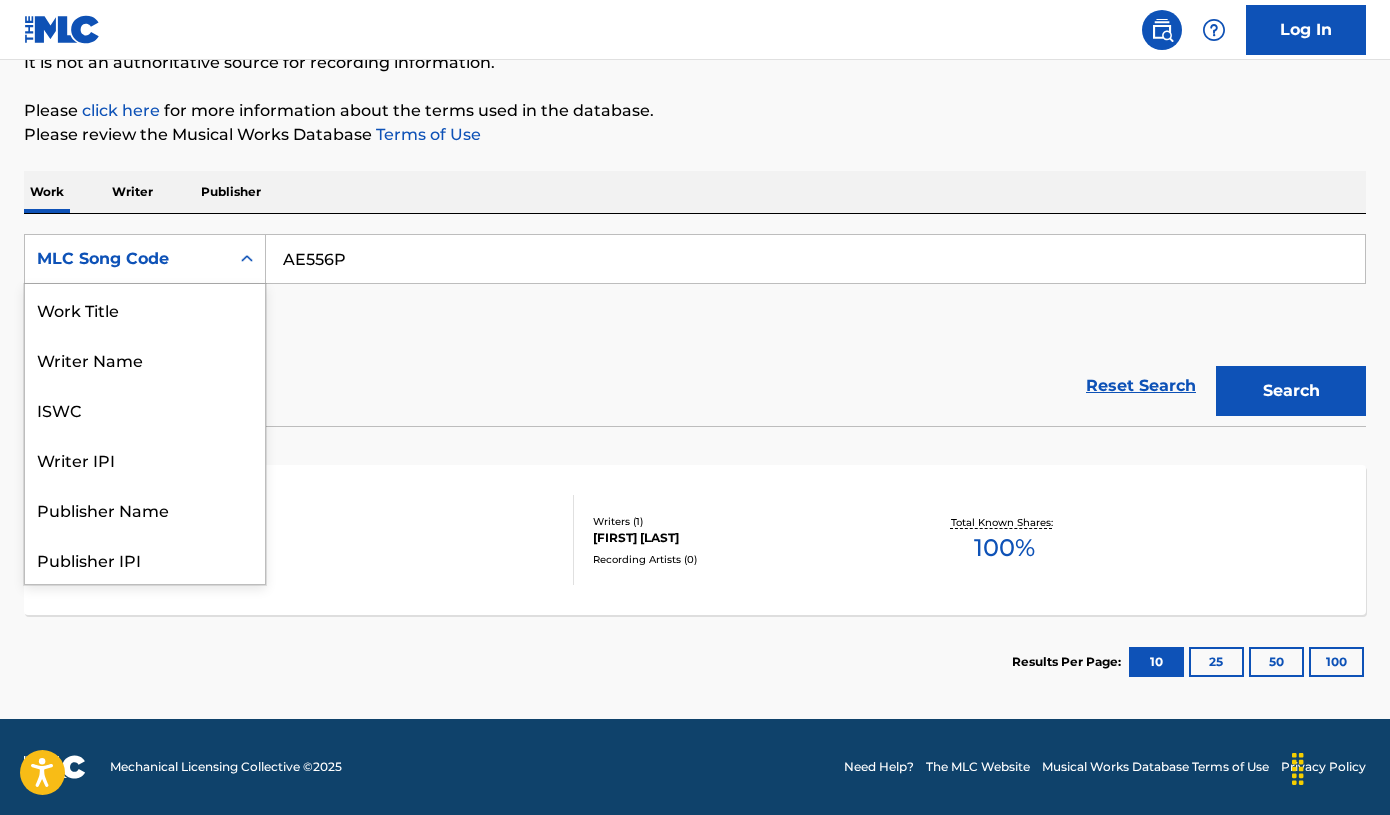click on "MLC Song Code" at bounding box center [127, 259] 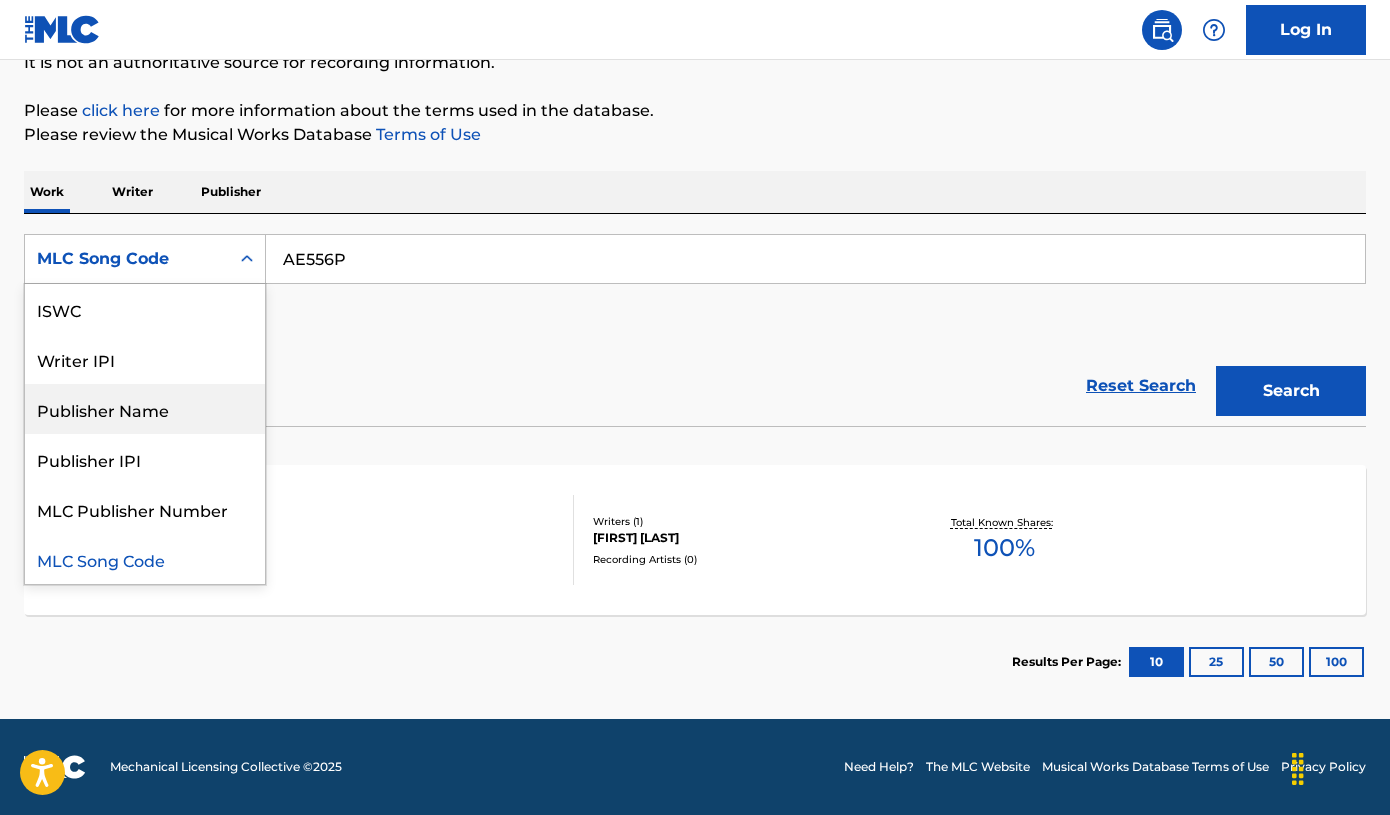 click on "Publisher Name" at bounding box center (145, 409) 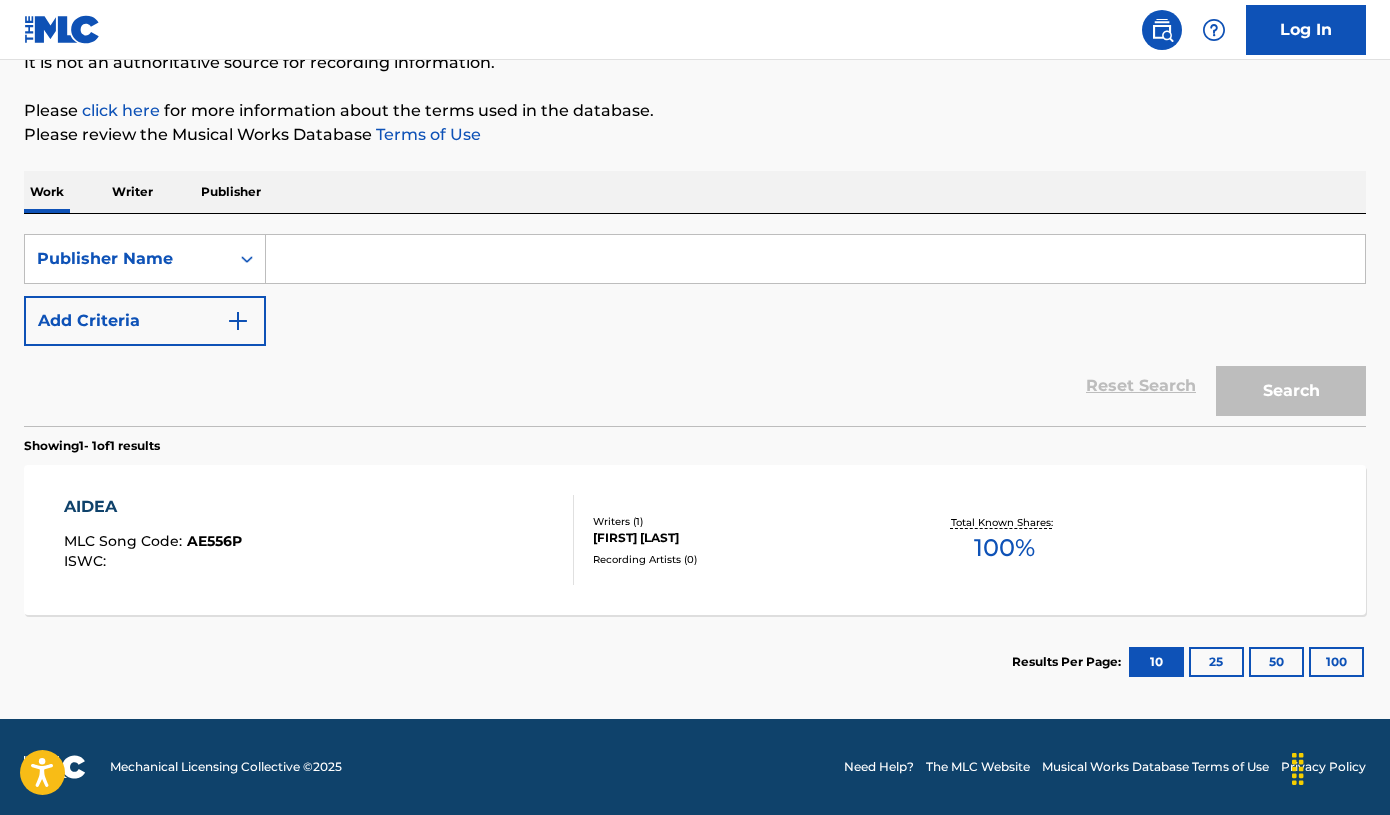 click at bounding box center (815, 259) 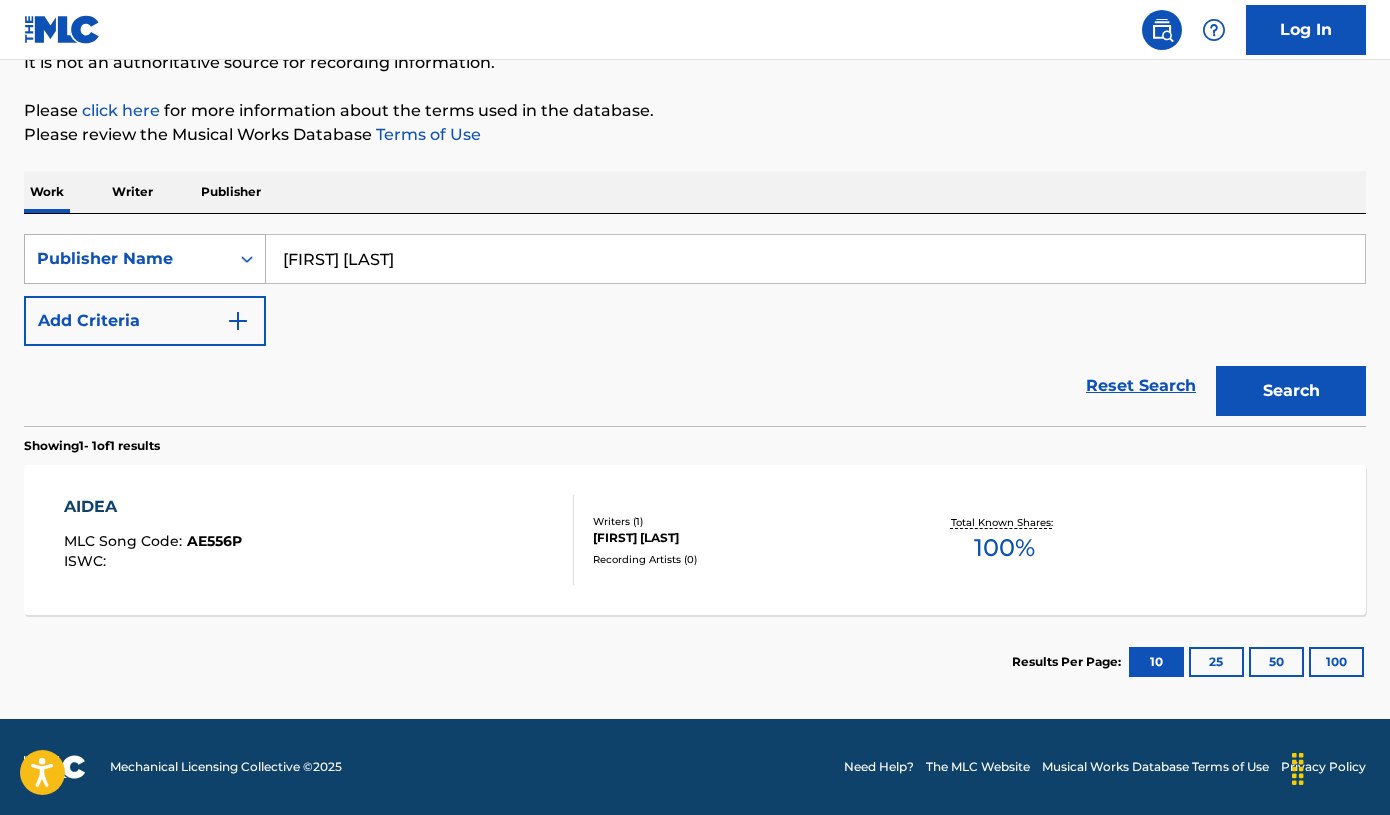 type on "[FIRST] [LAST]" 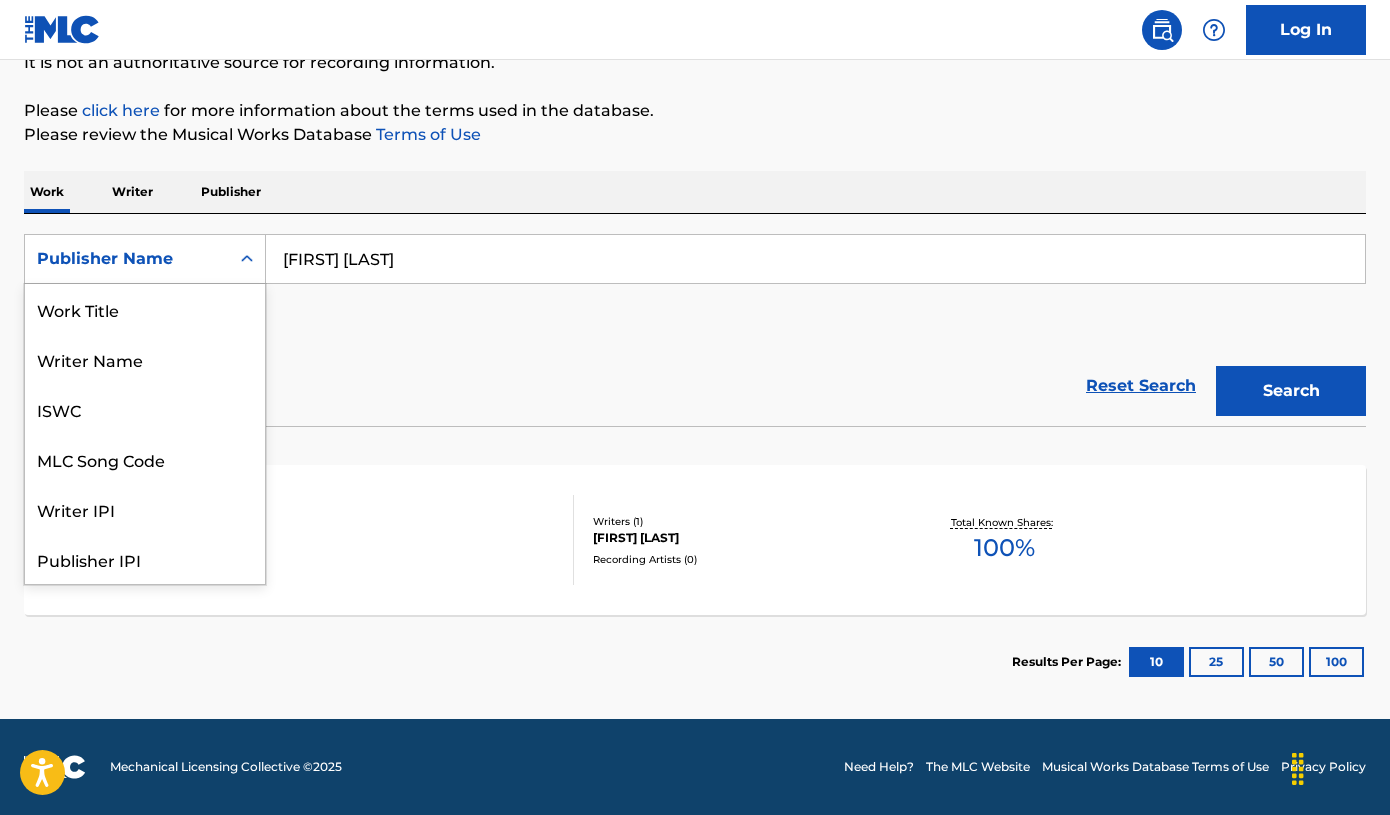 click on "Publisher Name" at bounding box center [127, 259] 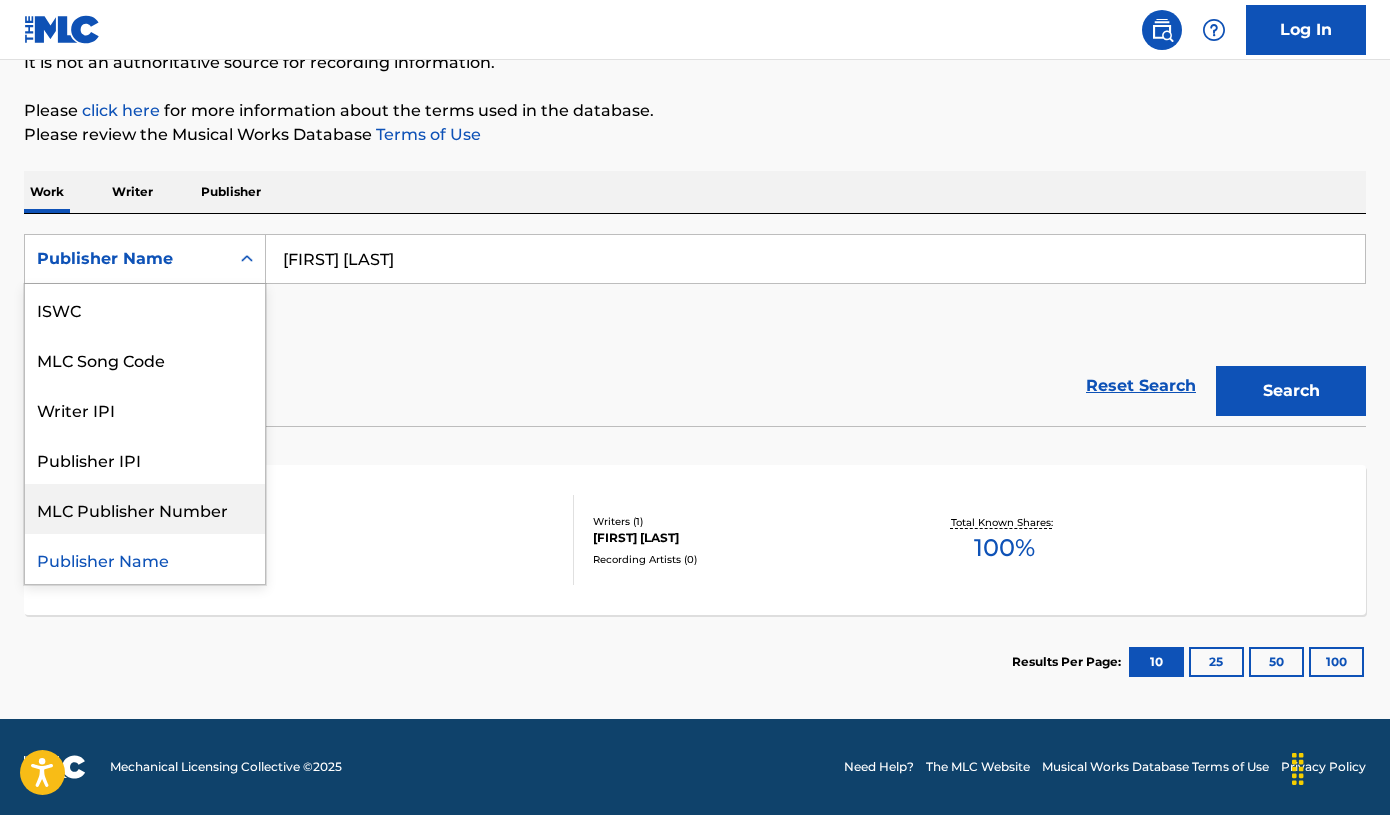 scroll, scrollTop: 0, scrollLeft: 0, axis: both 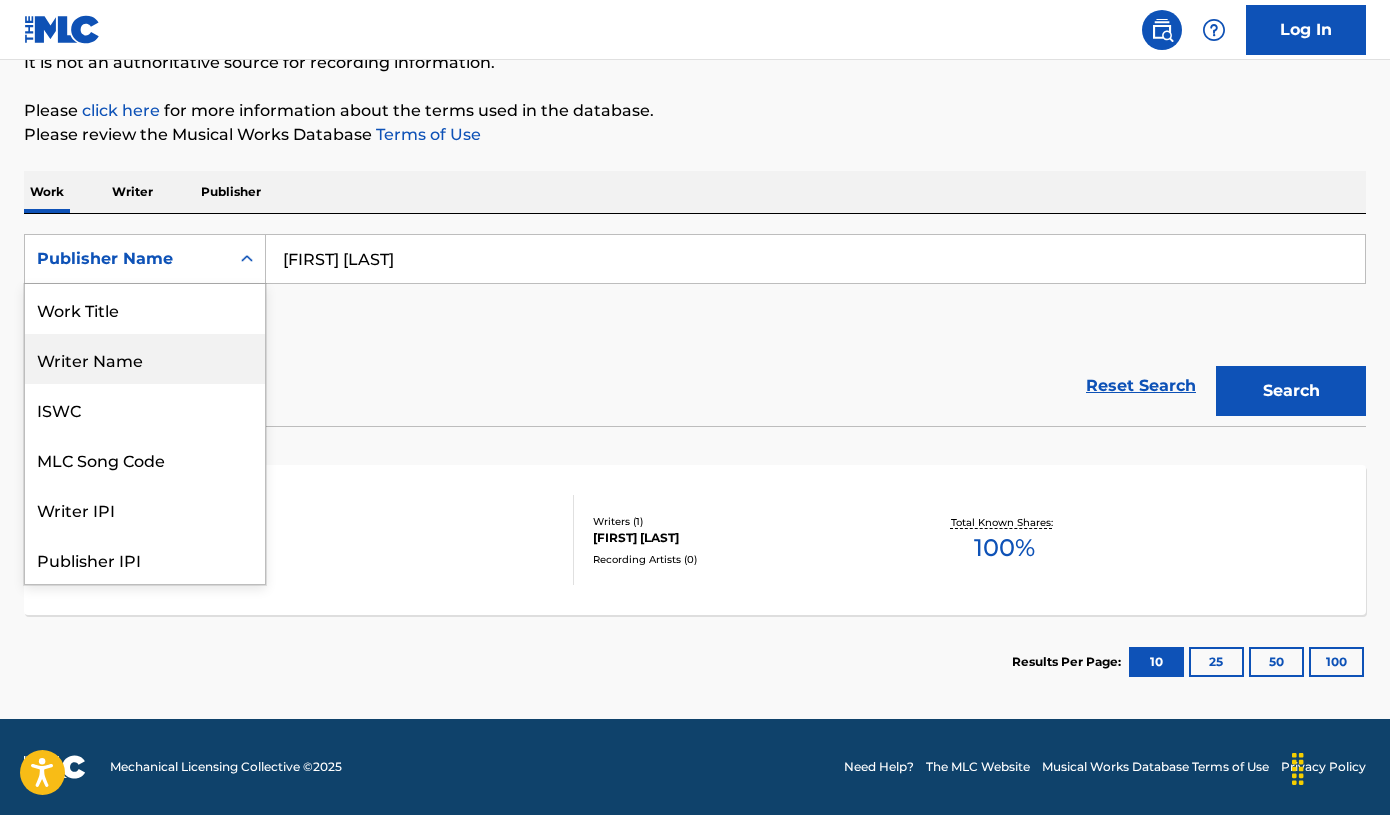 click on "Writer Name" at bounding box center [145, 359] 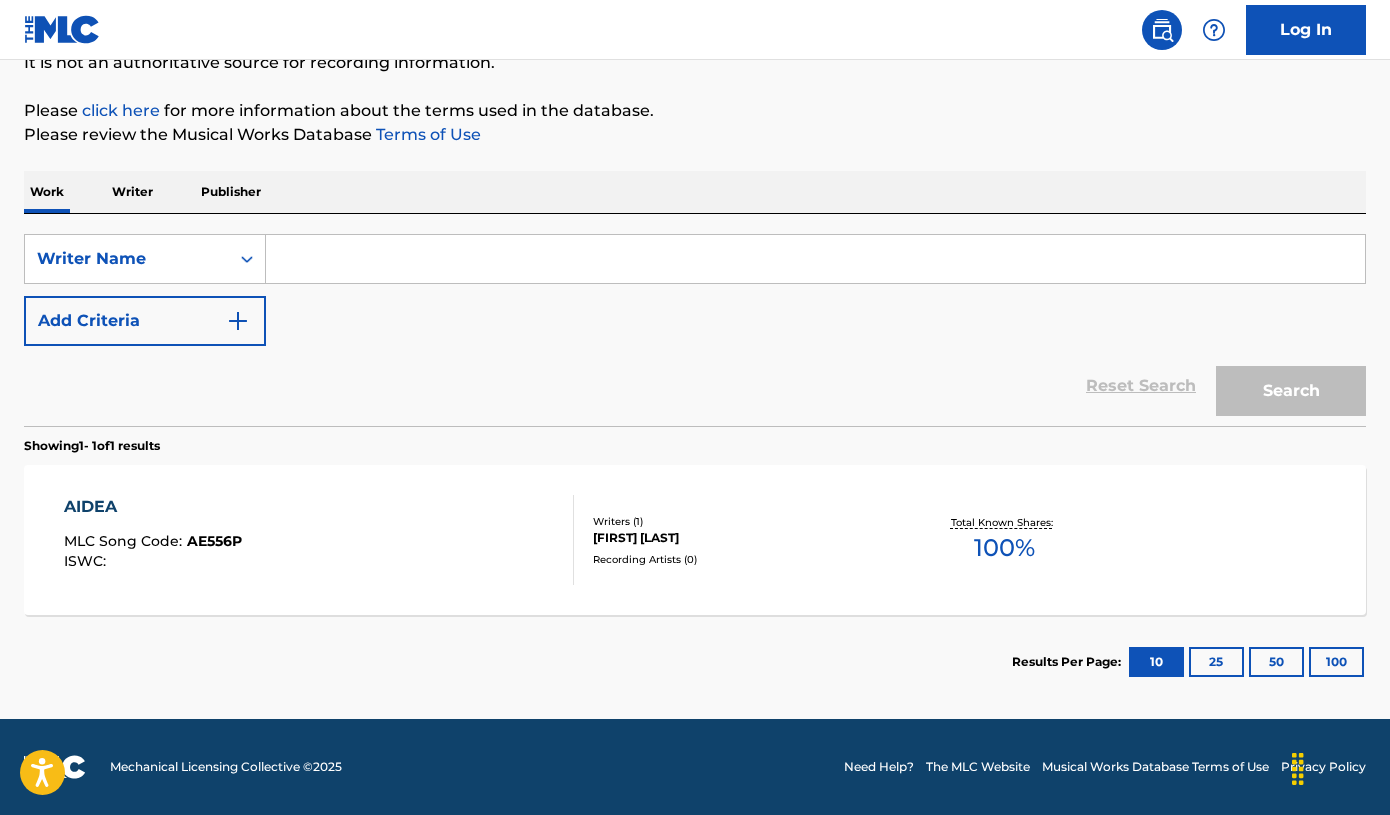 click at bounding box center [815, 259] 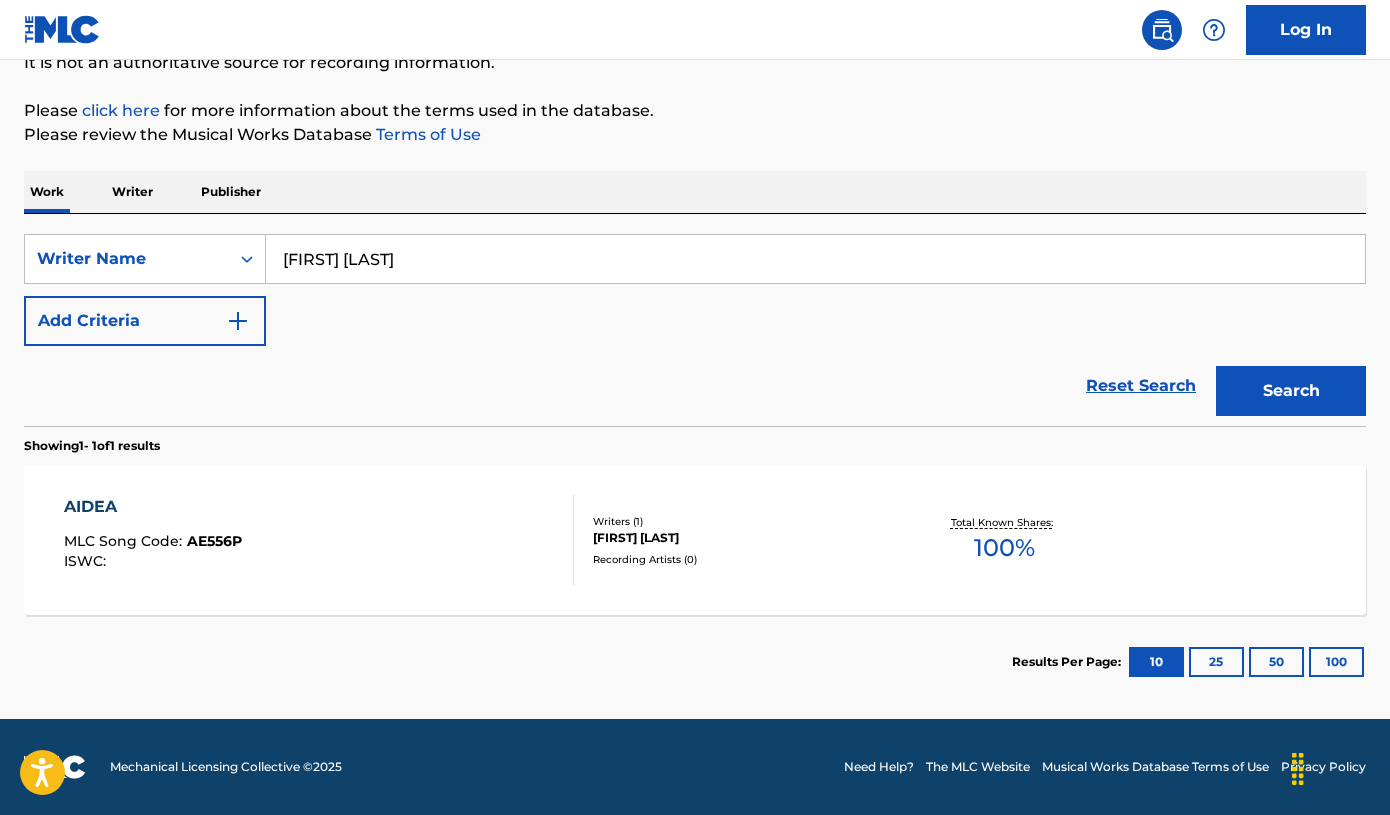 type on "[FIRST] [LAST]" 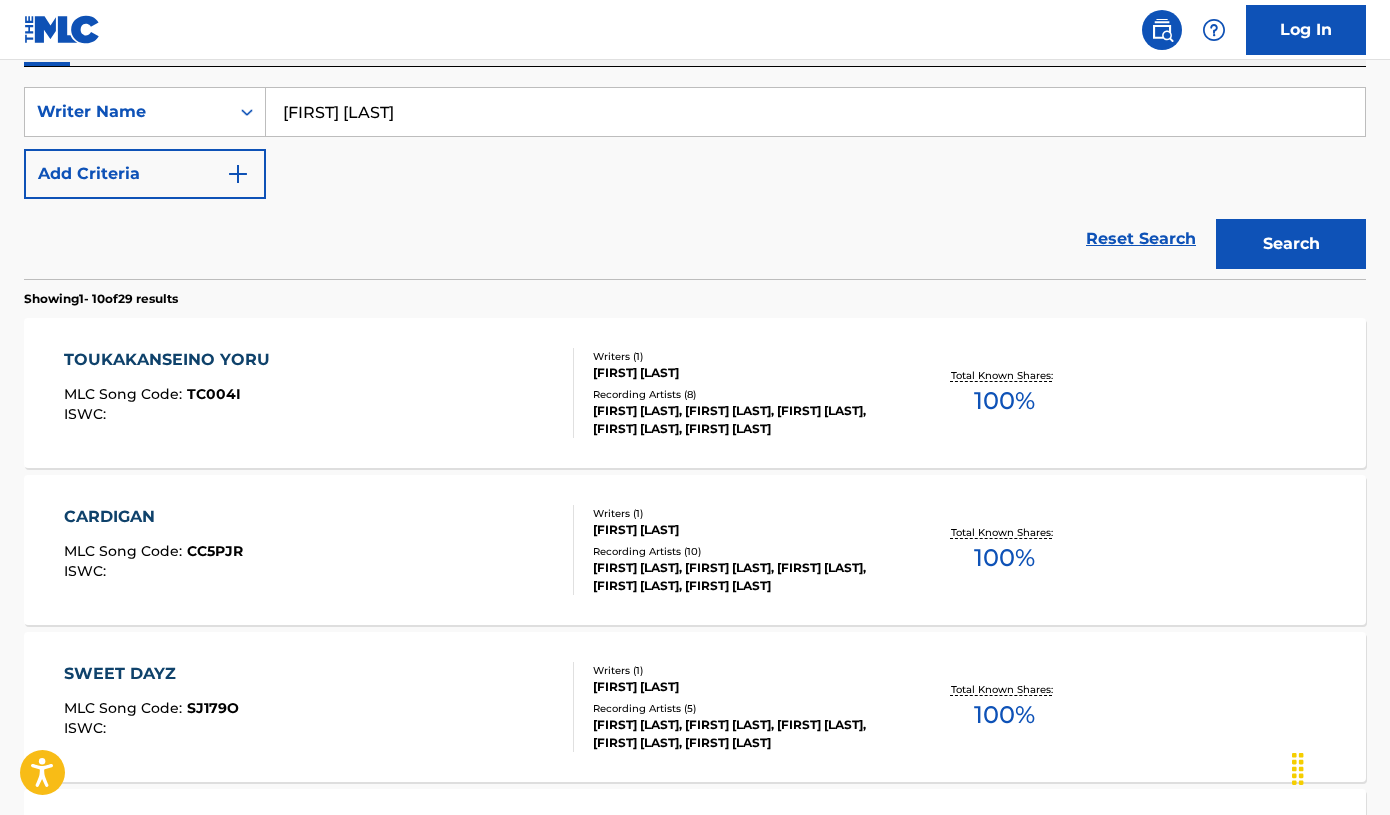 scroll, scrollTop: 361, scrollLeft: 0, axis: vertical 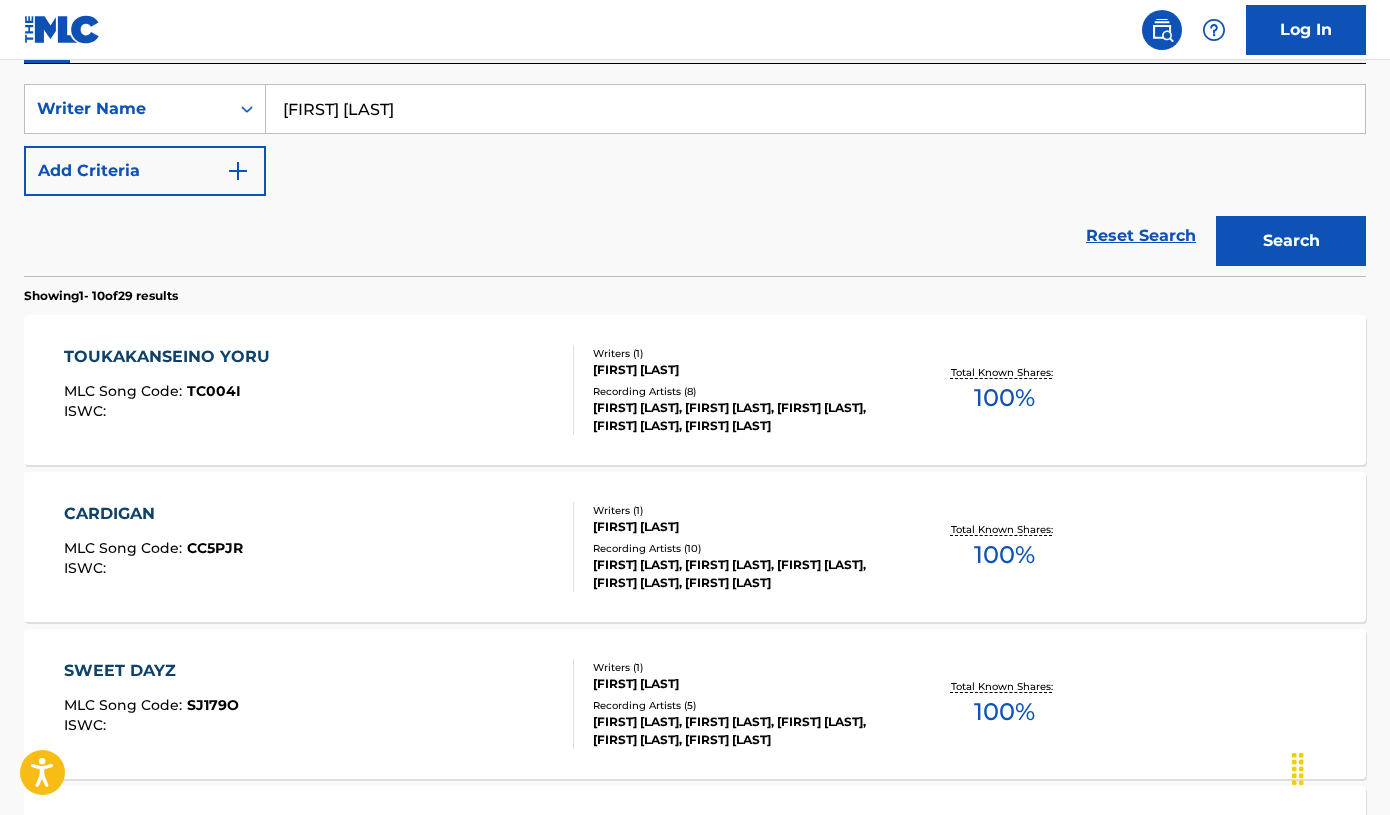 click on "[FIRST] [LAST], [FIRST] [LAST], [FIRST] [LAST], [FIRST] [LAST], [FIRST] [LAST]" at bounding box center (743, 417) 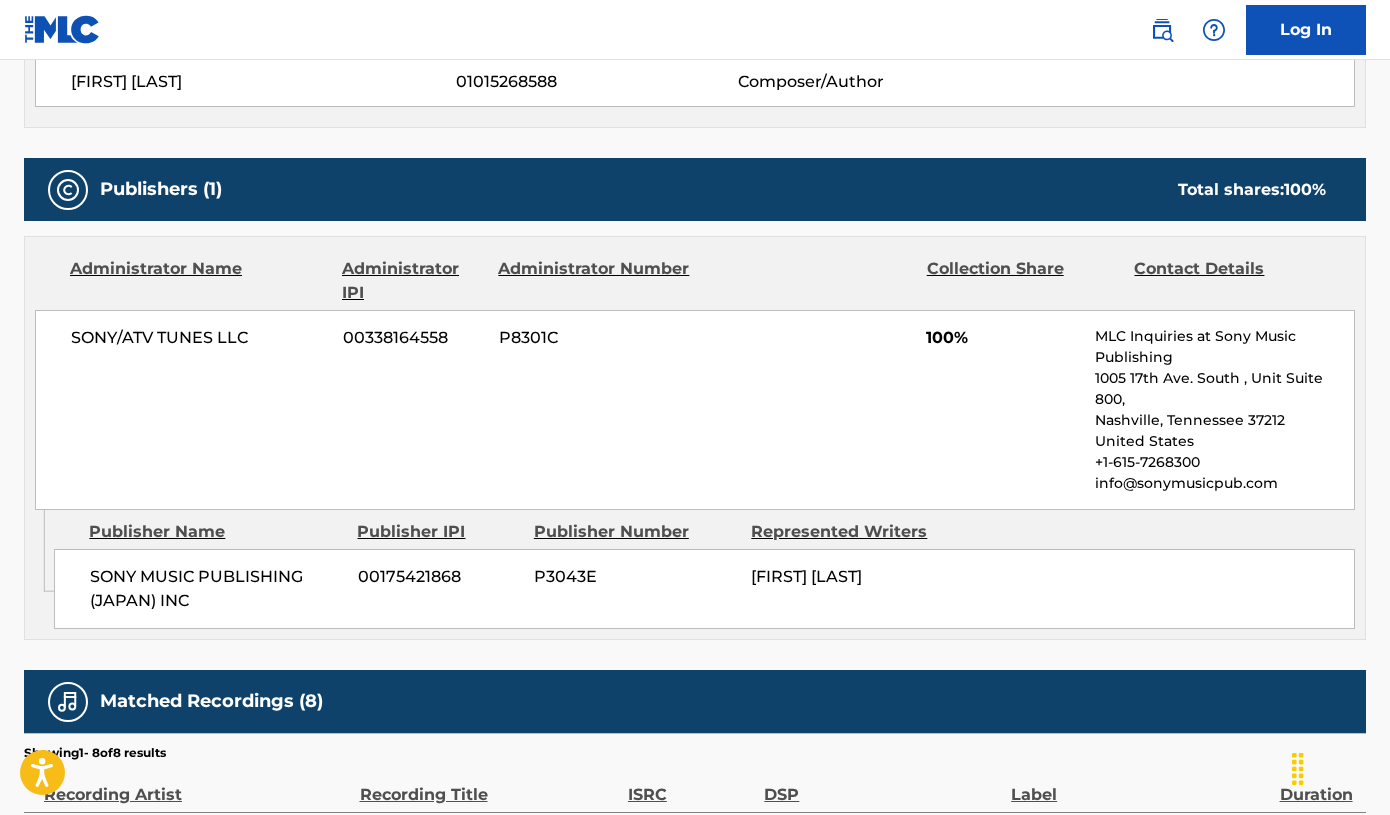 scroll, scrollTop: 798, scrollLeft: 0, axis: vertical 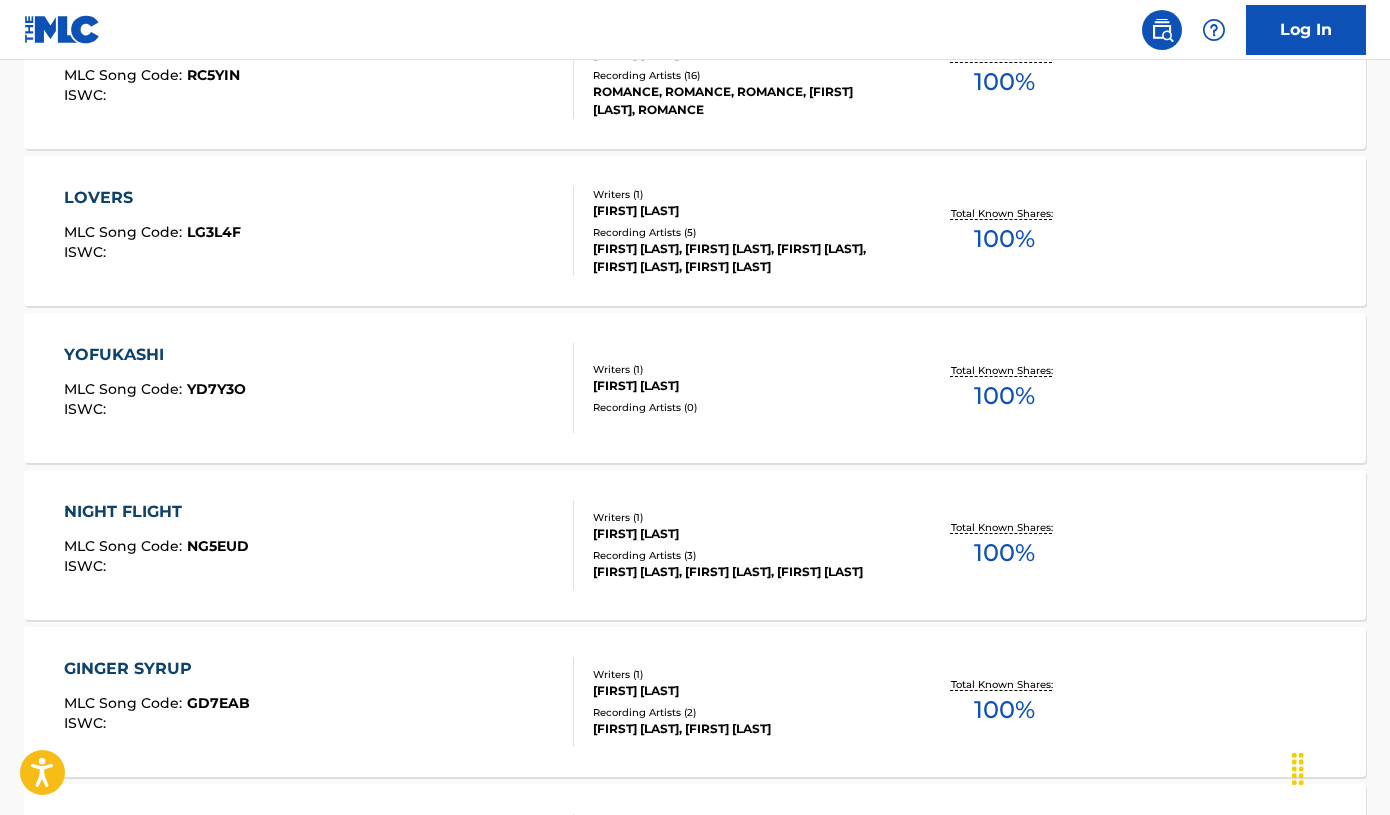 click on "Recording Artists ( 0 )" at bounding box center (743, 407) 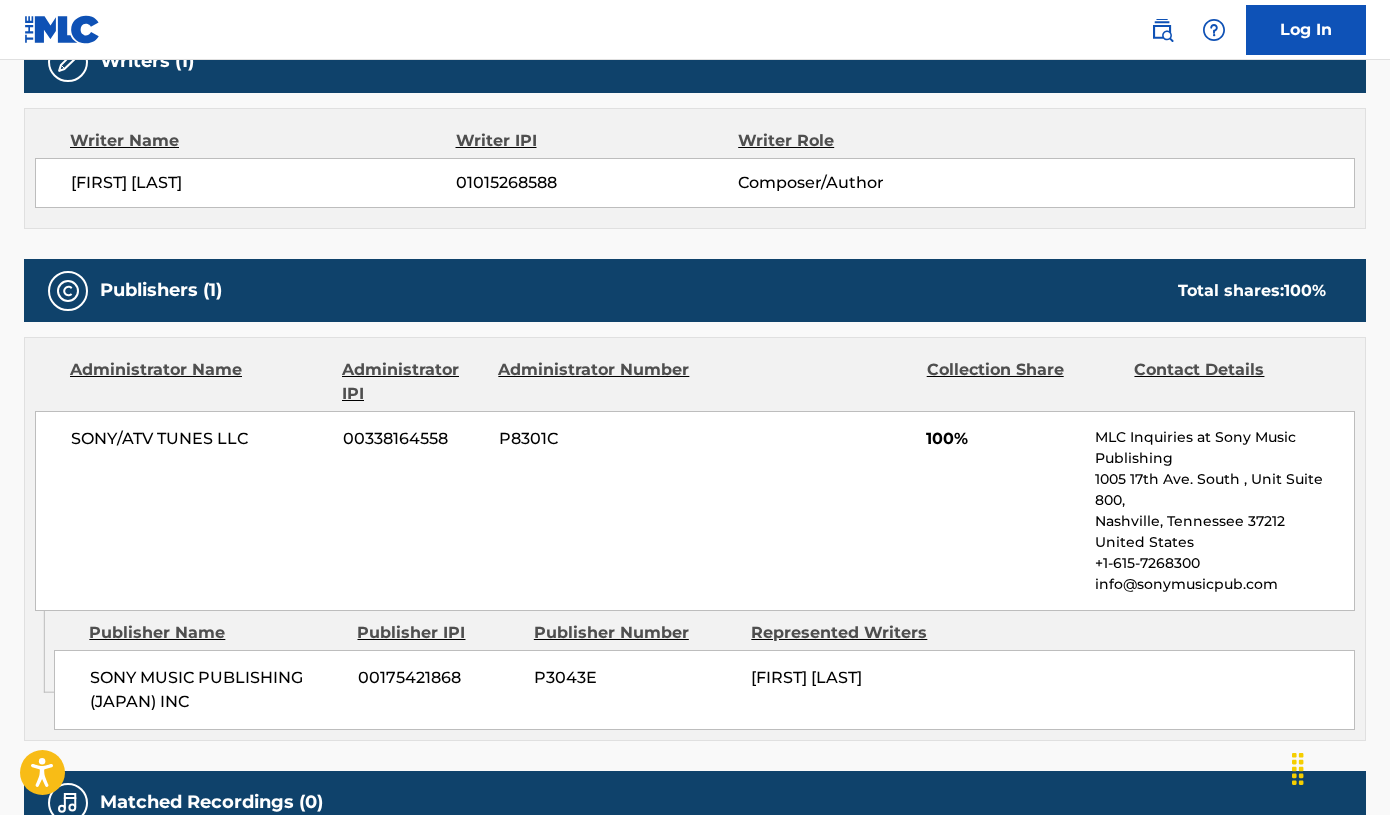 scroll, scrollTop: 860, scrollLeft: 0, axis: vertical 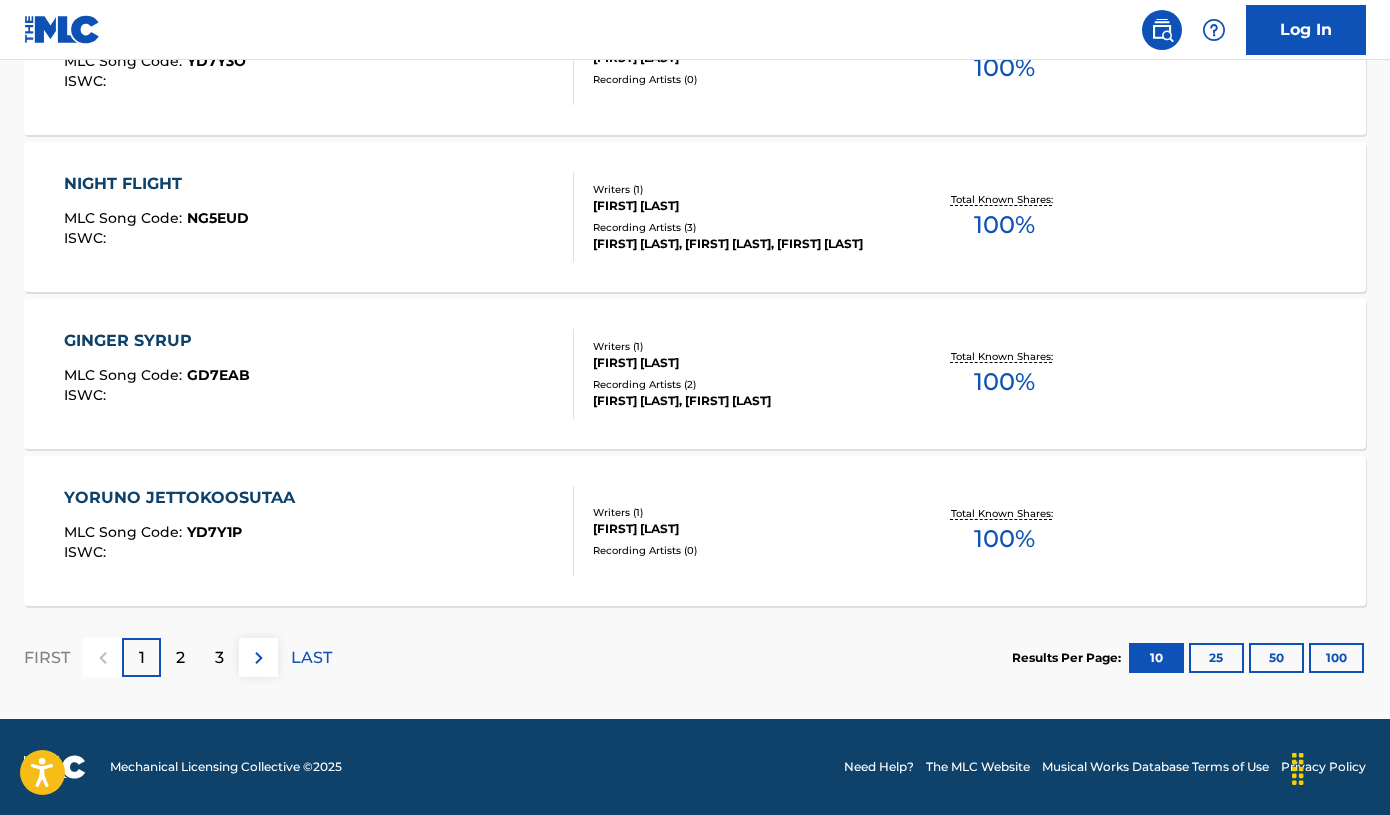 click on "[FIRST] [LAST]" at bounding box center [743, 529] 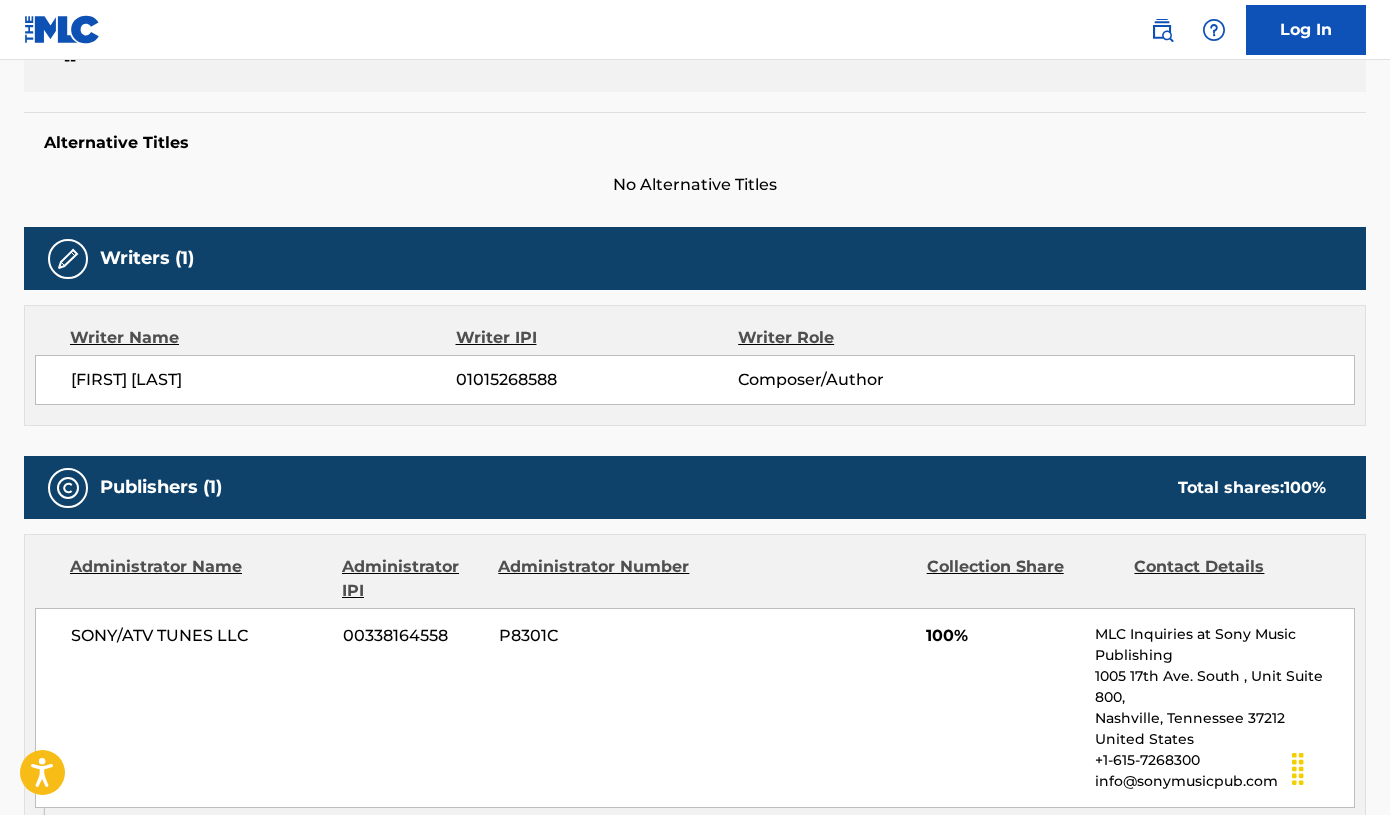 scroll, scrollTop: 381, scrollLeft: 0, axis: vertical 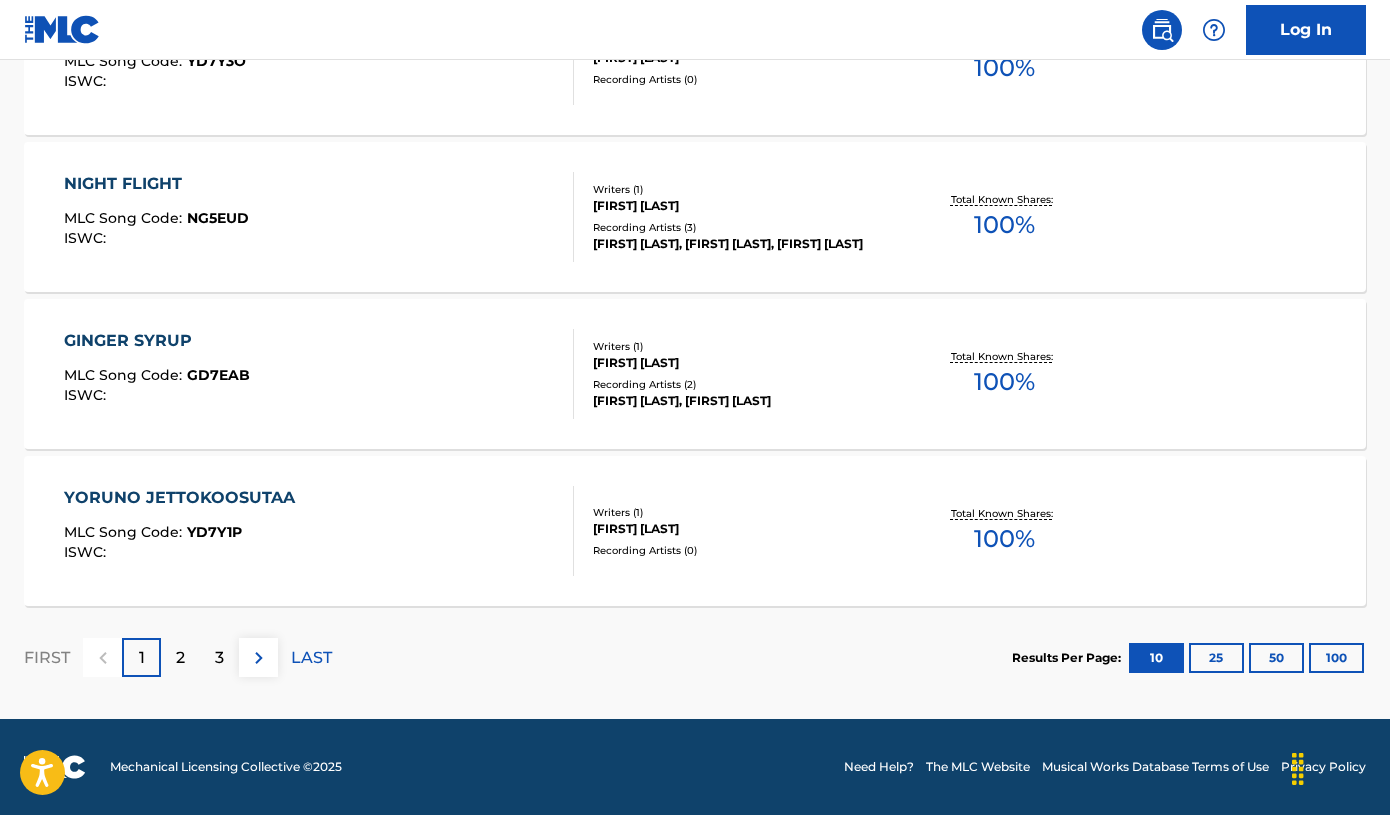 click on "25" at bounding box center (1216, 658) 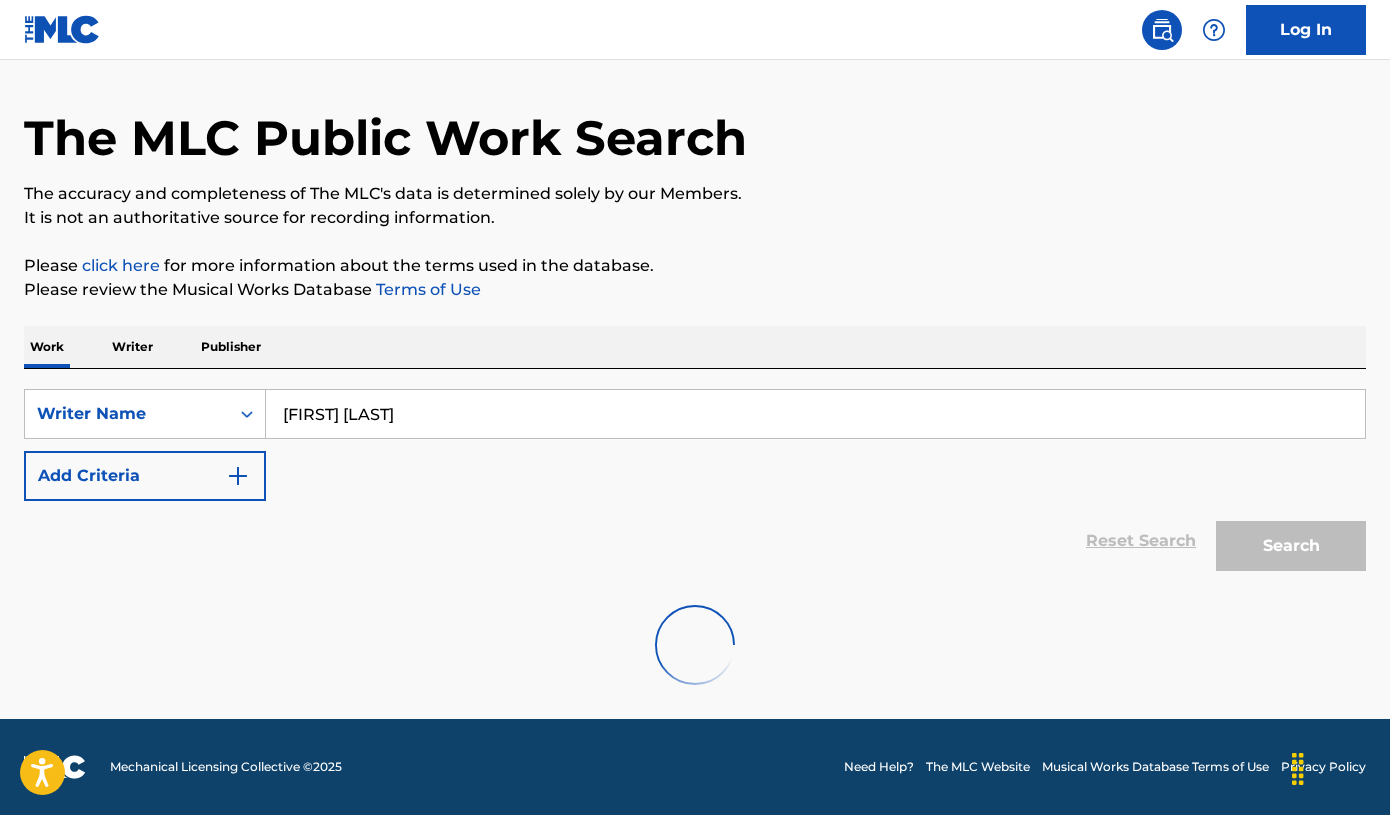 scroll, scrollTop: 1633, scrollLeft: 0, axis: vertical 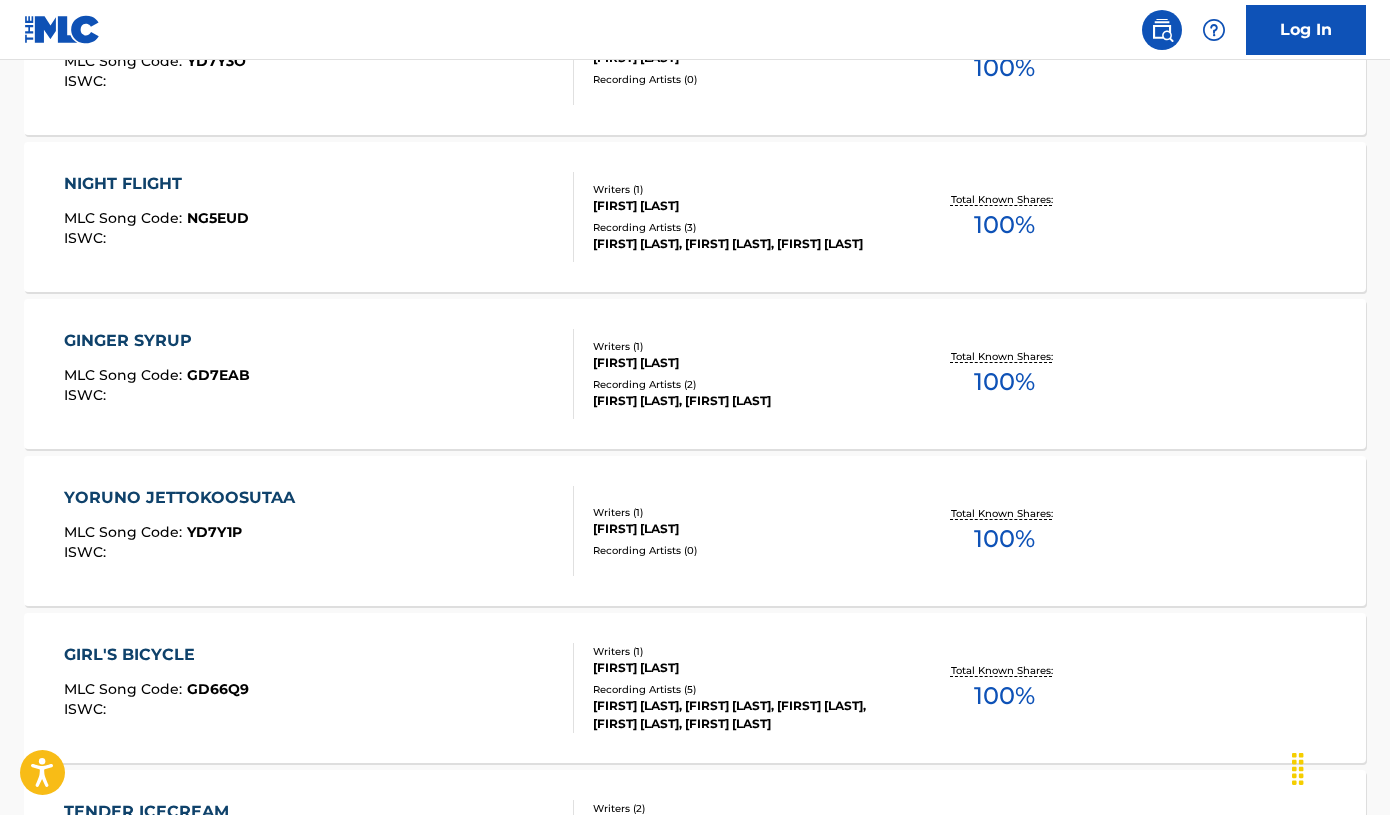 click on "GIRL'S BICYCLE MLC Song Code : GD66Q9 ISWC : Writers ( 1 ) [FIRST] [LAST] Recording Artists ( 5 ) [FIRST] [LAST], [FIRST] [LAST], [FIRST] [LAST], [FIRST] [LAST], [FIRST] [LAST] Total Known Shares: 100 %" at bounding box center [695, 688] 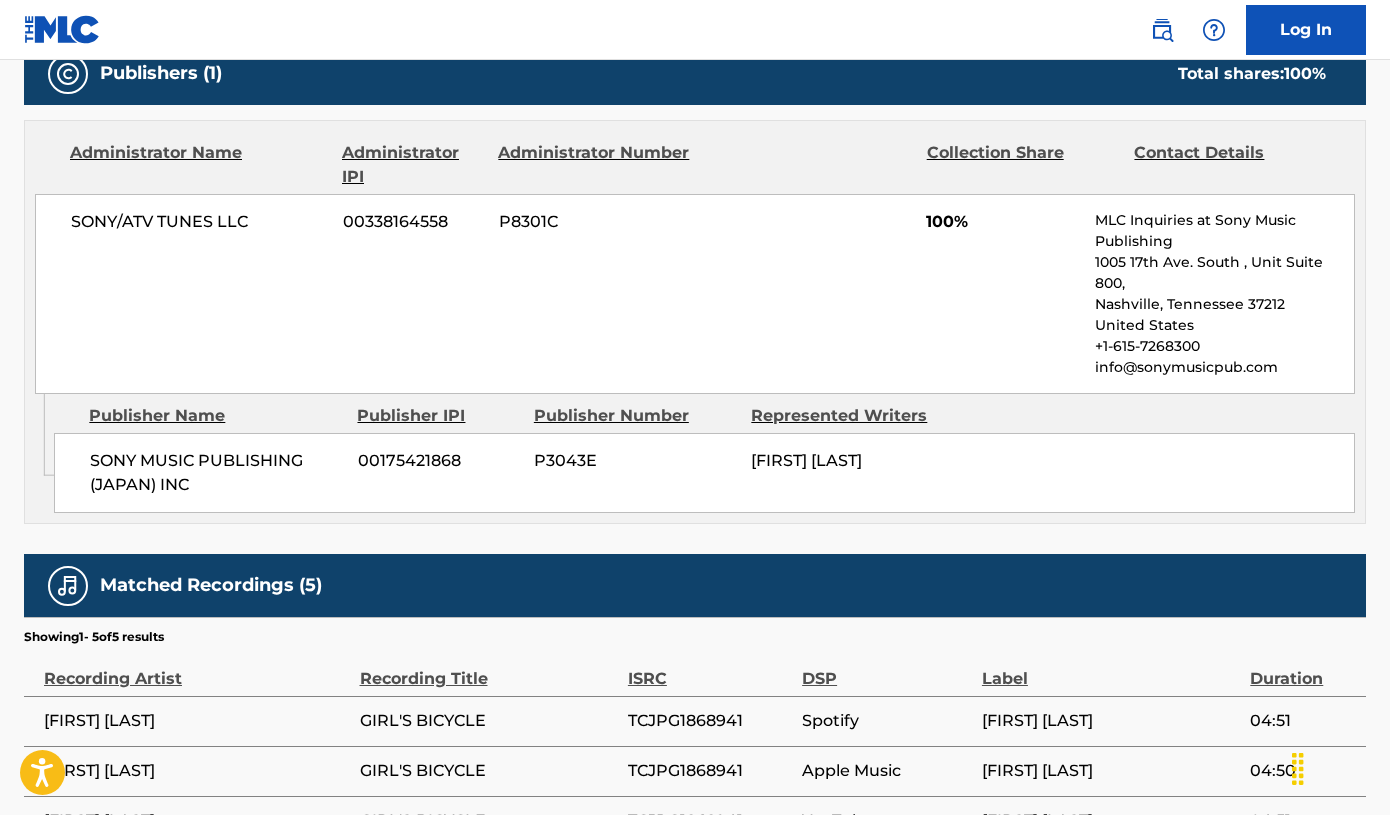 scroll, scrollTop: 896, scrollLeft: 0, axis: vertical 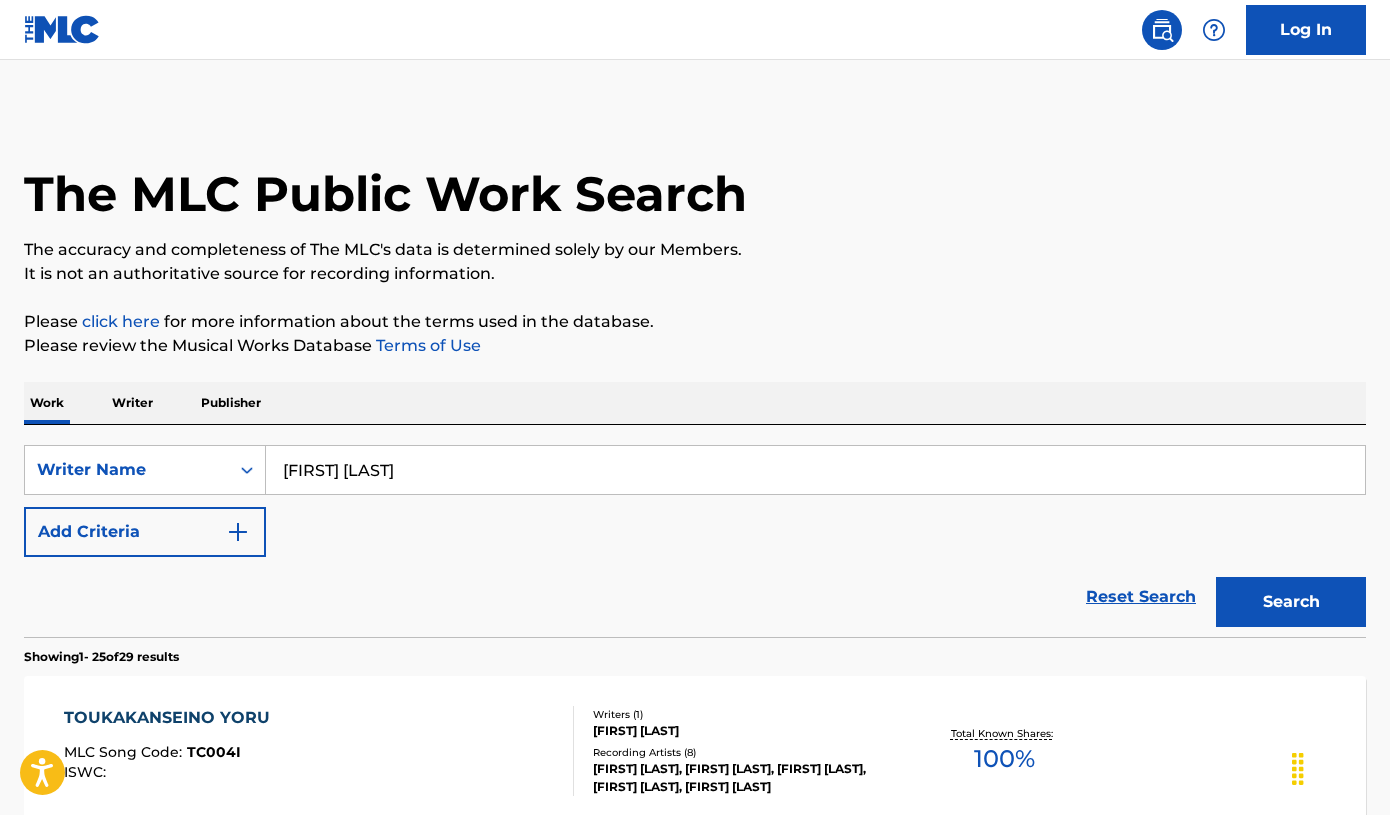 click on "[FIRST] [LAST]" at bounding box center [815, 470] 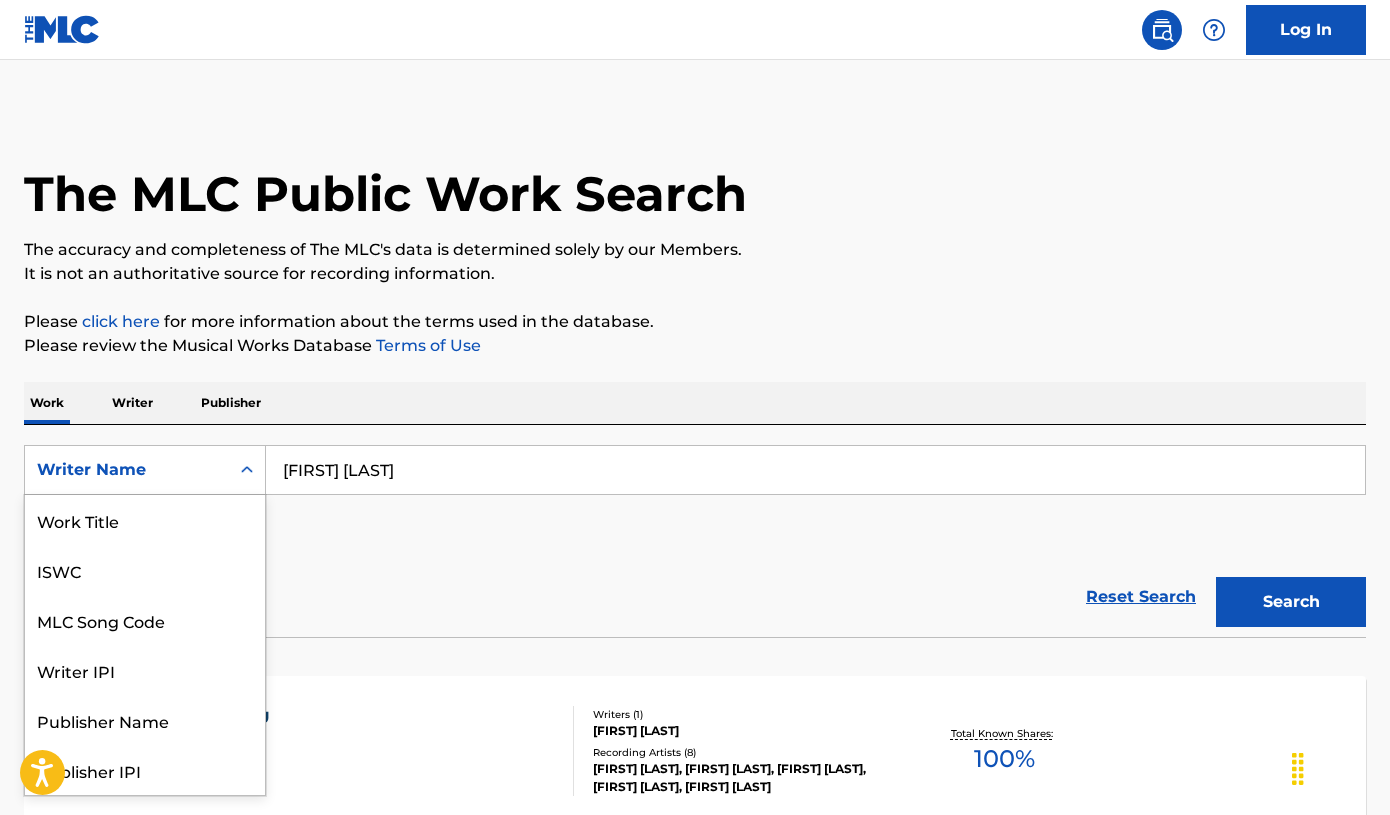 click on "Writer Name" at bounding box center [127, 470] 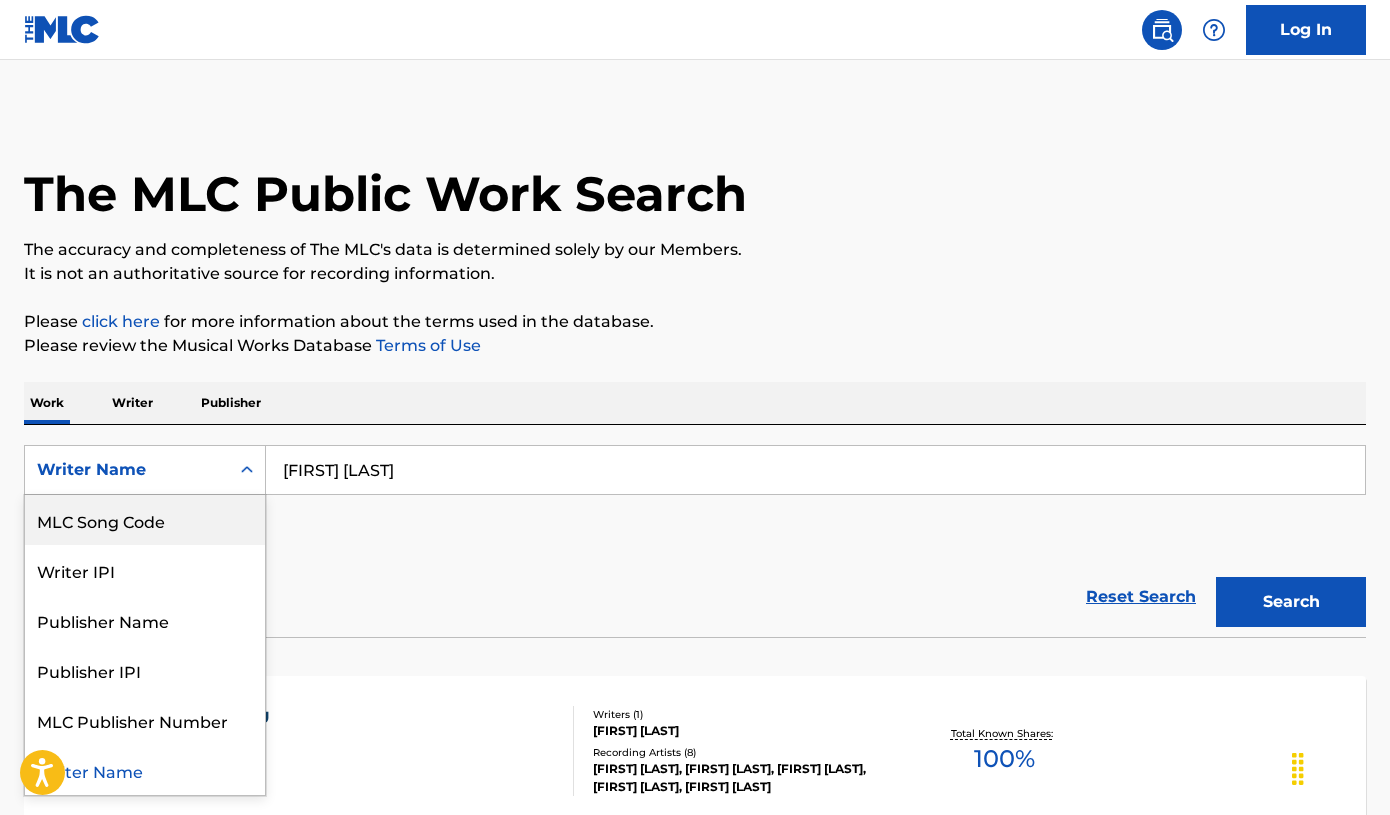 click on "MLC Song Code" at bounding box center (145, 520) 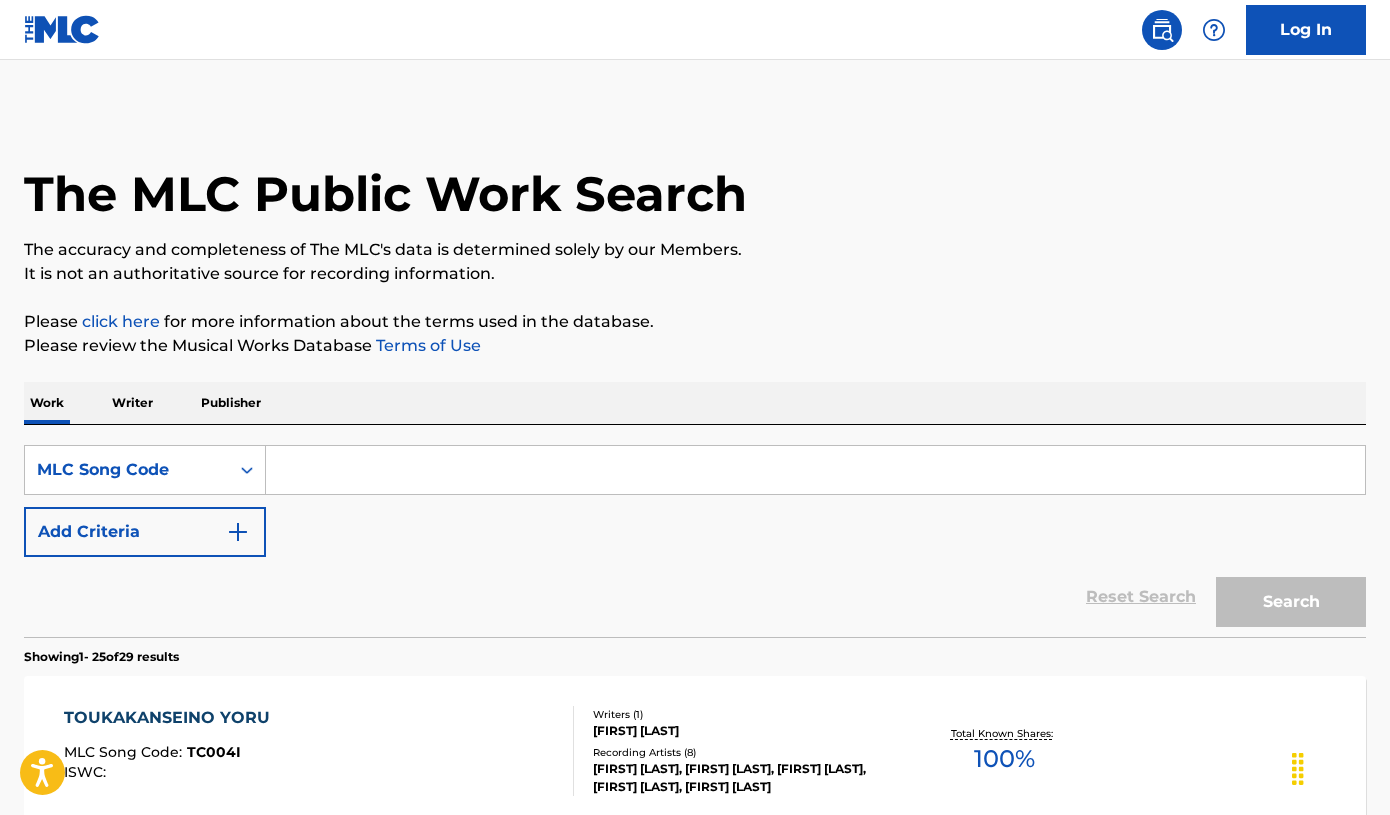 click at bounding box center [815, 470] 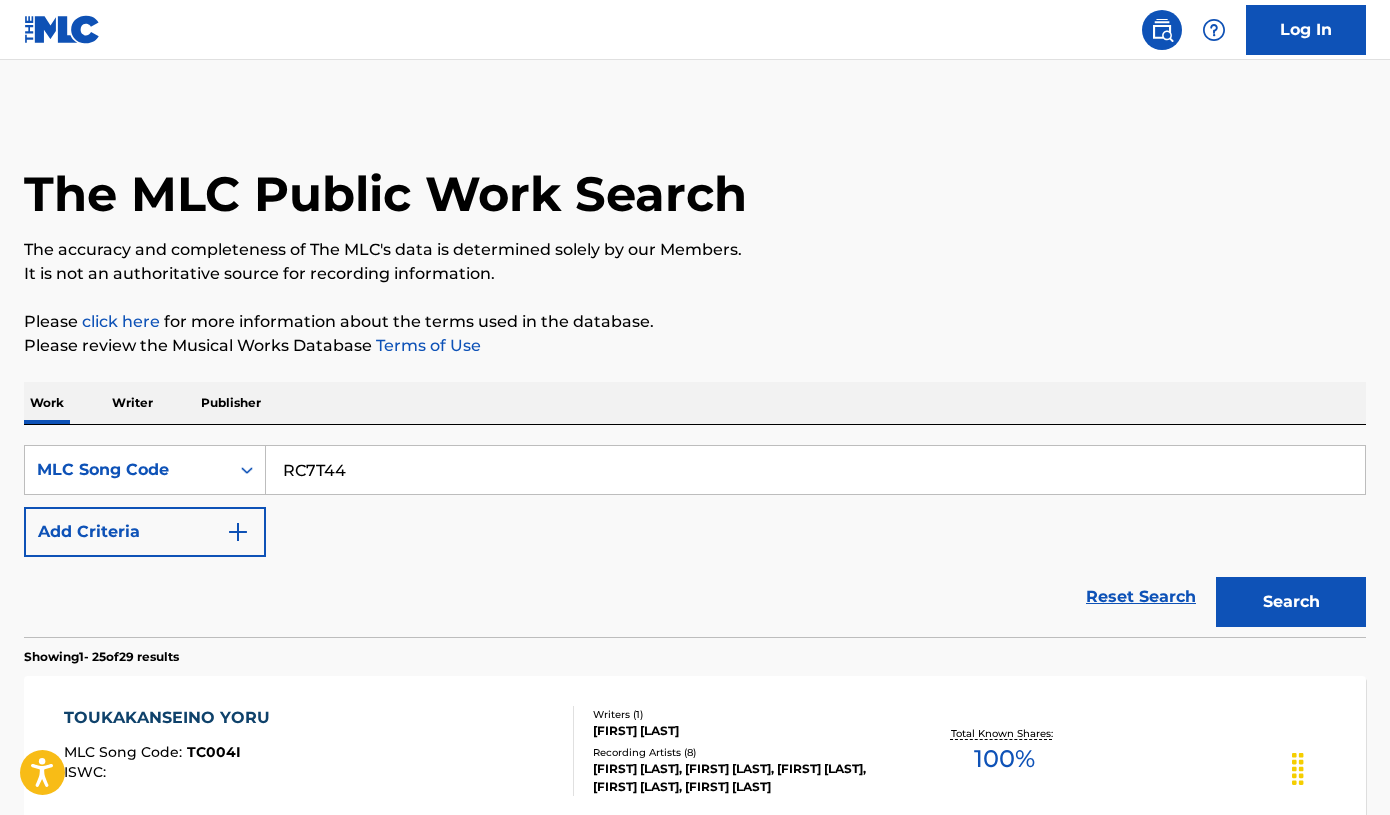 type on "RC7T44" 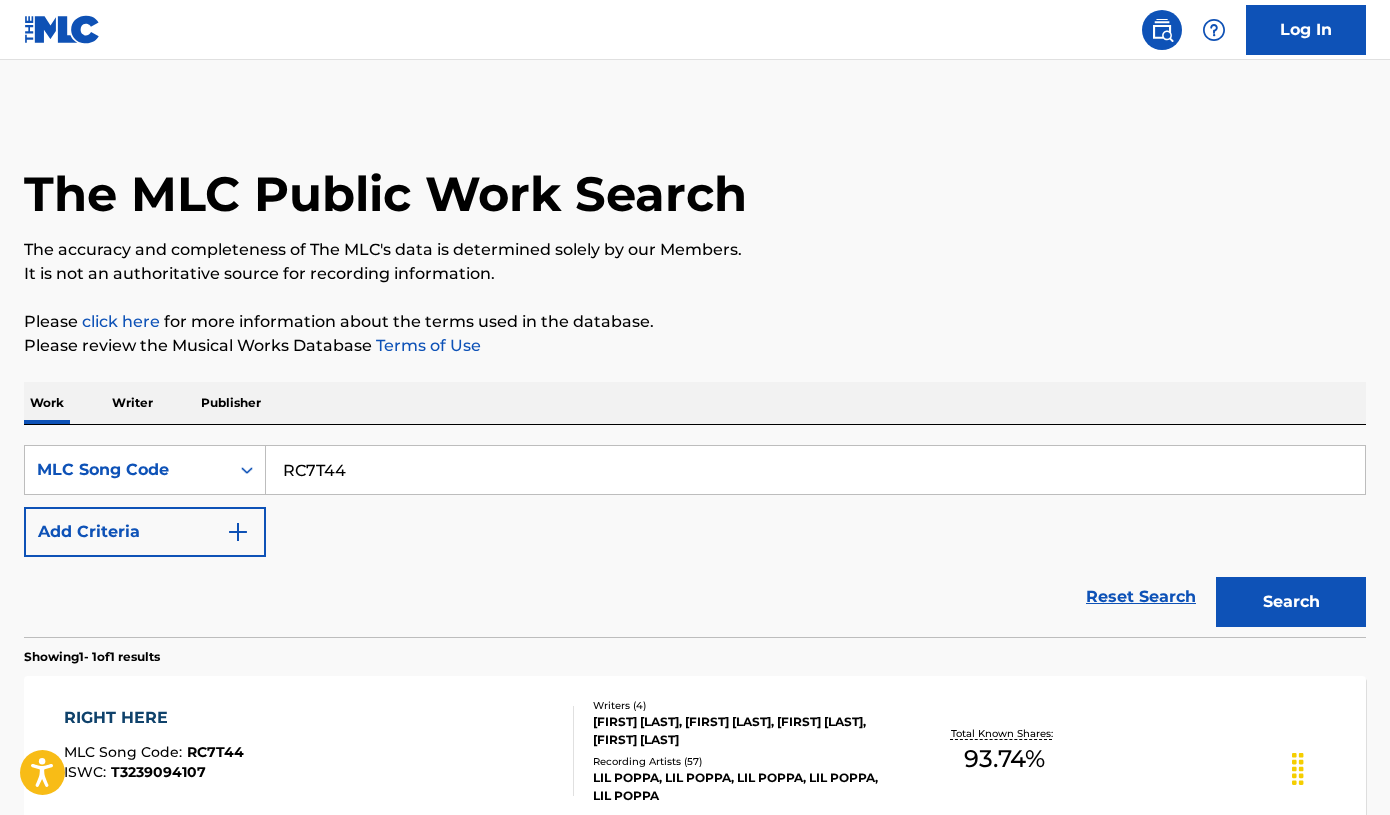 scroll, scrollTop: 211, scrollLeft: 0, axis: vertical 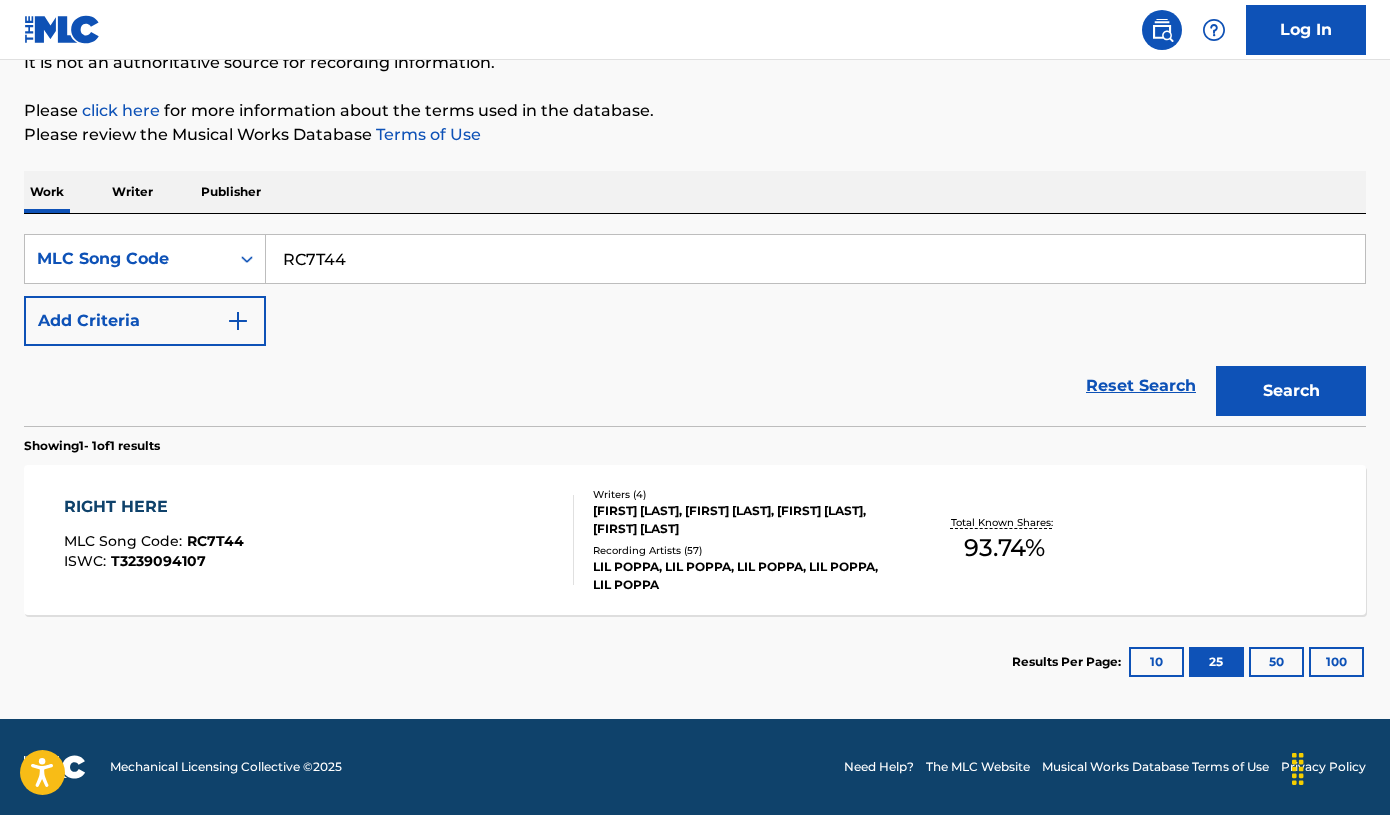 click on "LIL POPPA, LIL POPPA, LIL POPPA, LIL POPPA, LIL POPPA" at bounding box center [743, 576] 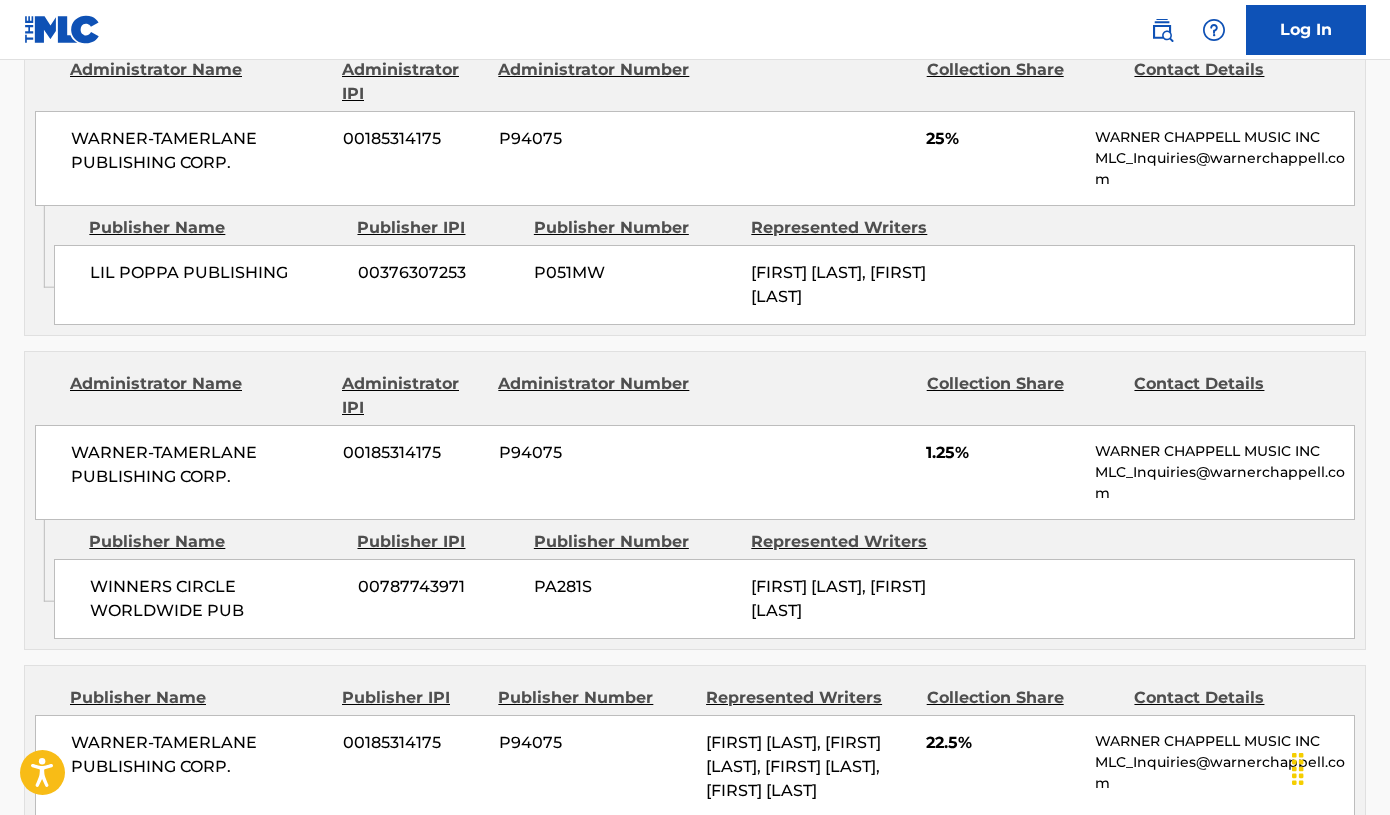 scroll, scrollTop: 1319, scrollLeft: 0, axis: vertical 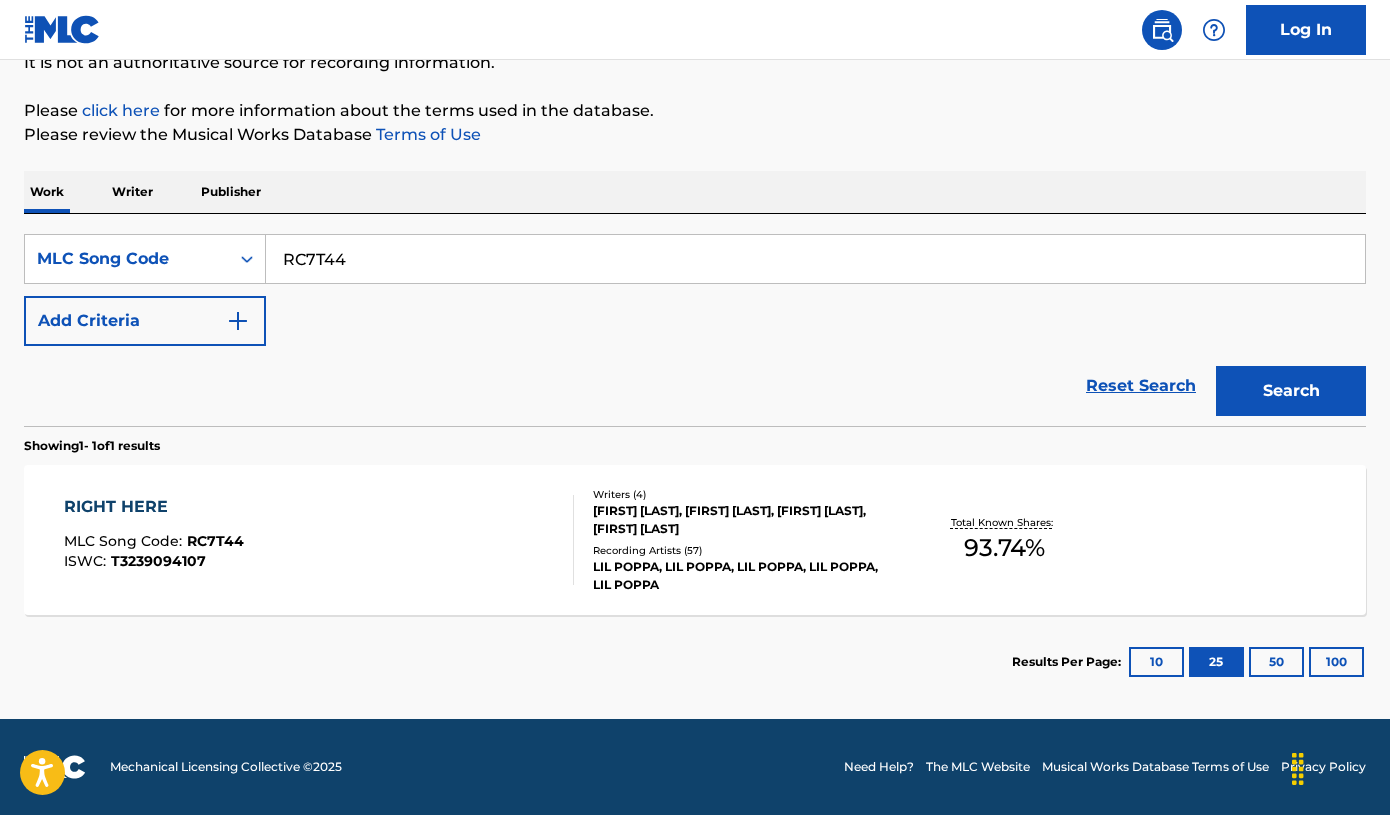 click on "RC7T44" at bounding box center (815, 259) 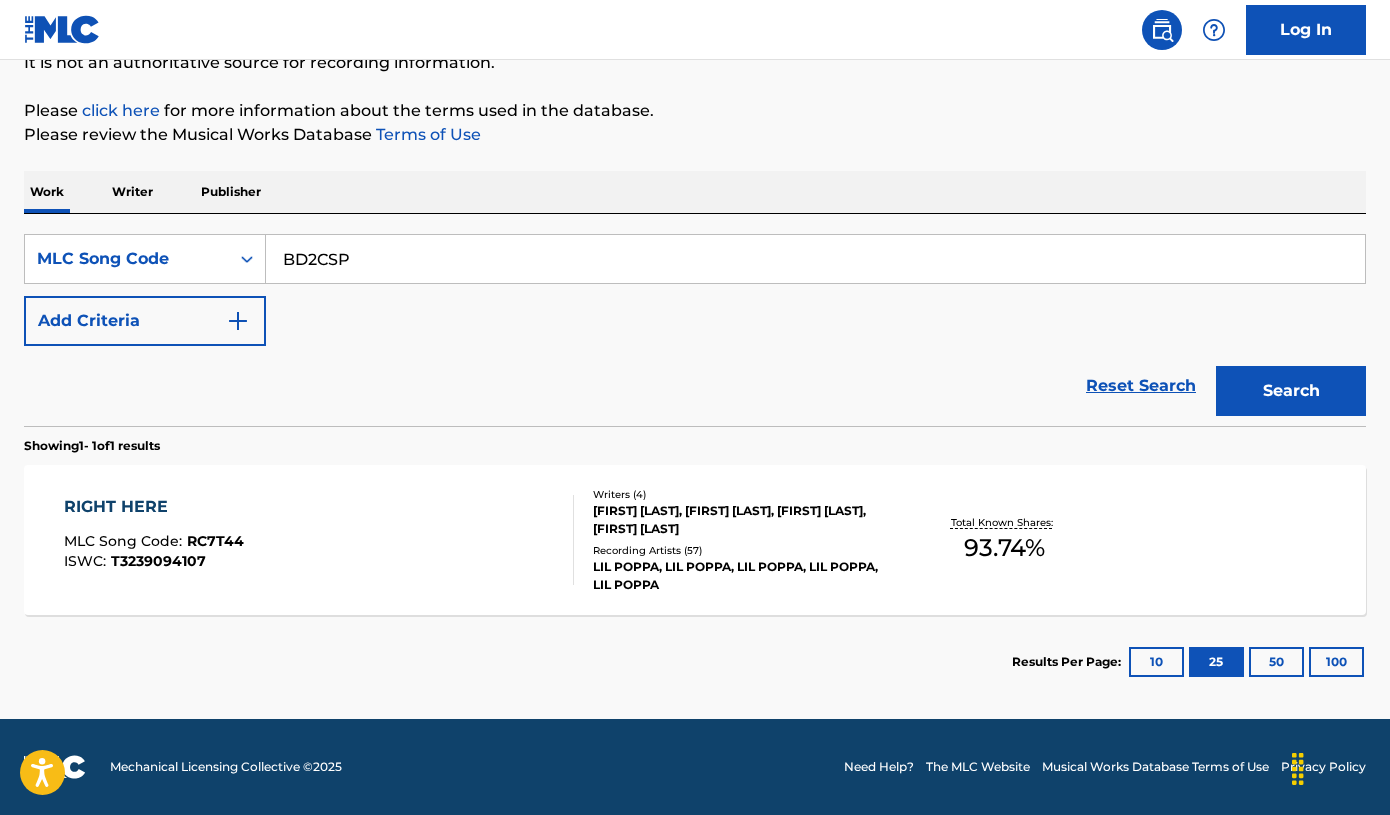 type on "BD2CSP" 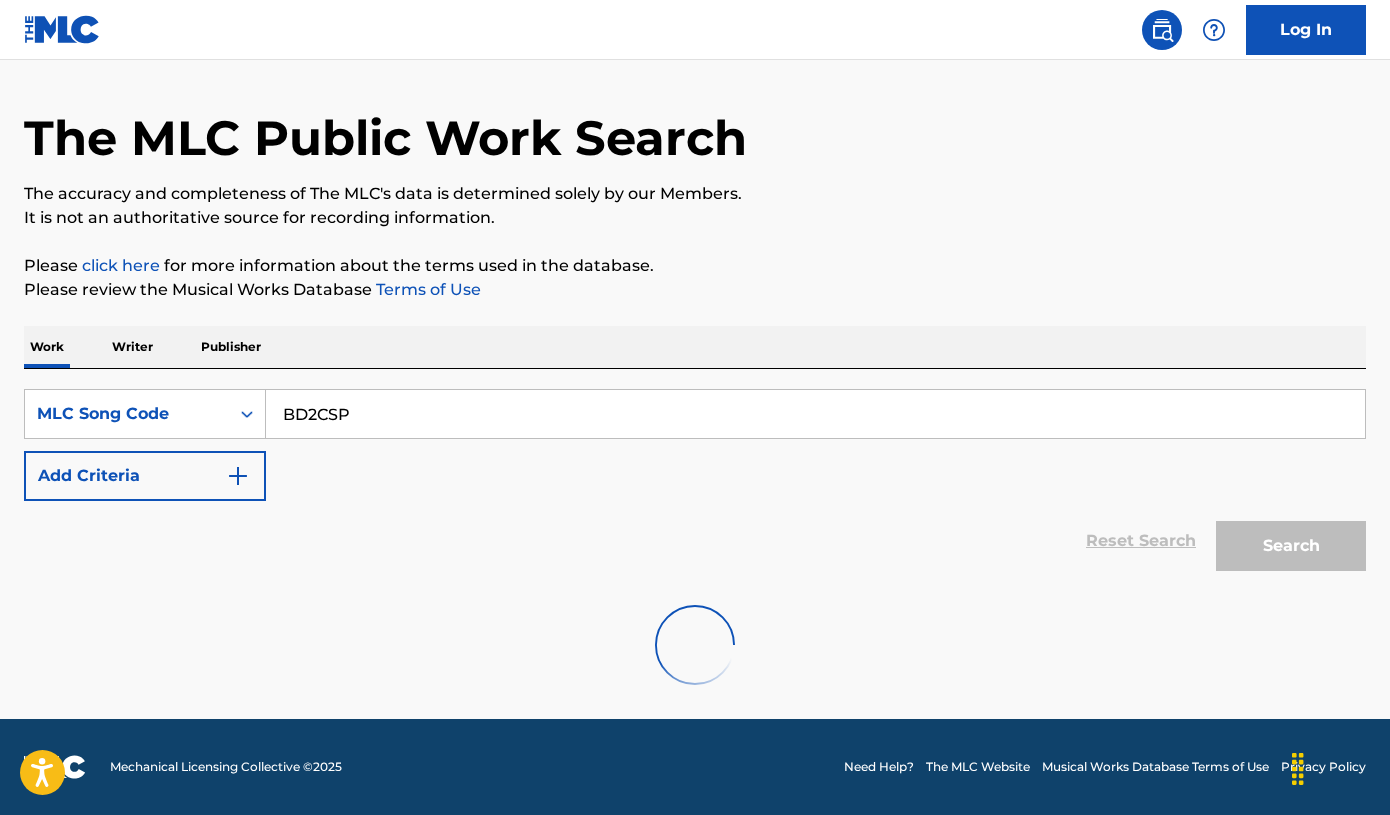scroll, scrollTop: 211, scrollLeft: 0, axis: vertical 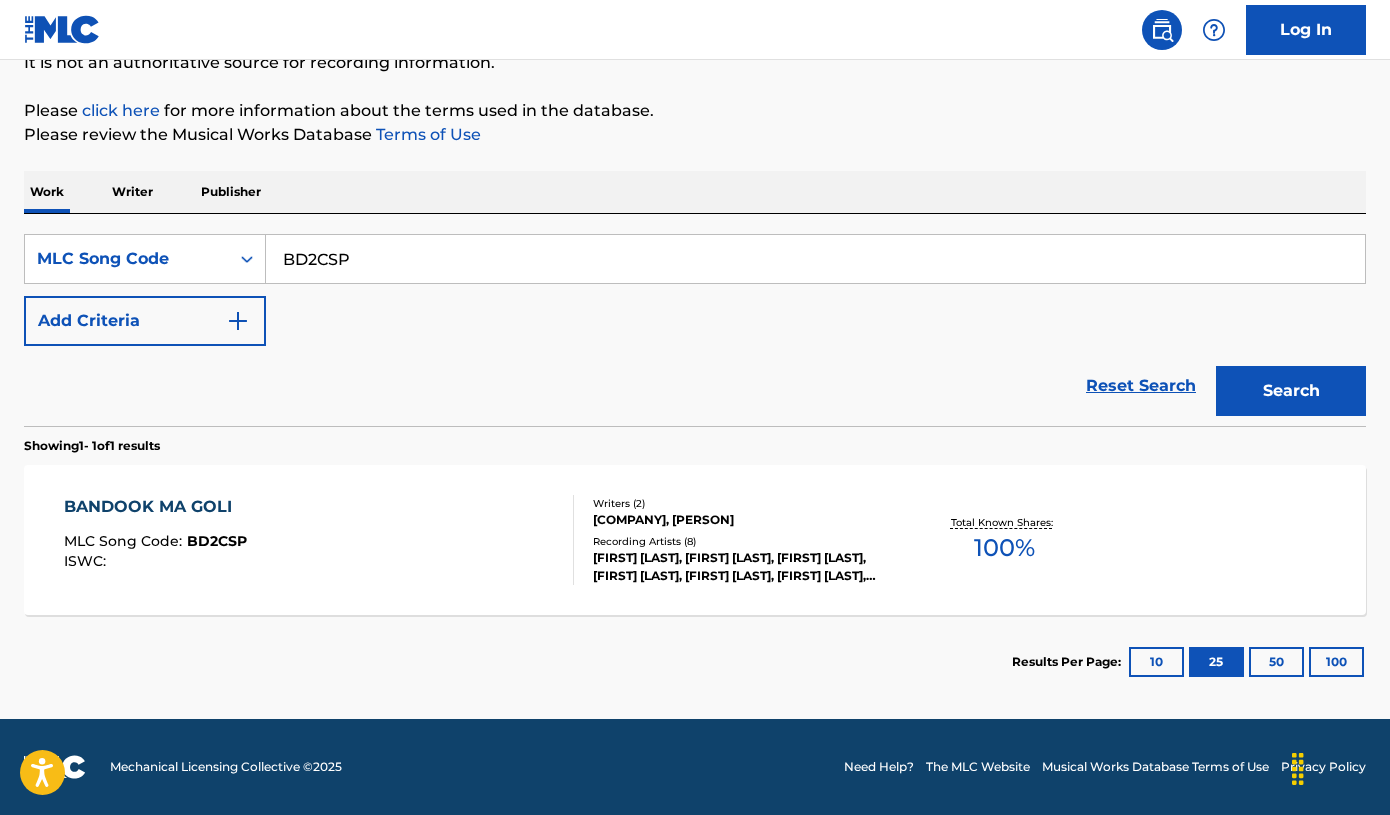 click on "[COMPANY], [PERSON]" at bounding box center (743, 520) 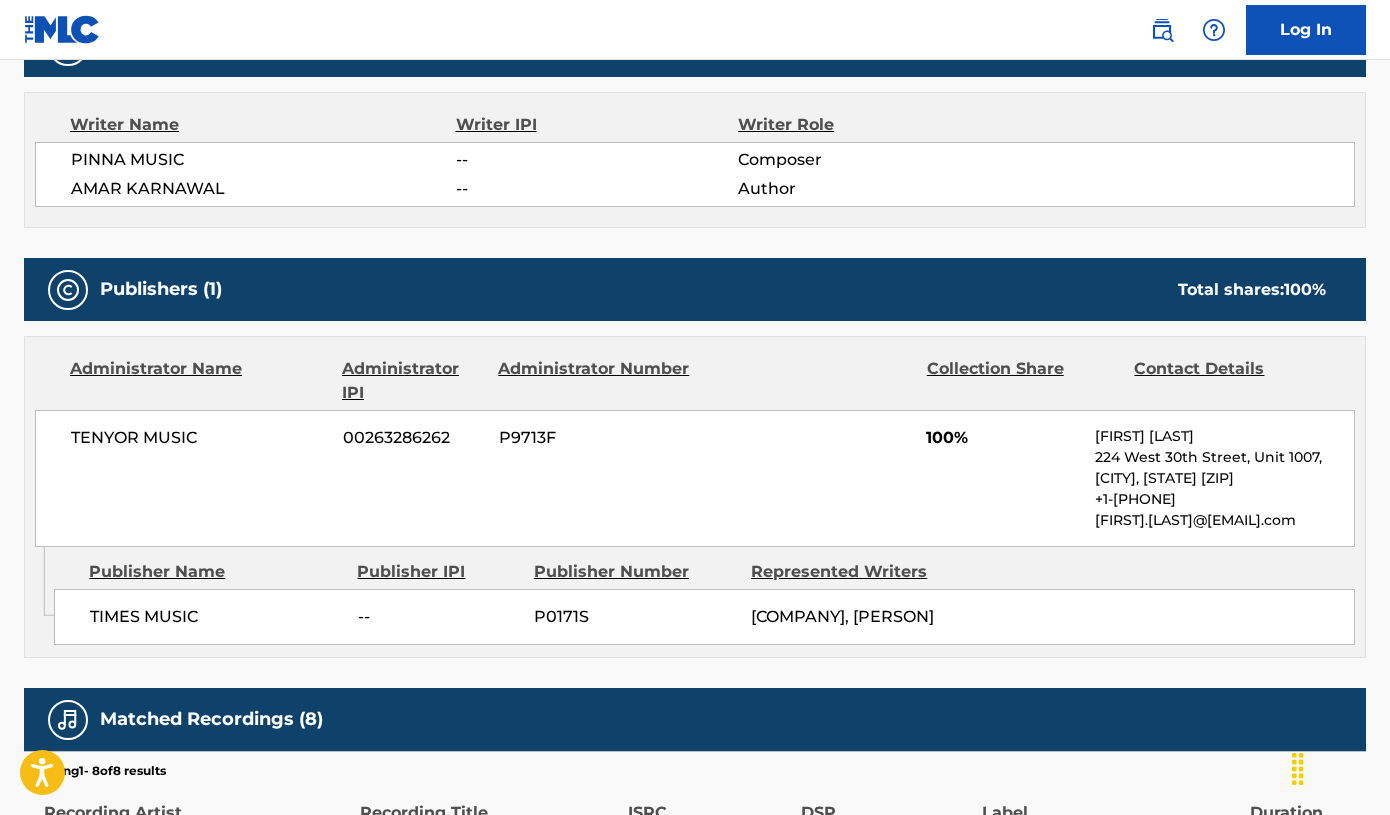scroll, scrollTop: 0, scrollLeft: 0, axis: both 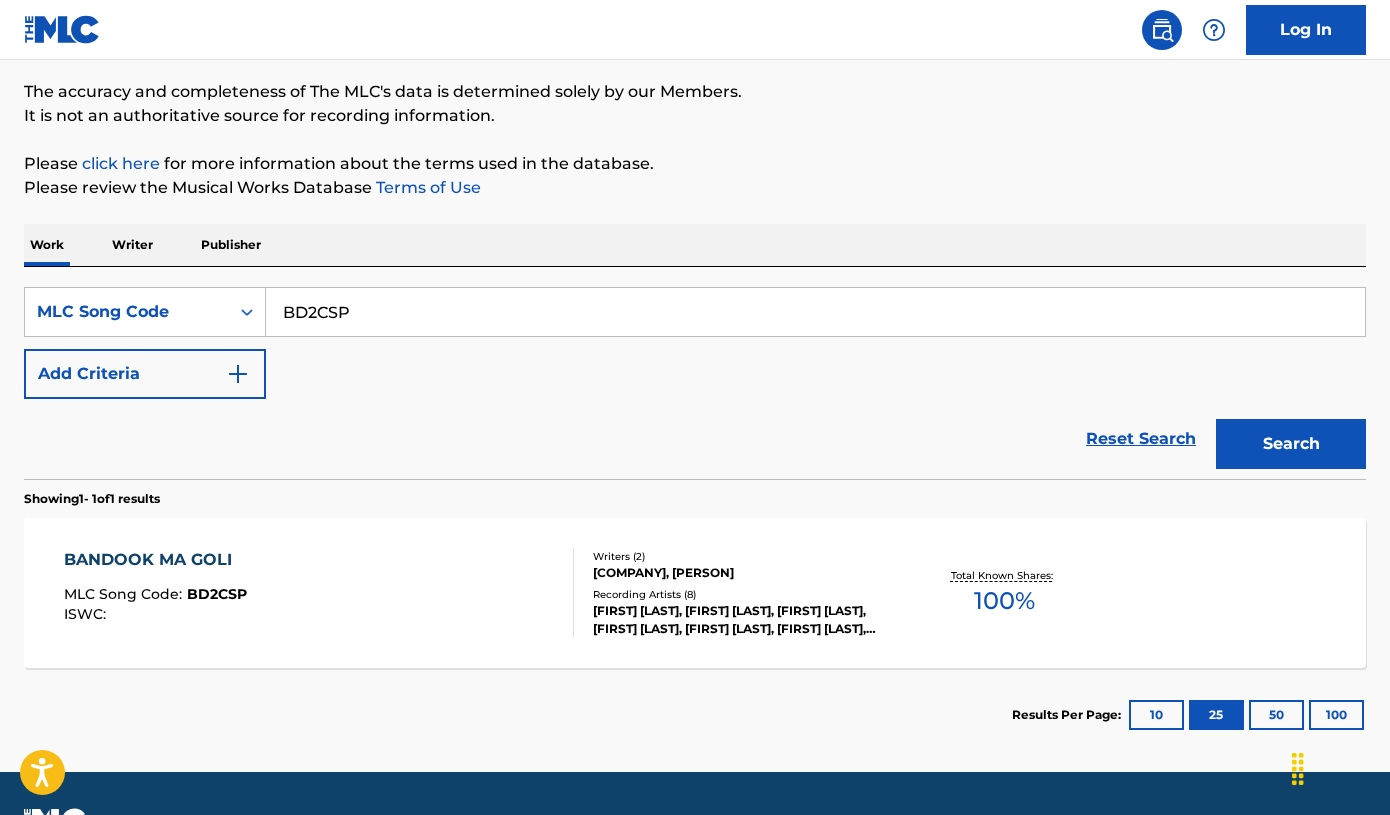 click on "BD2CSP" at bounding box center (815, 312) 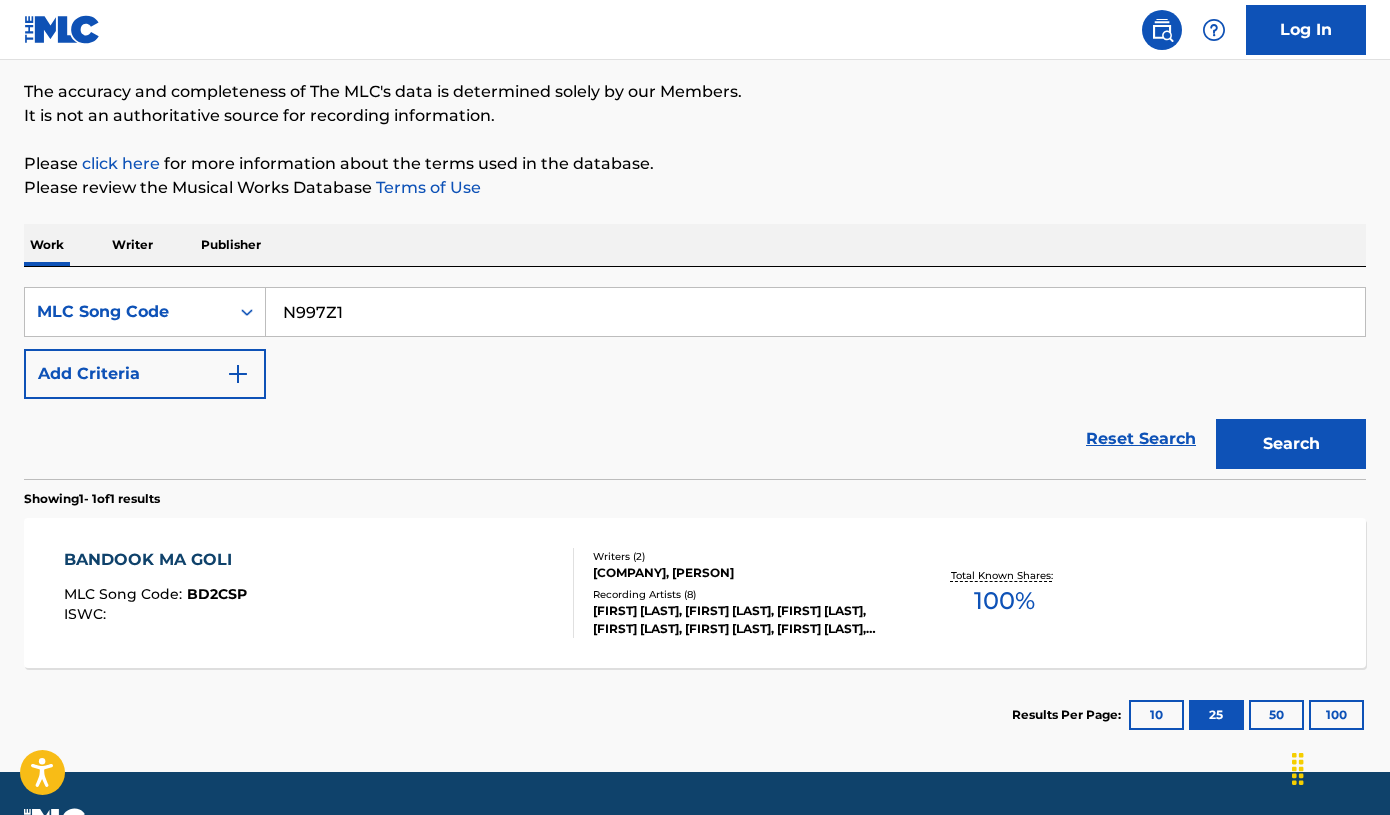 type on "N997Z1" 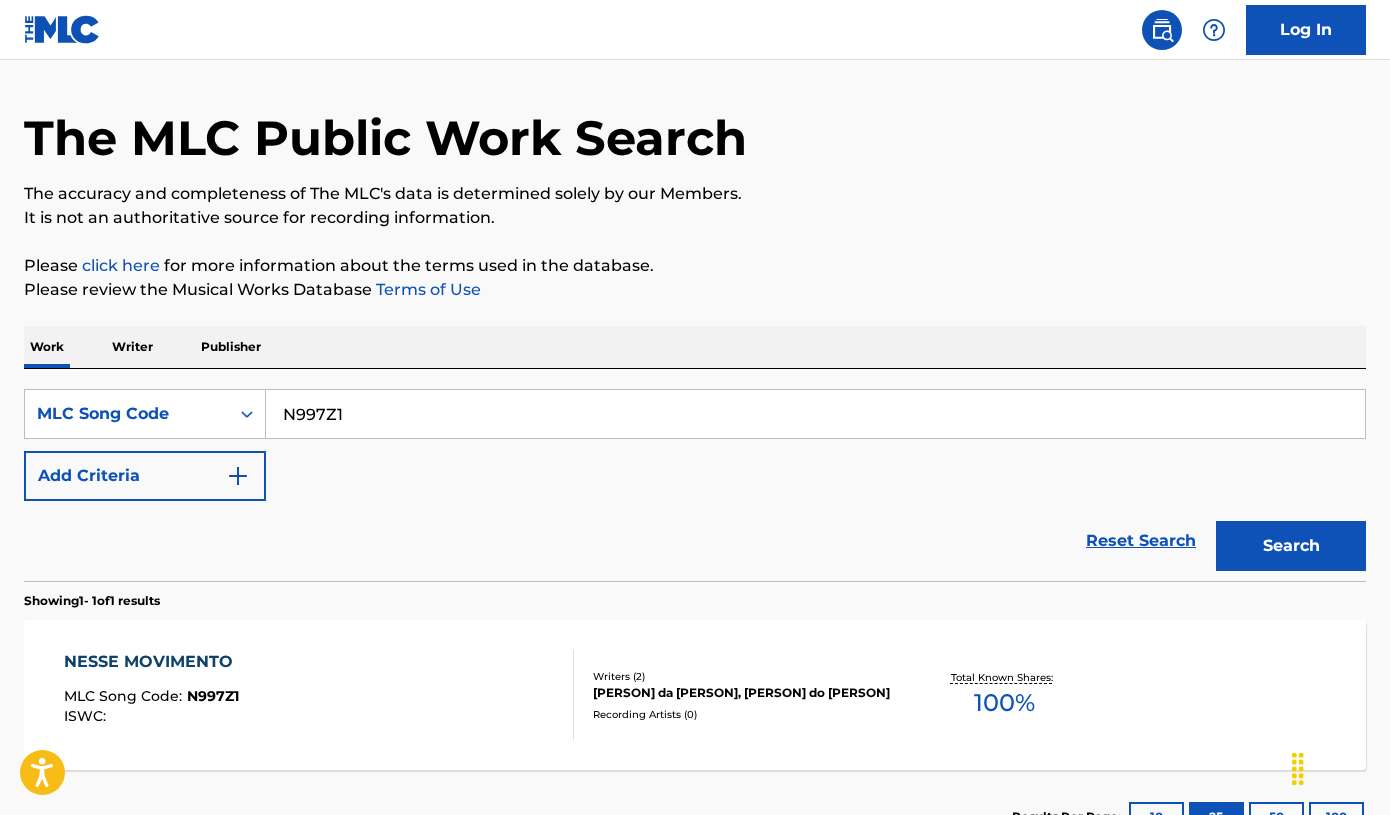 scroll, scrollTop: 158, scrollLeft: 0, axis: vertical 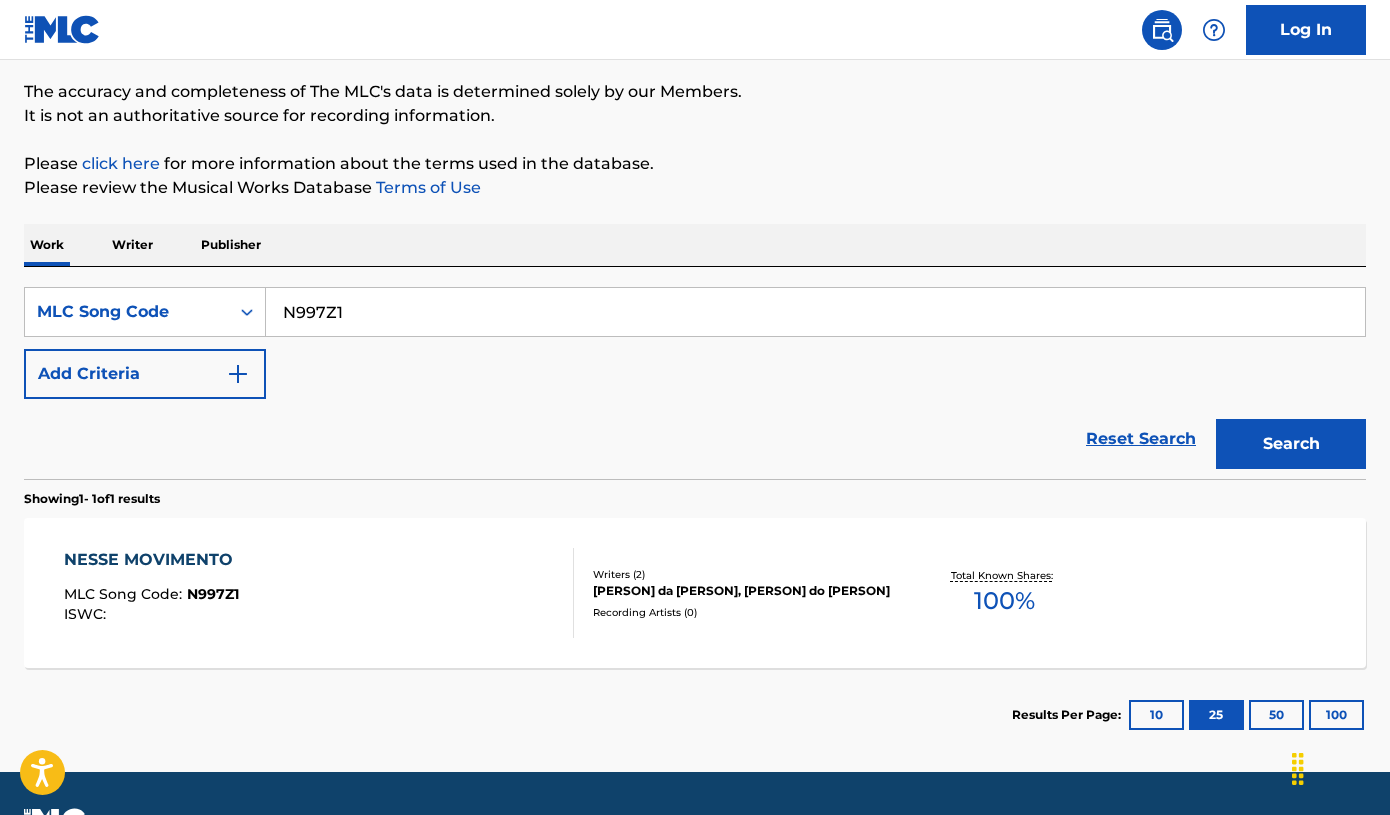 click on "Recording Artists ( 0 )" at bounding box center [743, 612] 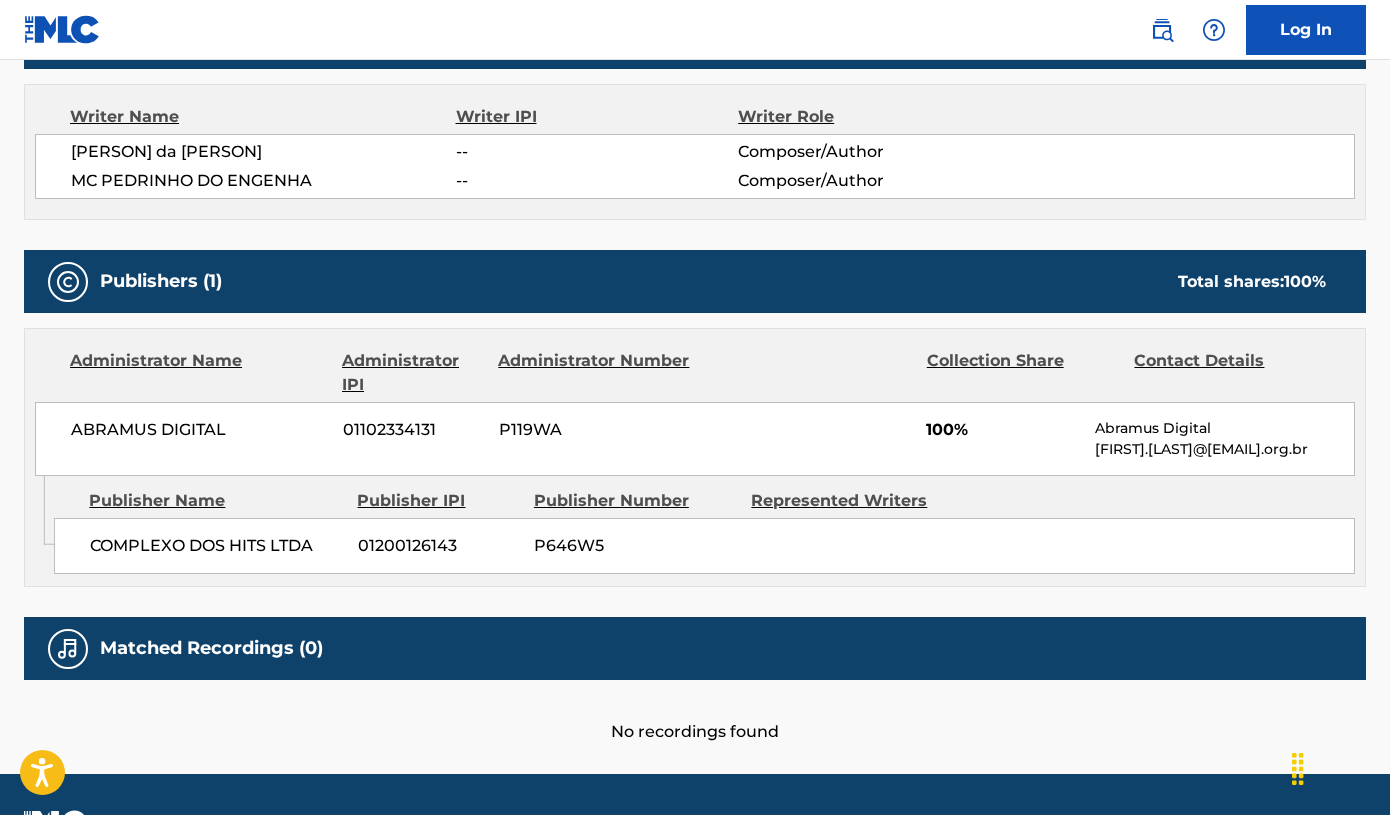 scroll, scrollTop: 751, scrollLeft: 0, axis: vertical 